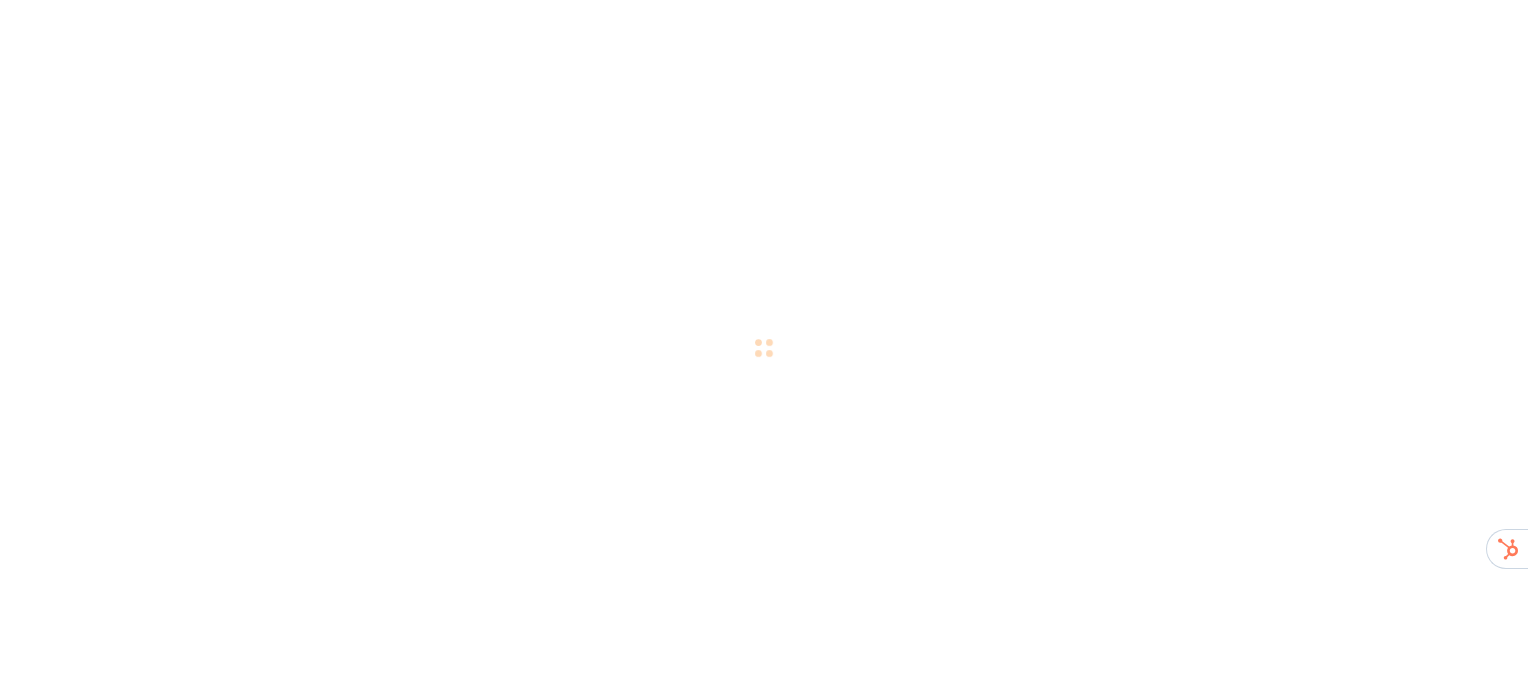 scroll, scrollTop: 0, scrollLeft: 0, axis: both 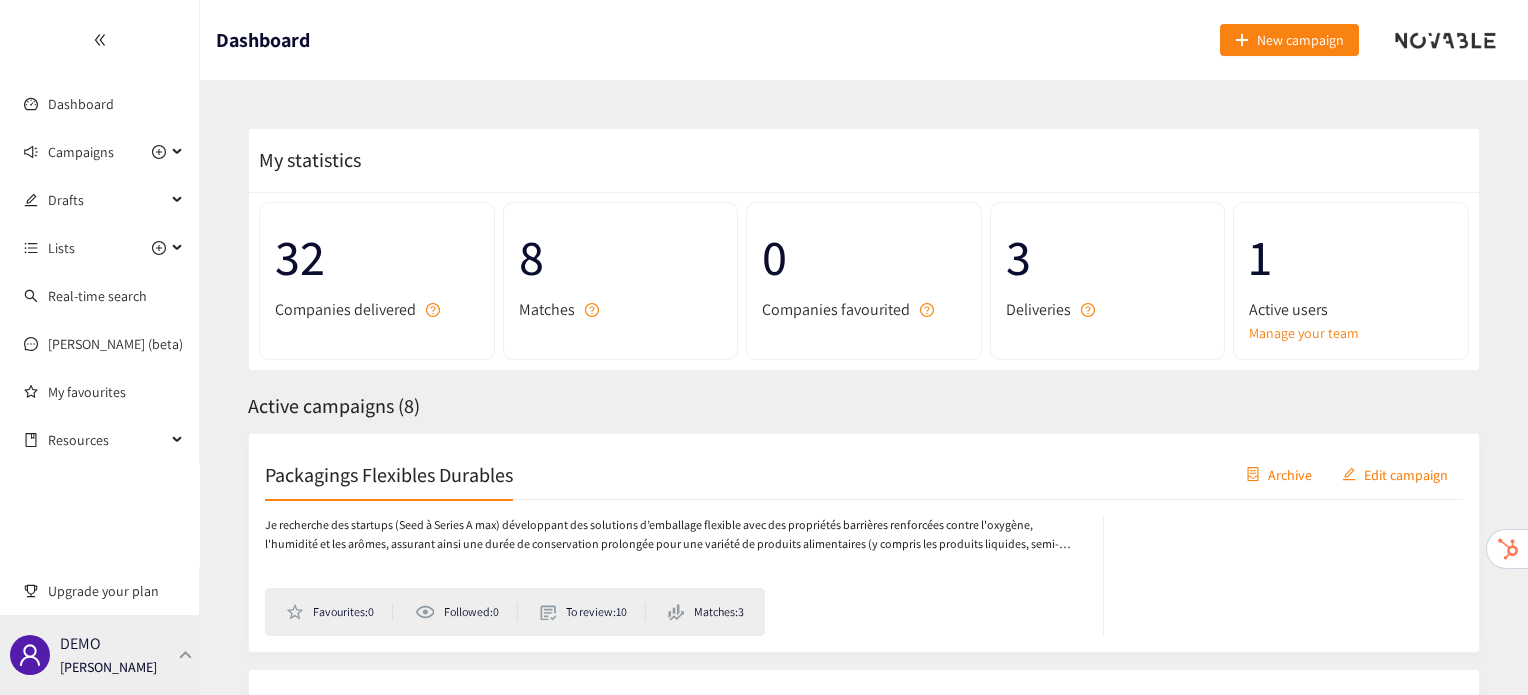 click on "DEMO [PERSON_NAME]" at bounding box center (108, 655) 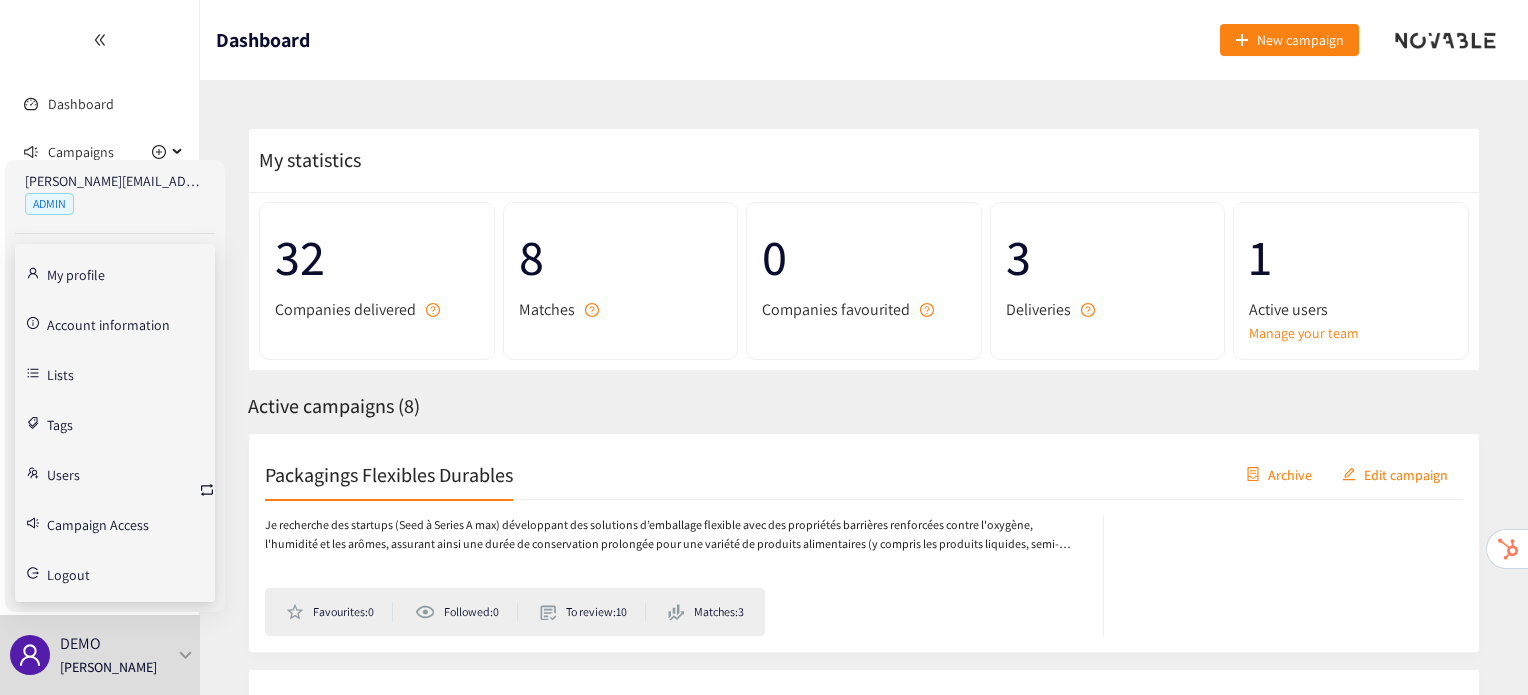 click on "Users" at bounding box center (63, 473) 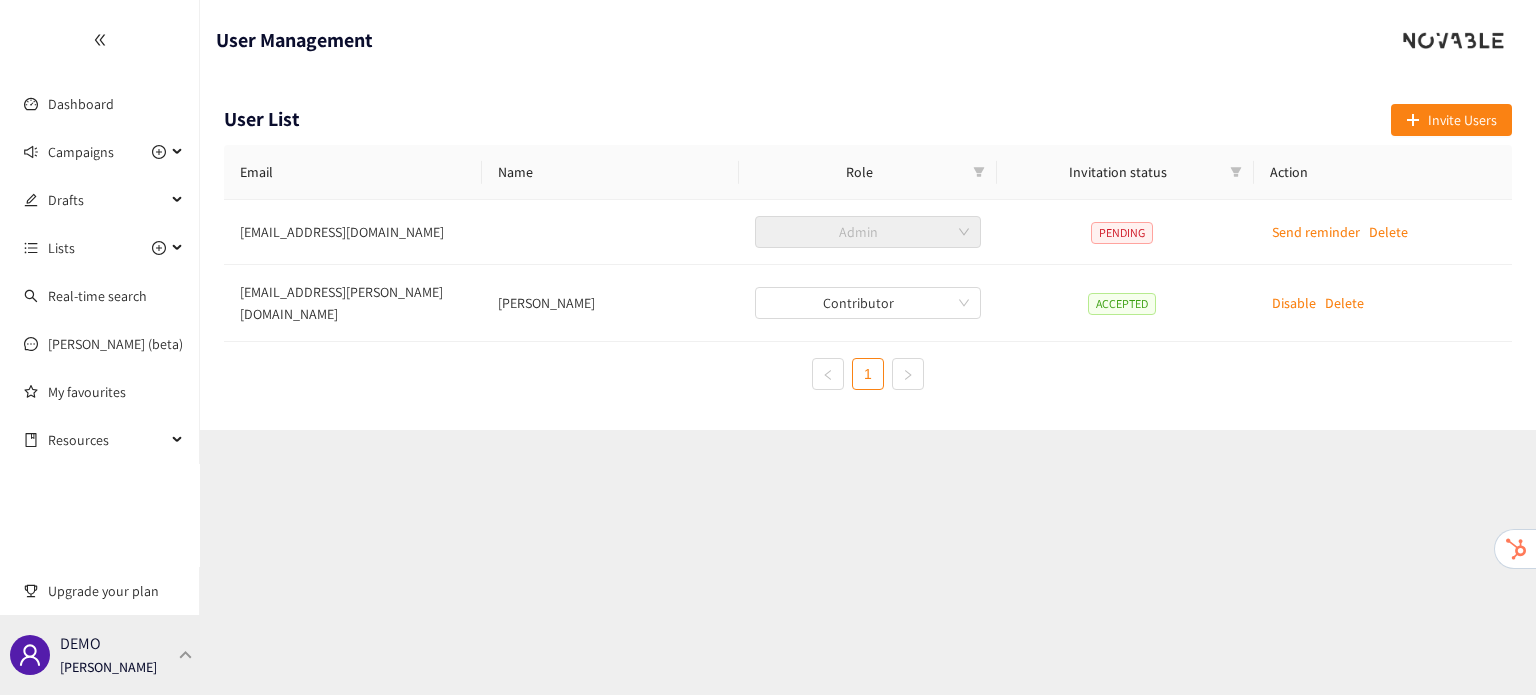 click at bounding box center (186, 654) 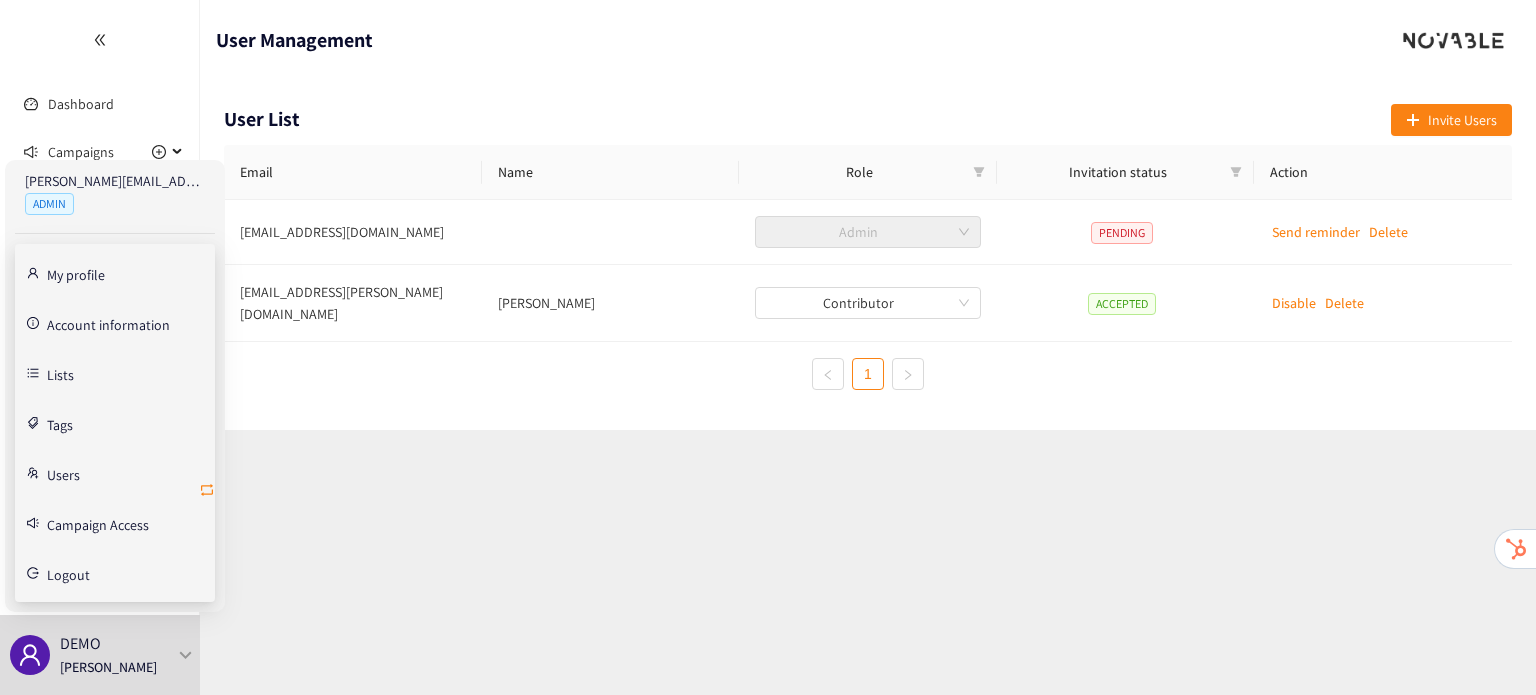 click 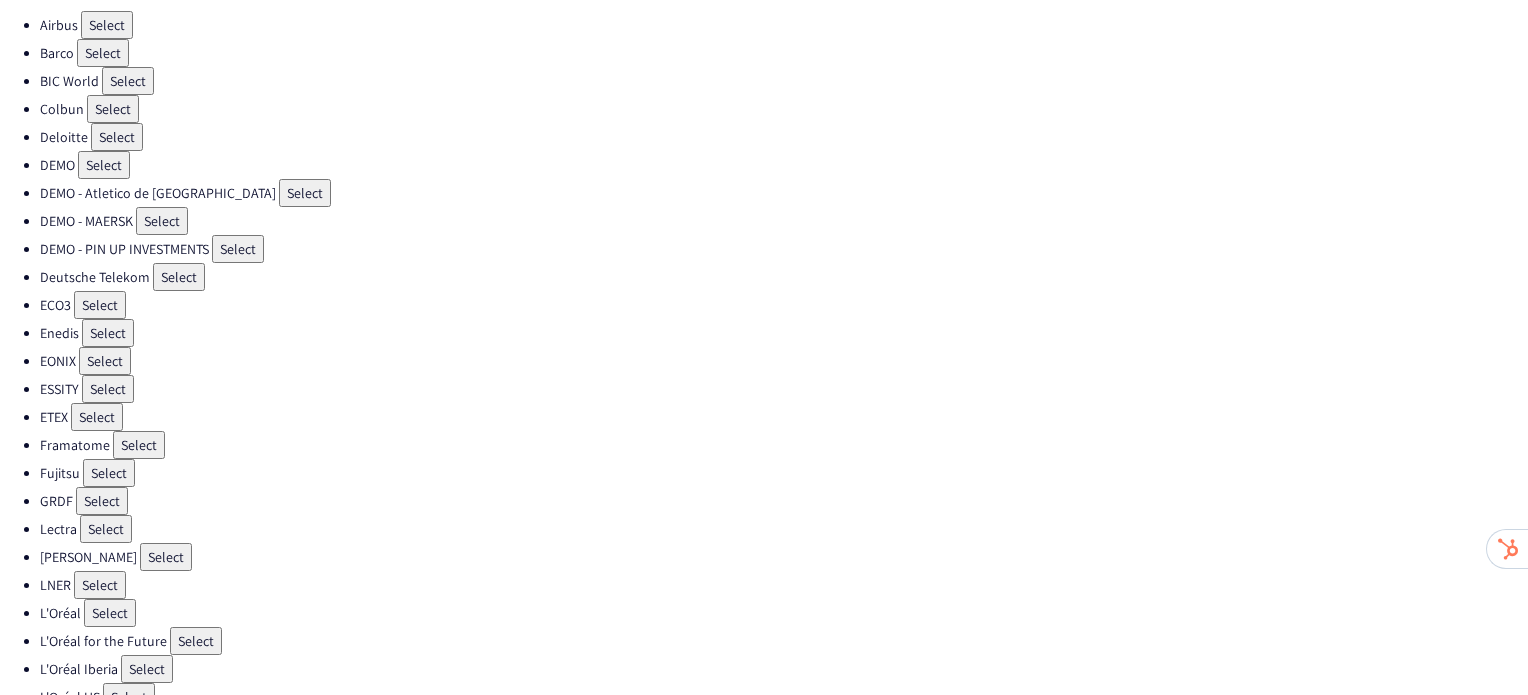 scroll, scrollTop: 216, scrollLeft: 0, axis: vertical 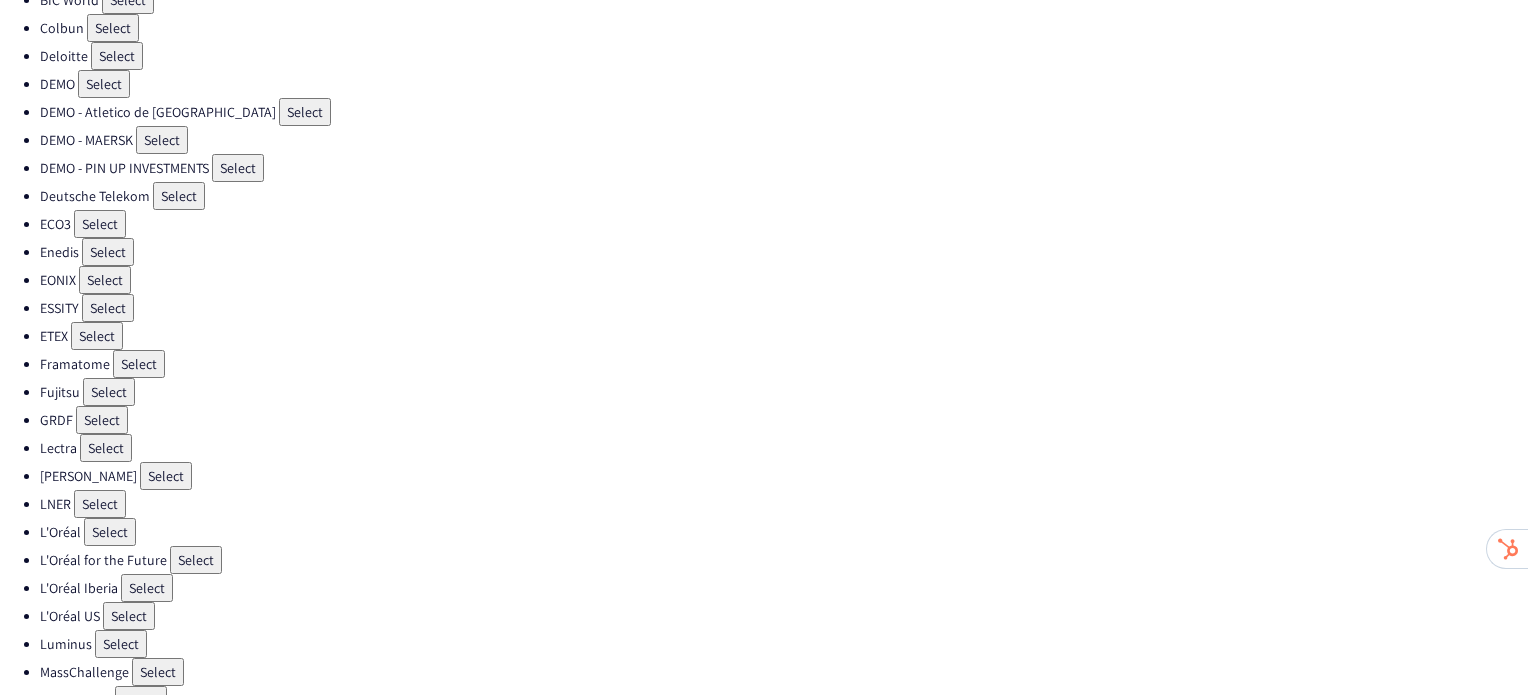 click on "Select" at bounding box center [121, 644] 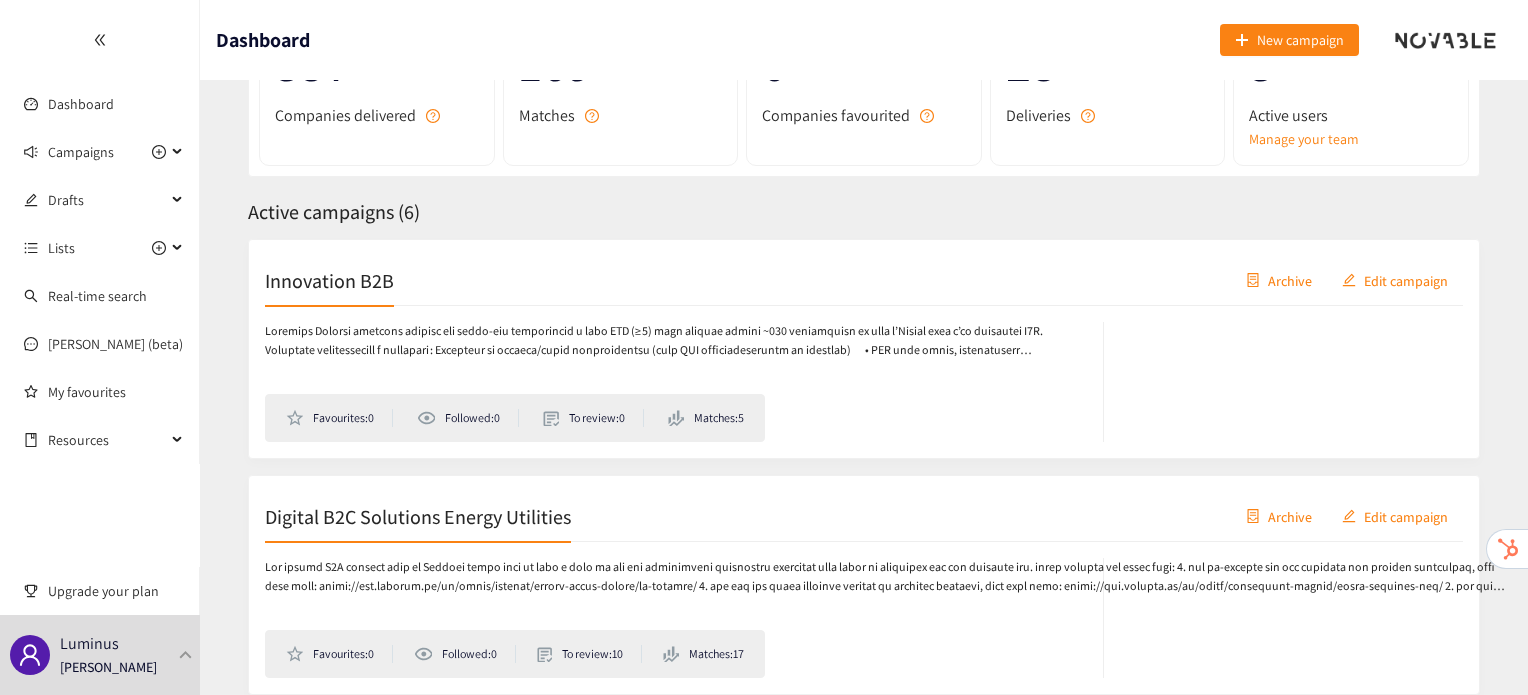 scroll, scrollTop: 260, scrollLeft: 0, axis: vertical 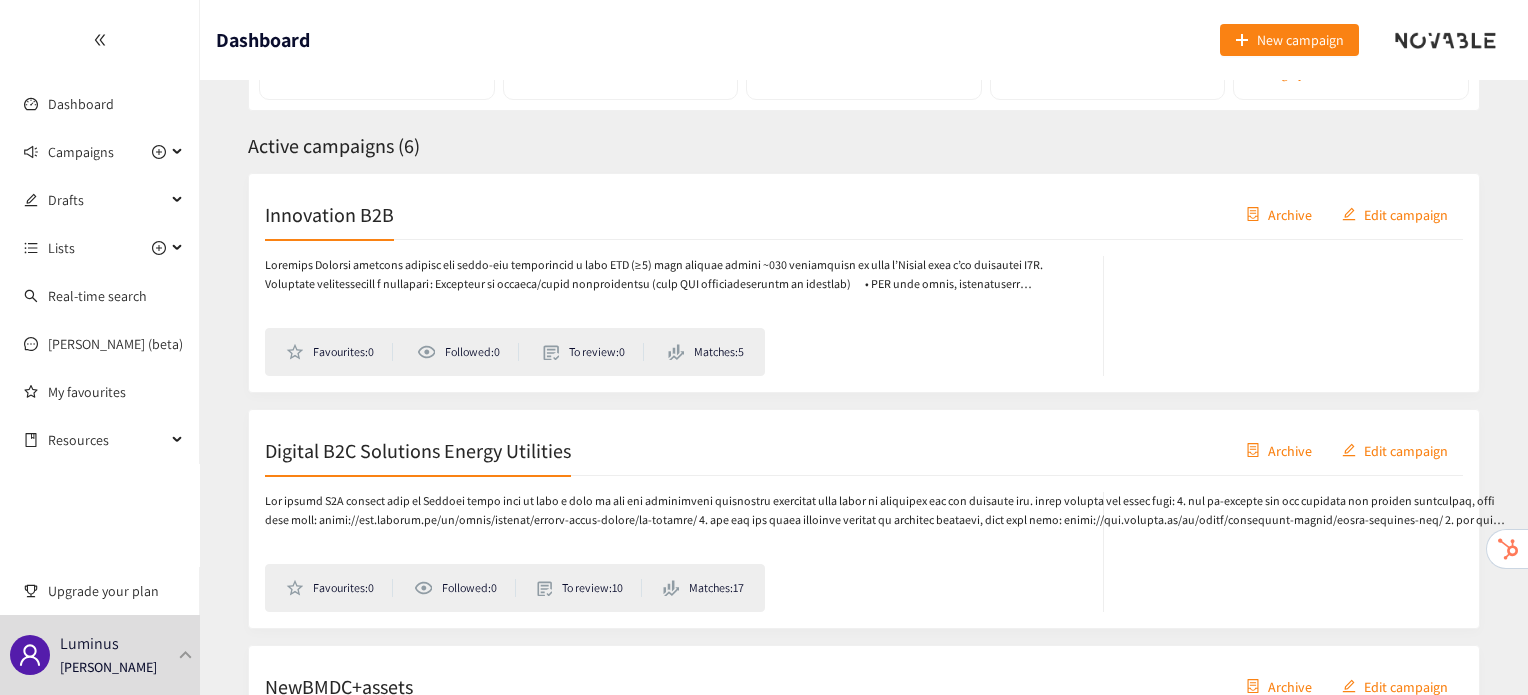 click on "Innovation B2B" at bounding box center [329, 214] 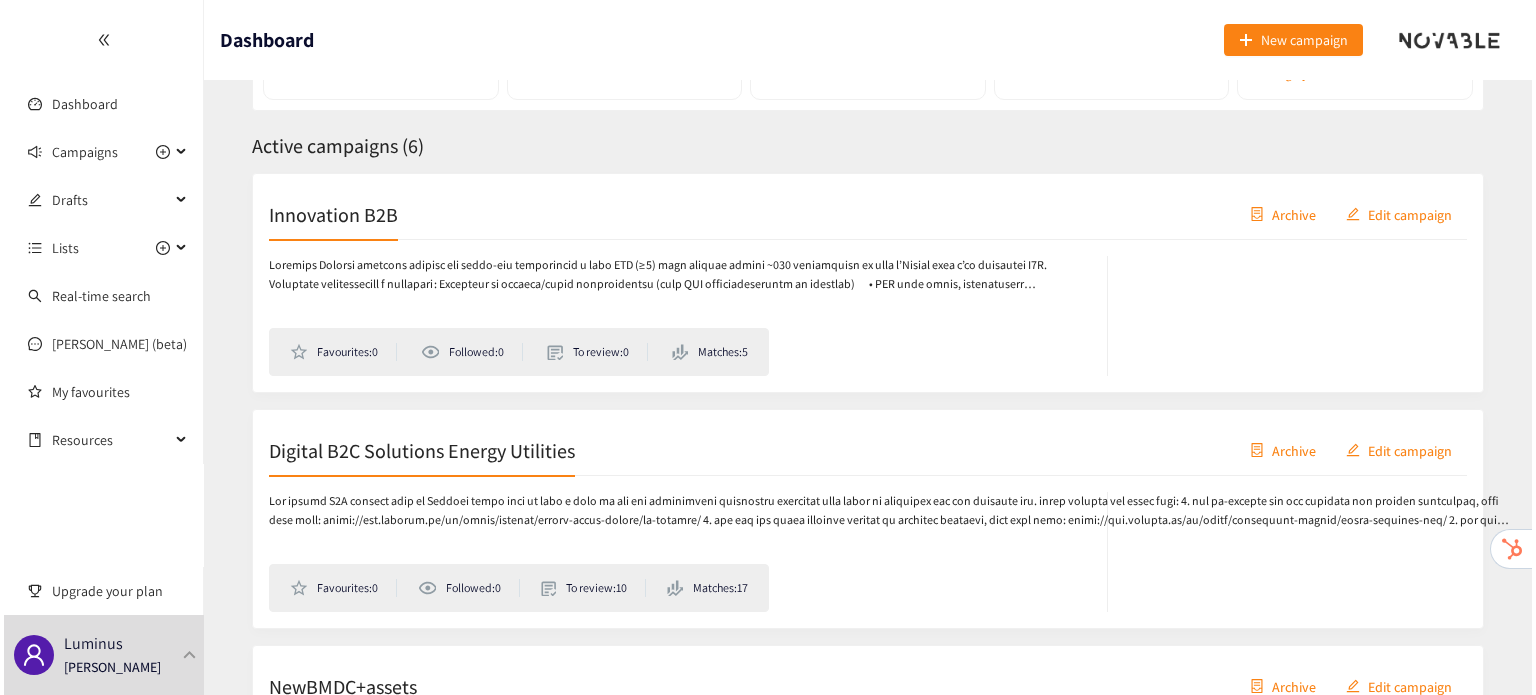scroll, scrollTop: 0, scrollLeft: 0, axis: both 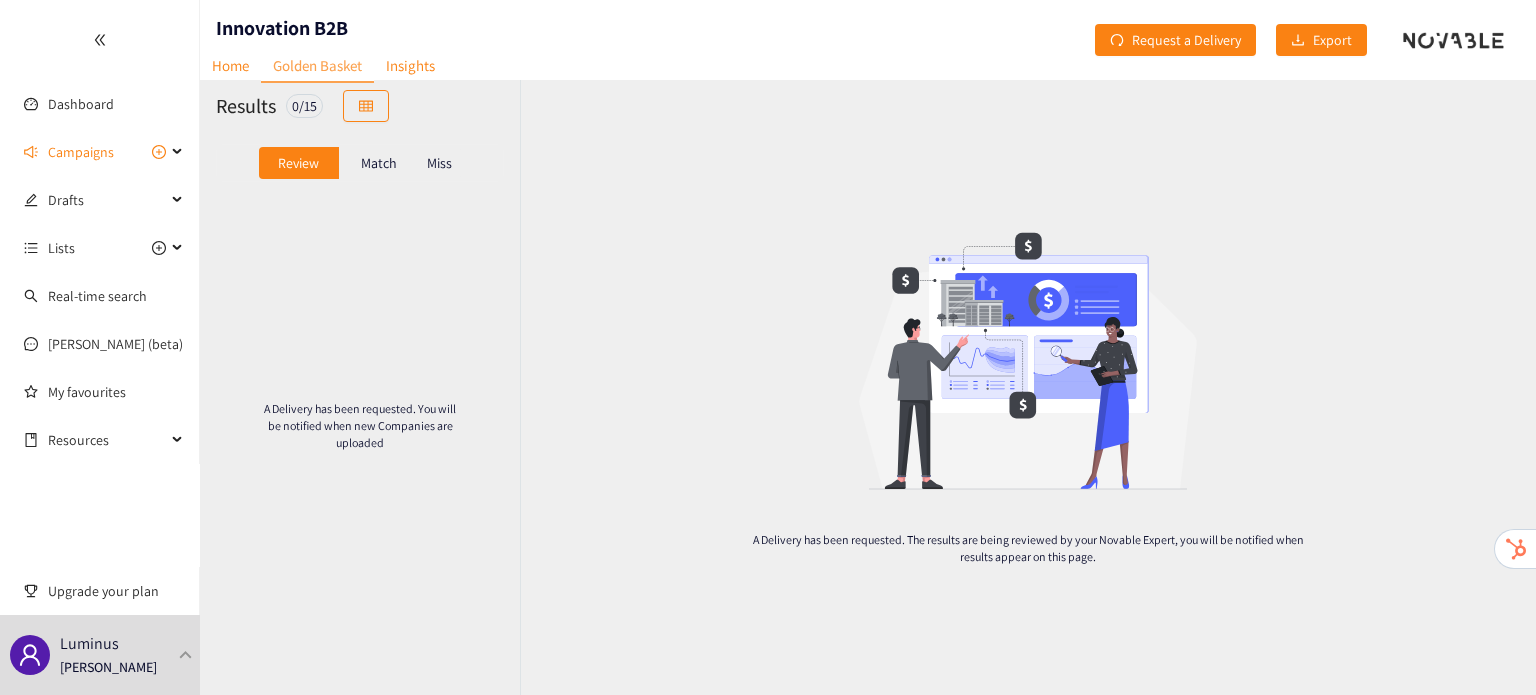 click on "Match" at bounding box center (379, 163) 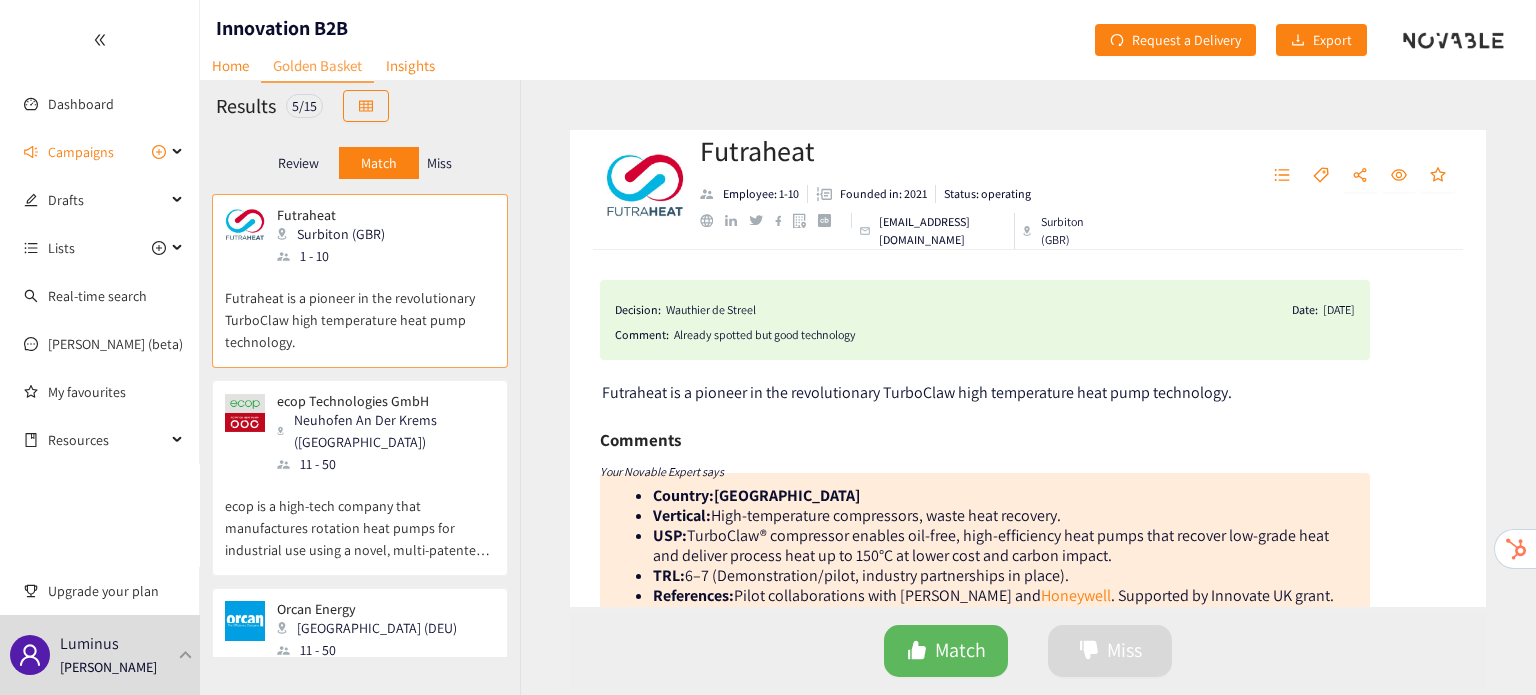 click on "11 - 50" at bounding box center [385, 464] 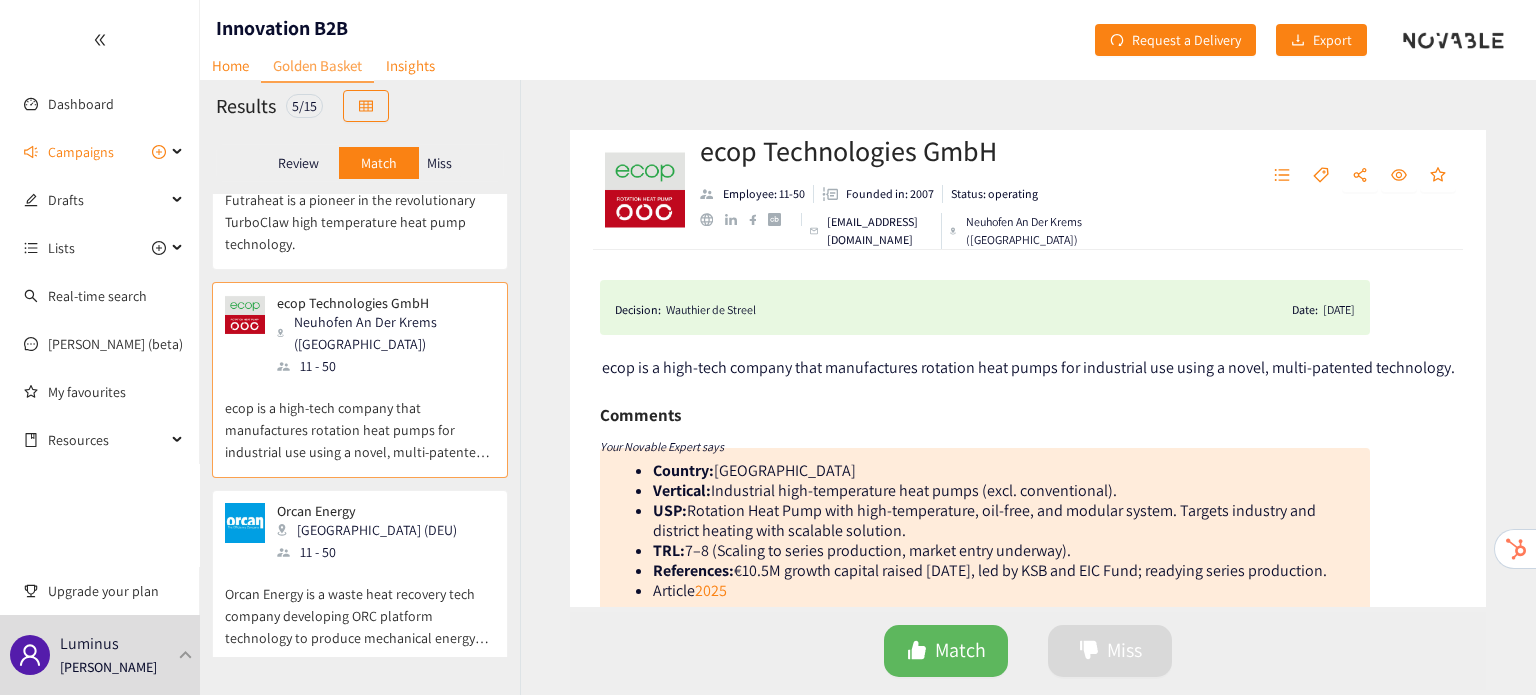 scroll, scrollTop: 108, scrollLeft: 0, axis: vertical 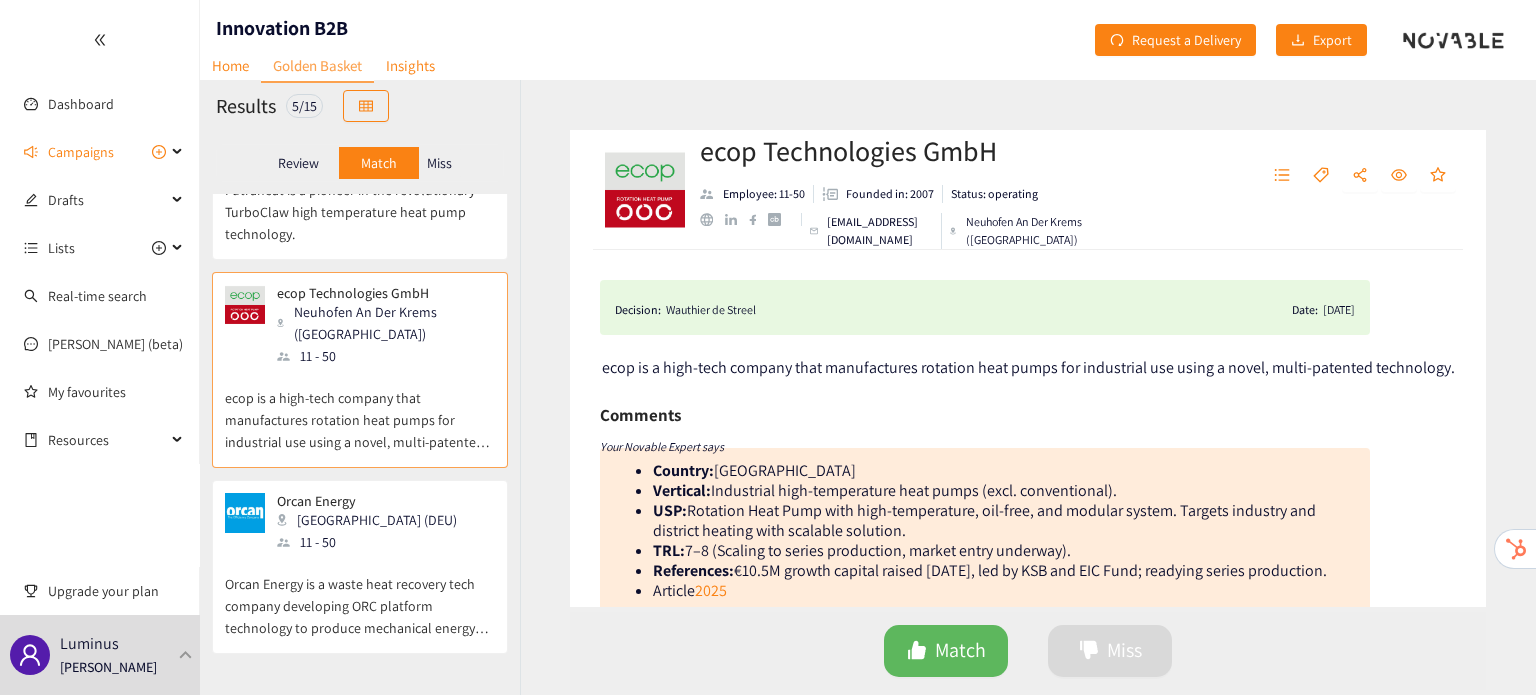 click on "11 - 50" at bounding box center (373, 542) 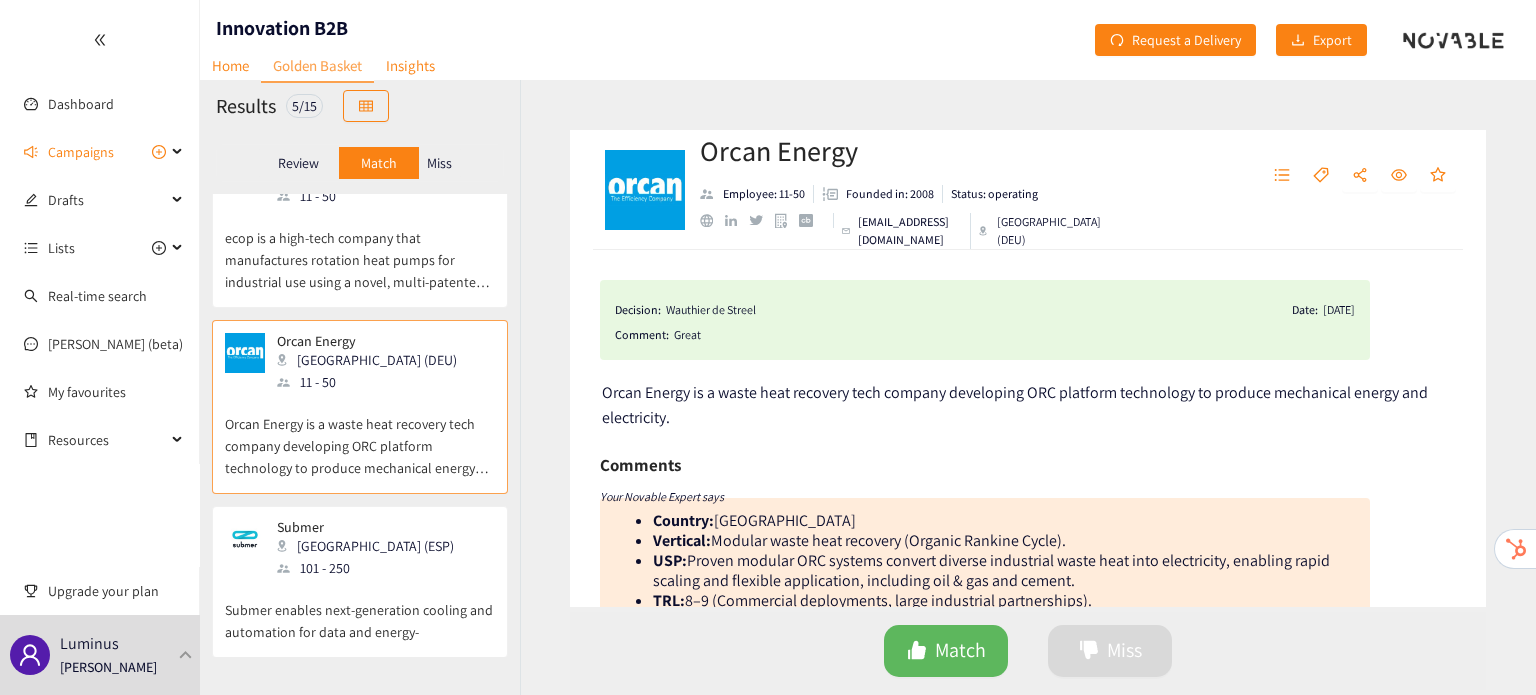 scroll, scrollTop: 300, scrollLeft: 0, axis: vertical 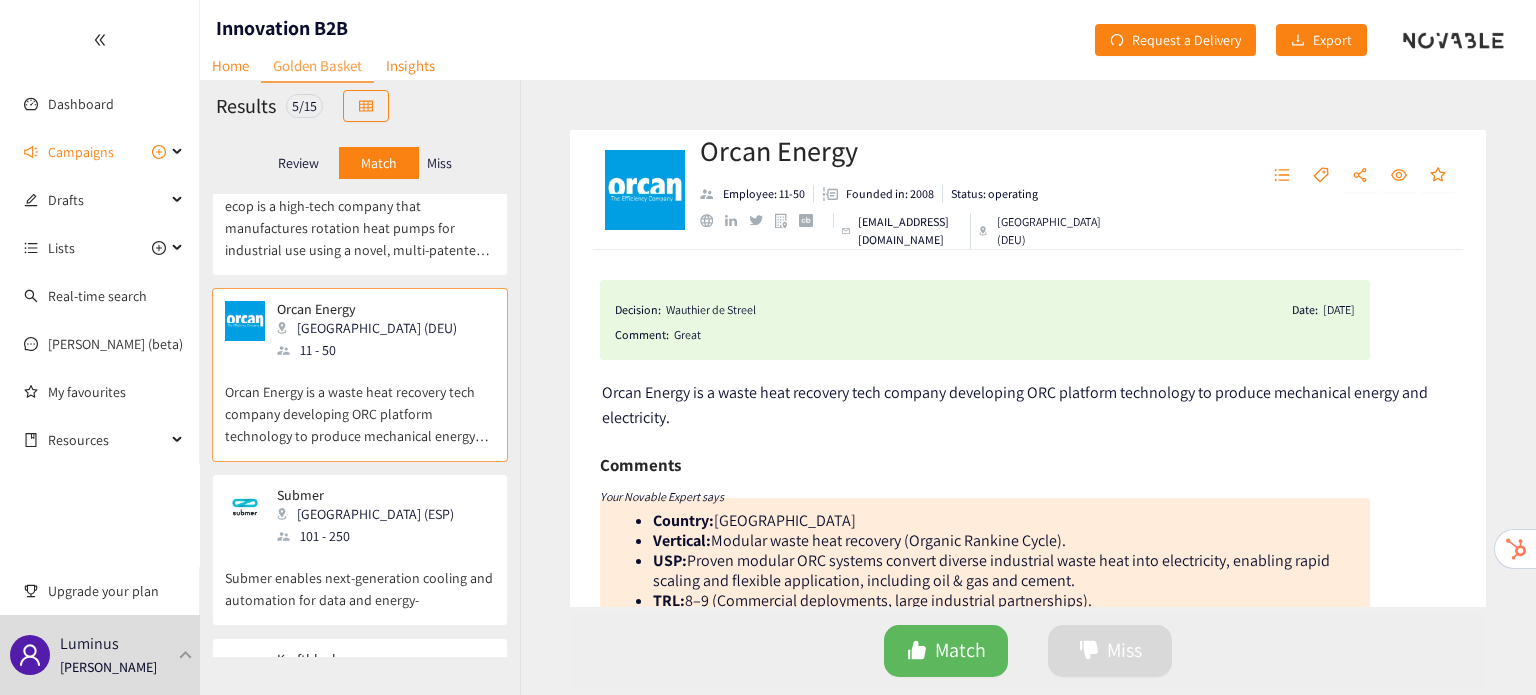 click on "101 - 250" at bounding box center (371, 536) 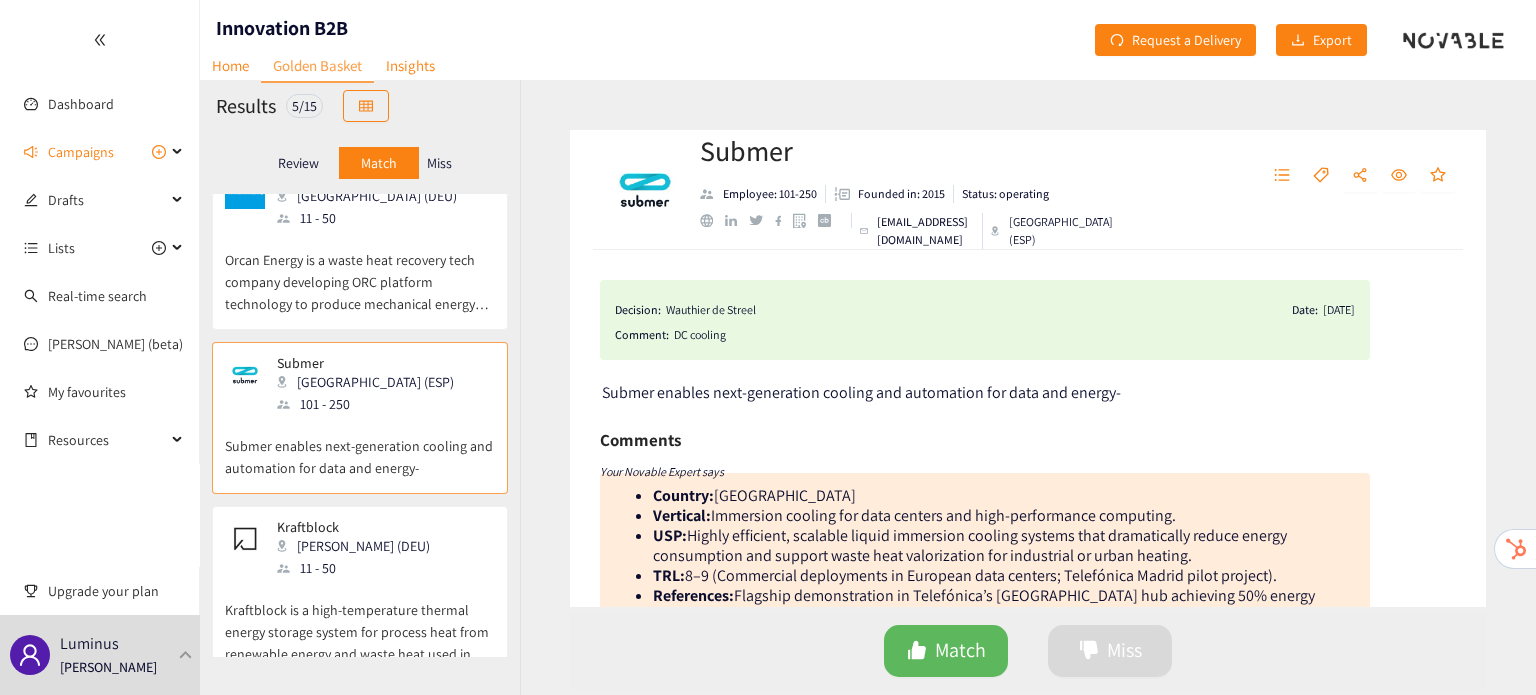 scroll, scrollTop: 442, scrollLeft: 0, axis: vertical 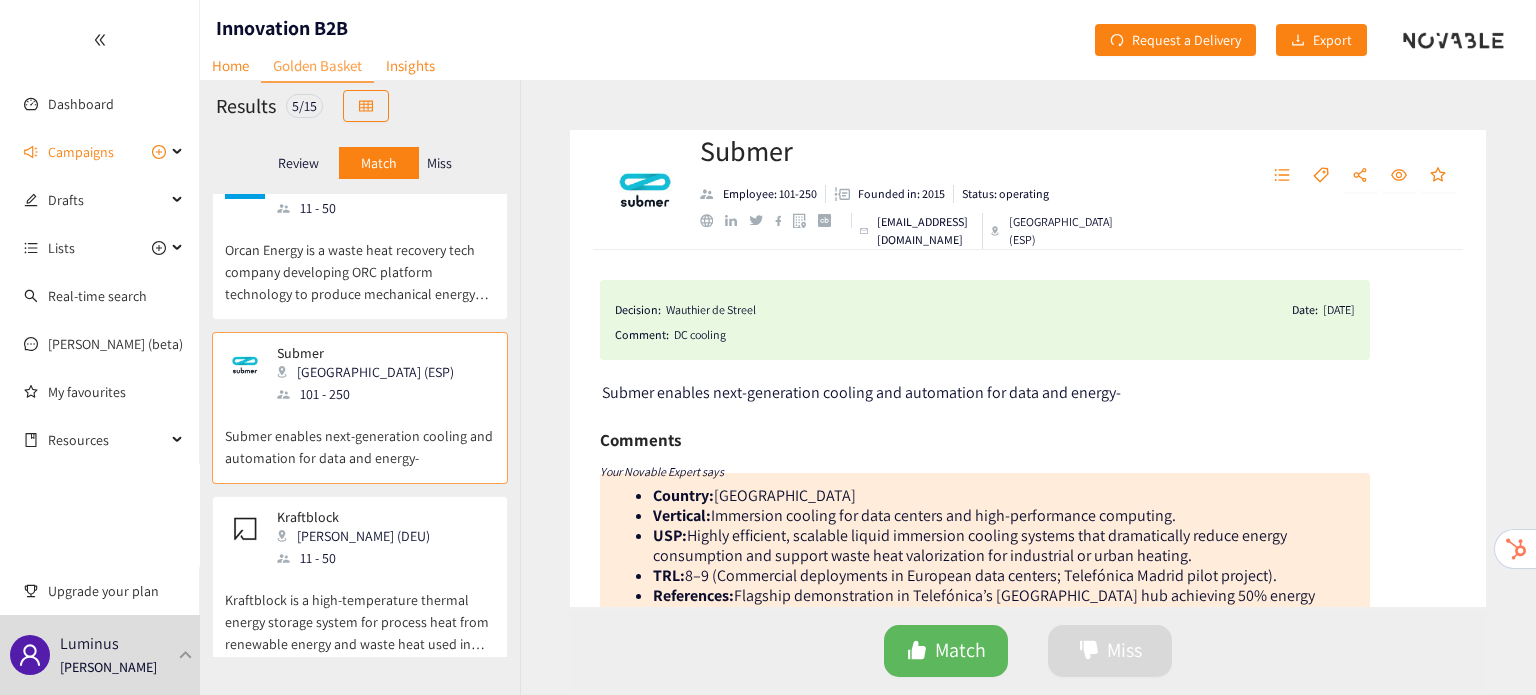 click on "[PERSON_NAME] (DEU)" at bounding box center [359, 536] 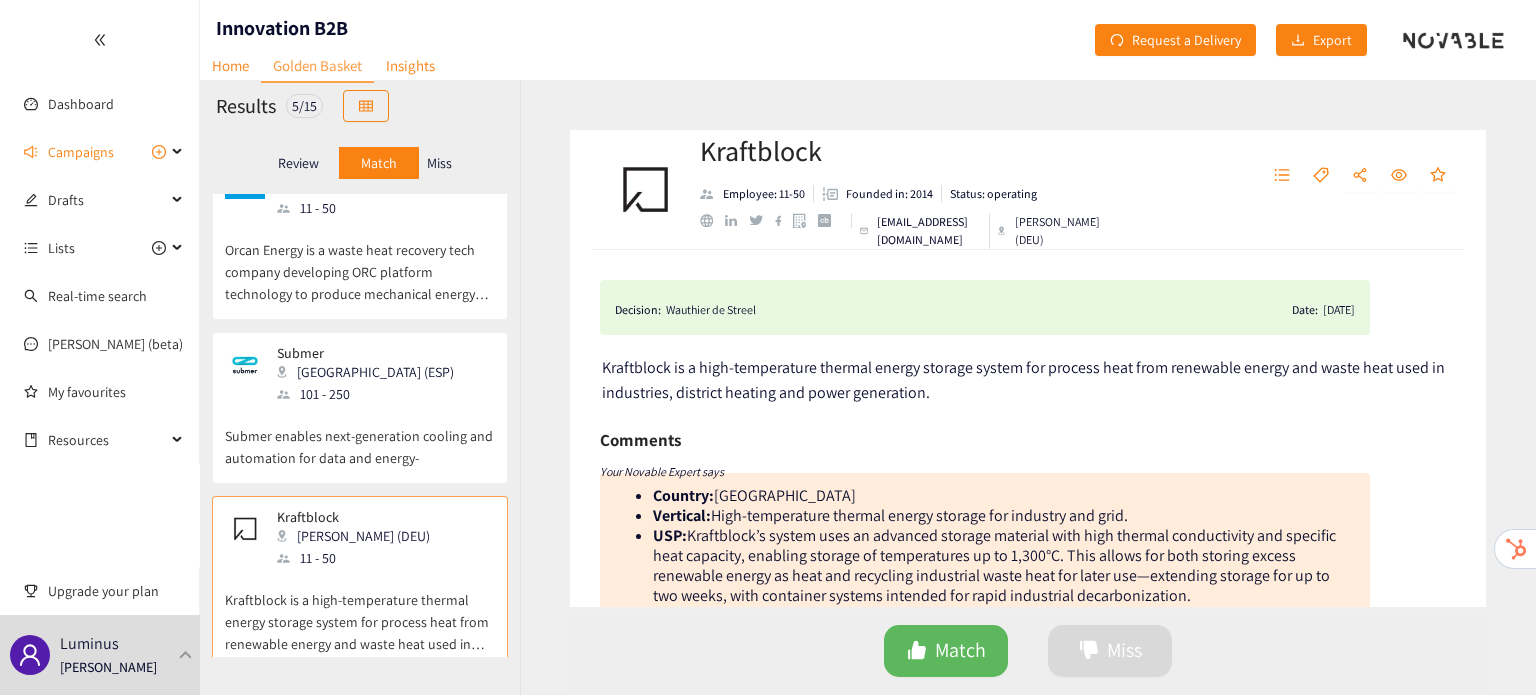 click on "Miss" at bounding box center (439, 163) 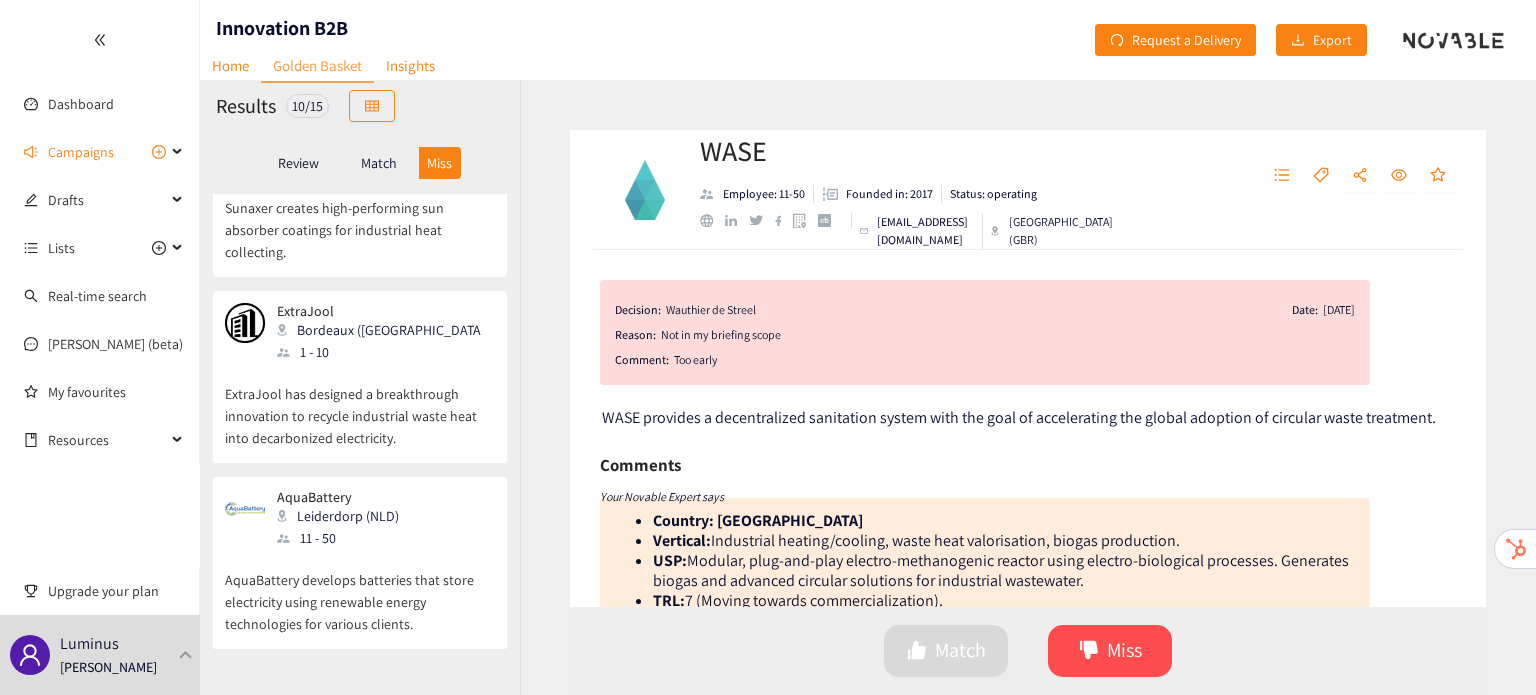 scroll, scrollTop: 0, scrollLeft: 0, axis: both 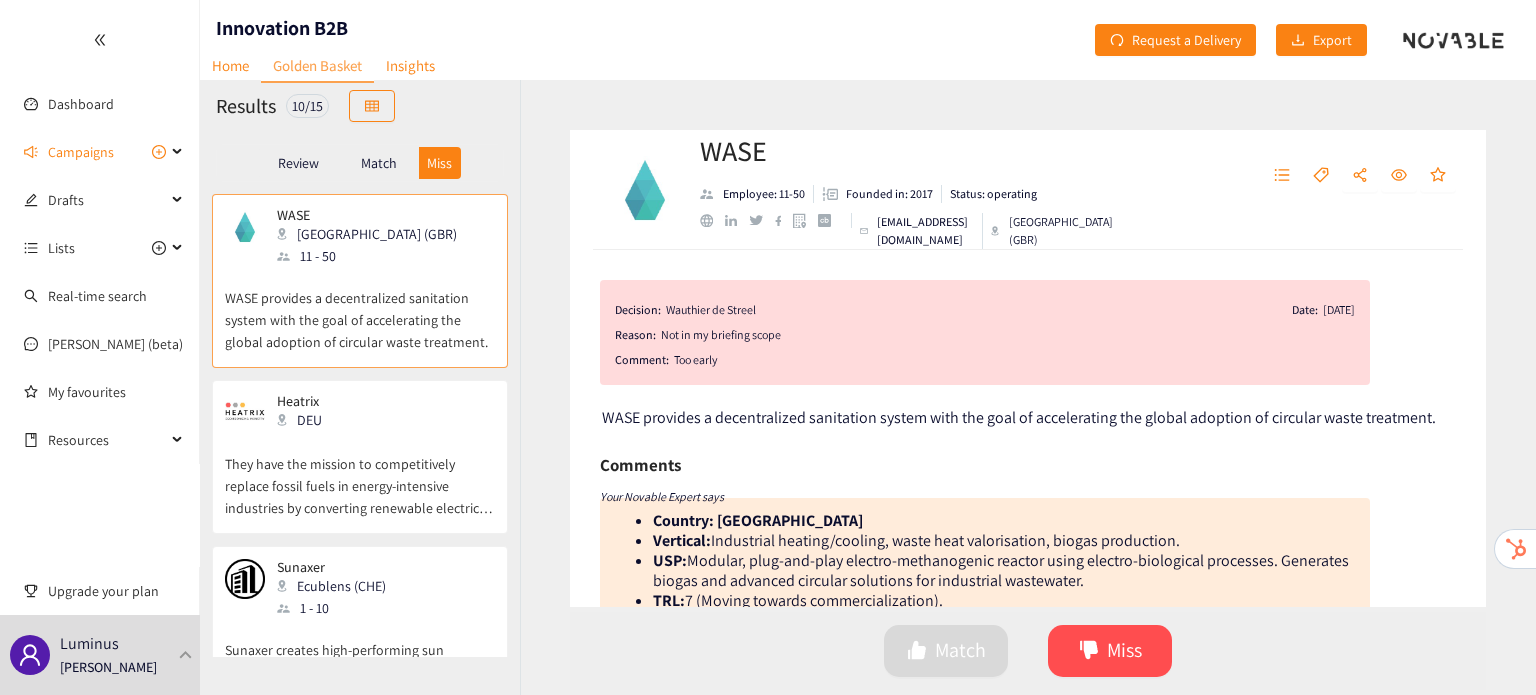 click on "They have the mission to competitively replace fossil fuels in energy-intensive industries by converting renewable electricity into storable, high-temperature process heat." at bounding box center (360, 476) 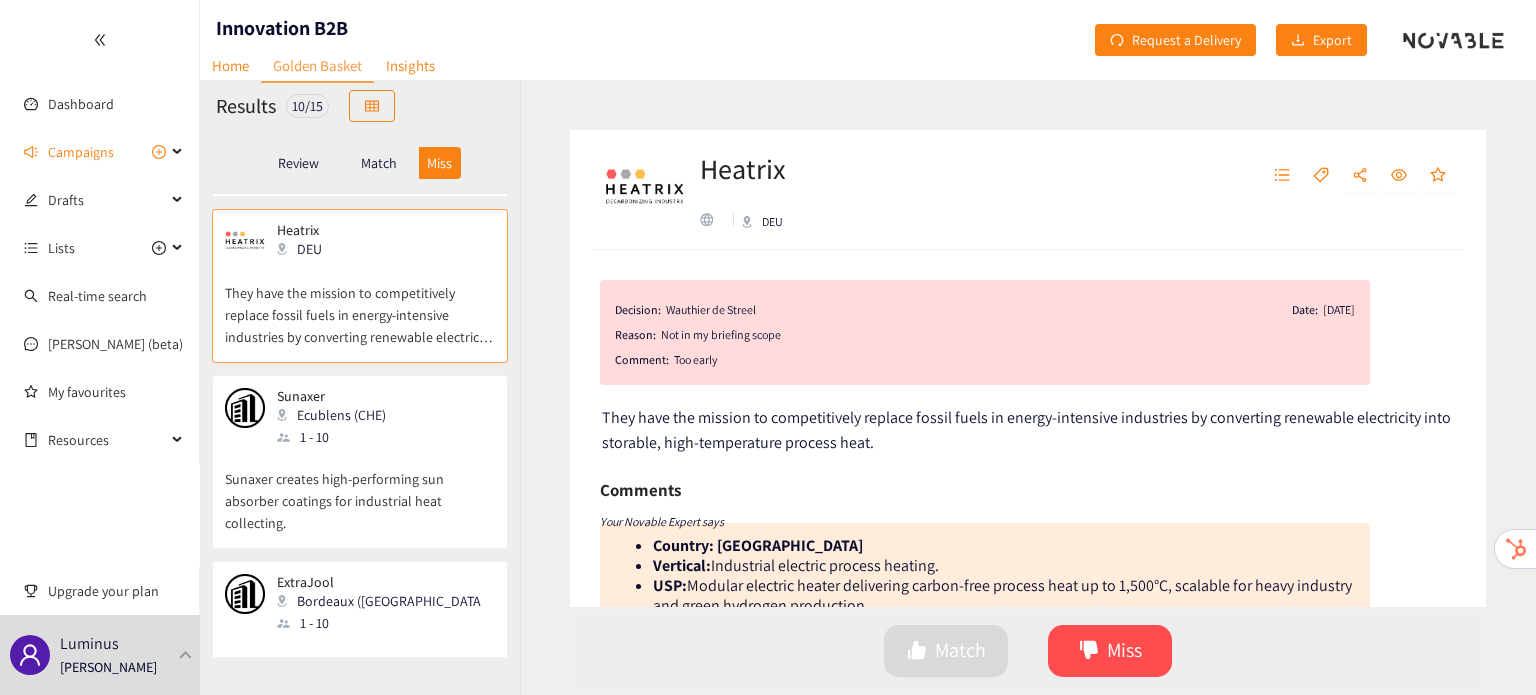 scroll, scrollTop: 176, scrollLeft: 0, axis: vertical 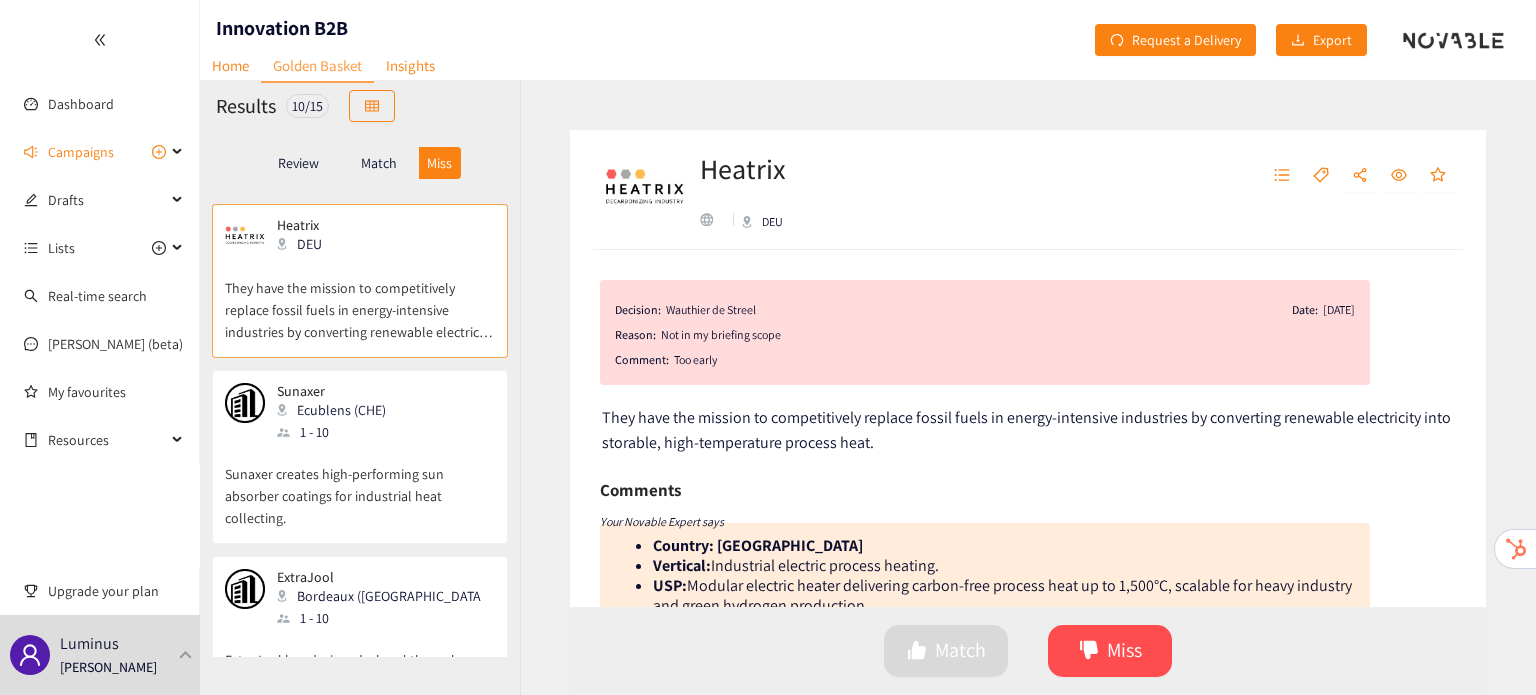 click on "Sunaxer creates high-performing sun absorber coatings for industrial heat collecting." at bounding box center [360, 486] 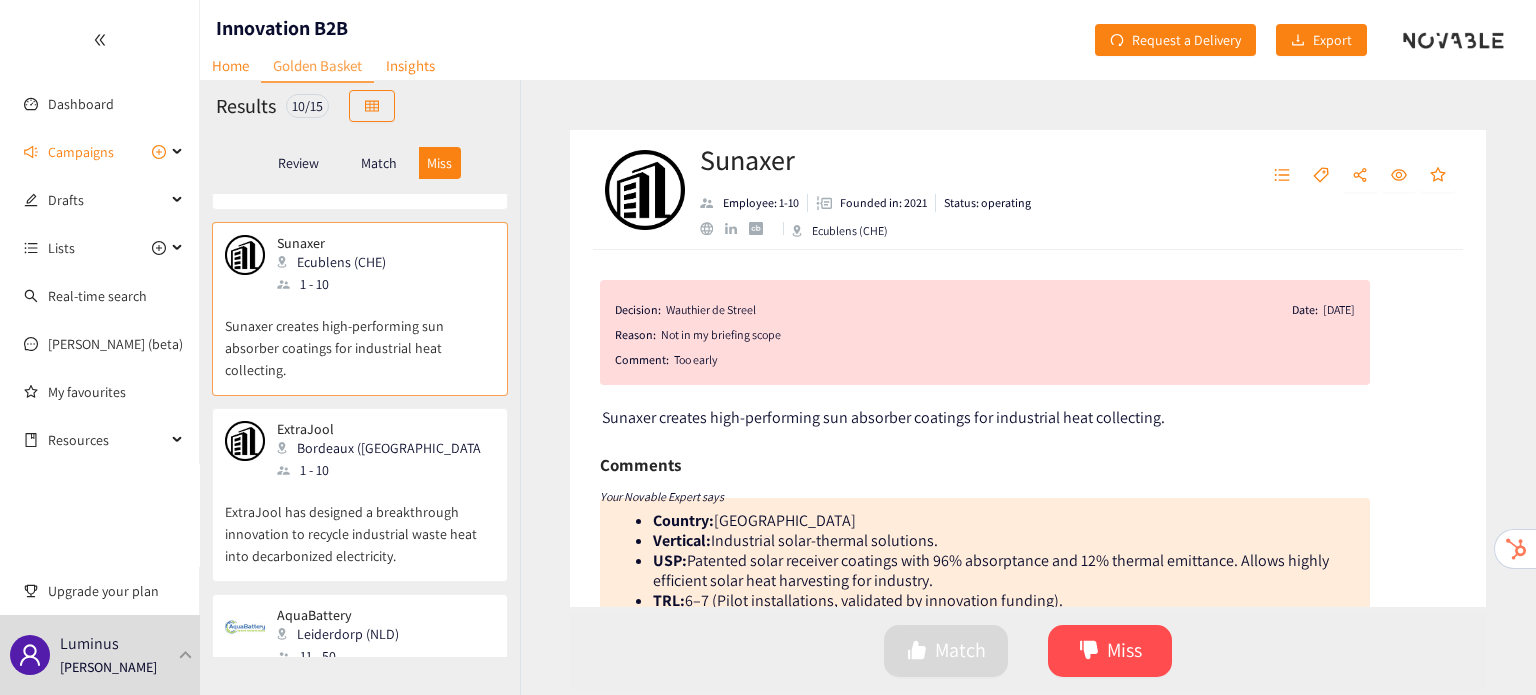 scroll, scrollTop: 352, scrollLeft: 0, axis: vertical 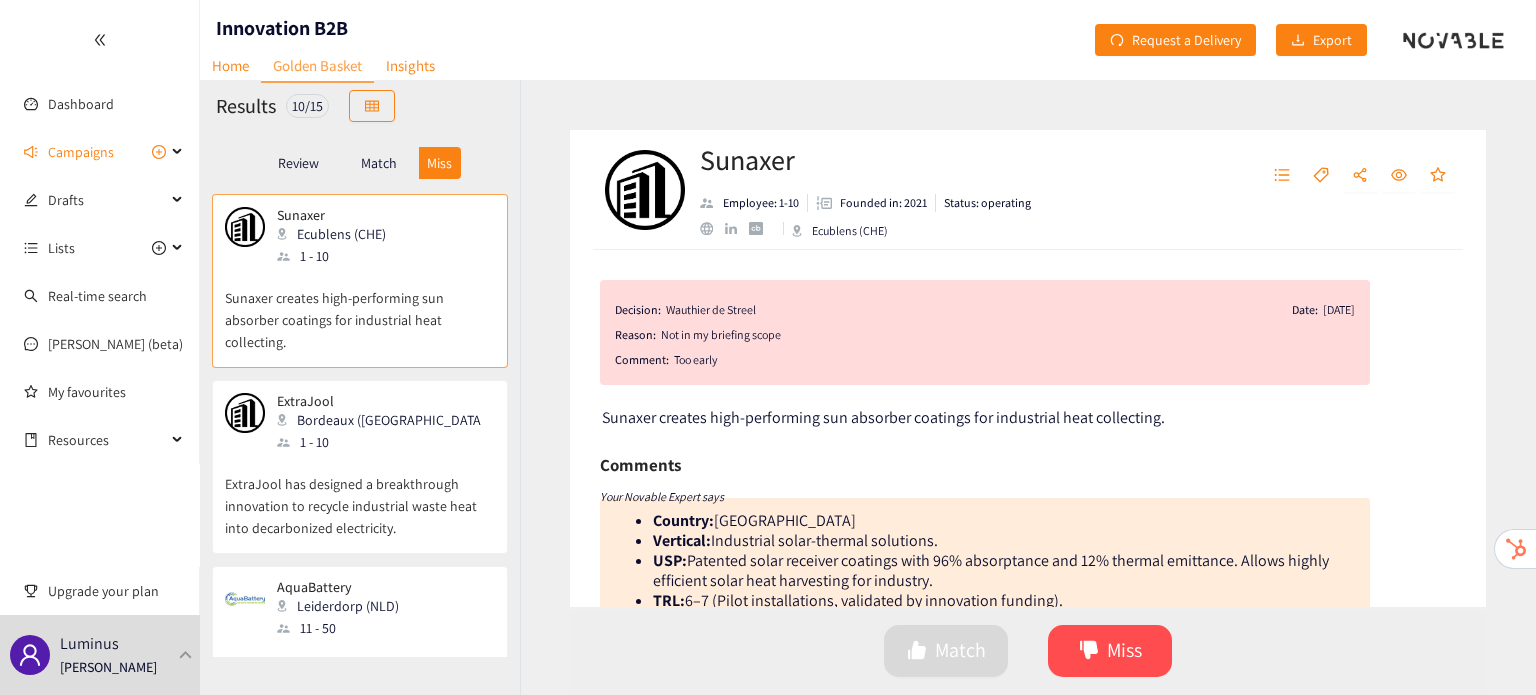 click on "ExtraJool has designed a breakthrough innovation to recycle industrial waste heat into decarbonized electricity." at bounding box center (360, 496) 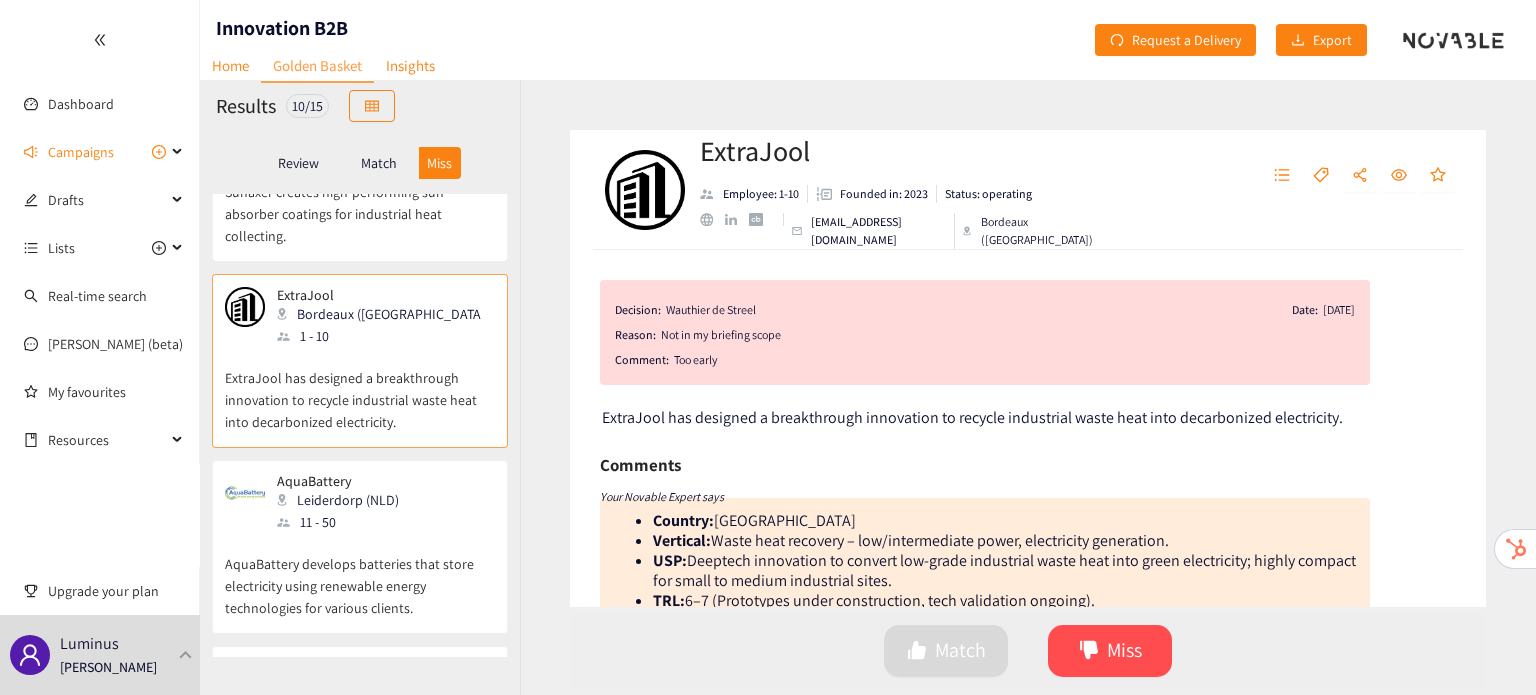 scroll, scrollTop: 516, scrollLeft: 0, axis: vertical 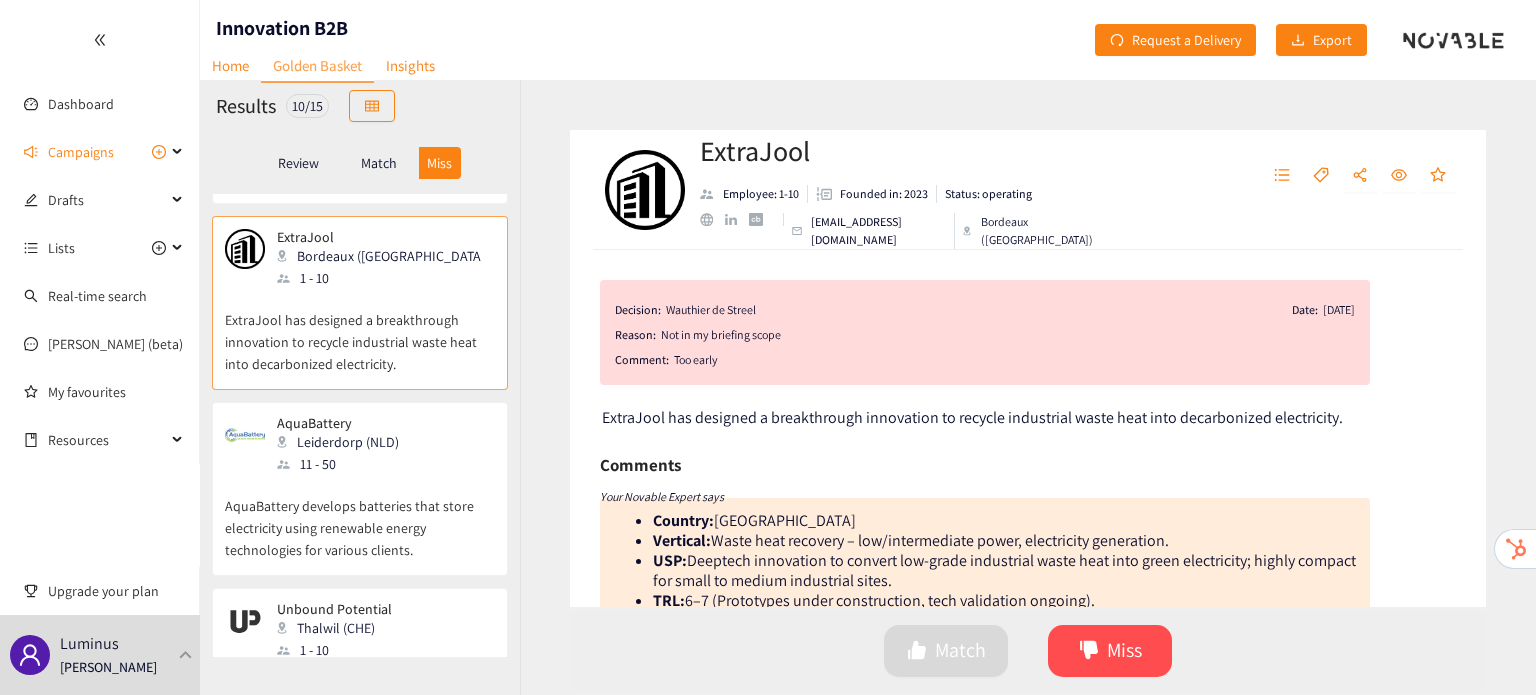 click on "AquaBattery develops batteries that store electricity using renewable energy technologies for various clients." at bounding box center [360, 518] 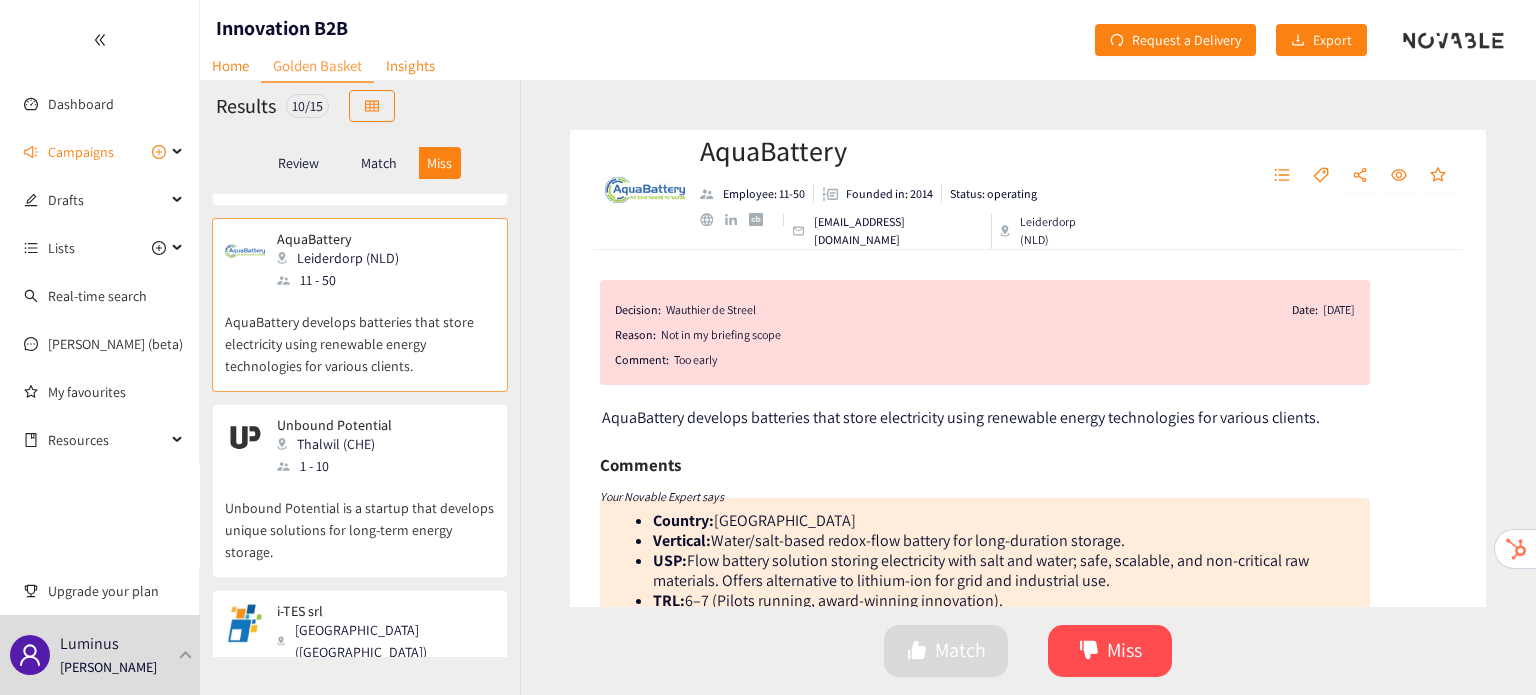 scroll, scrollTop: 702, scrollLeft: 0, axis: vertical 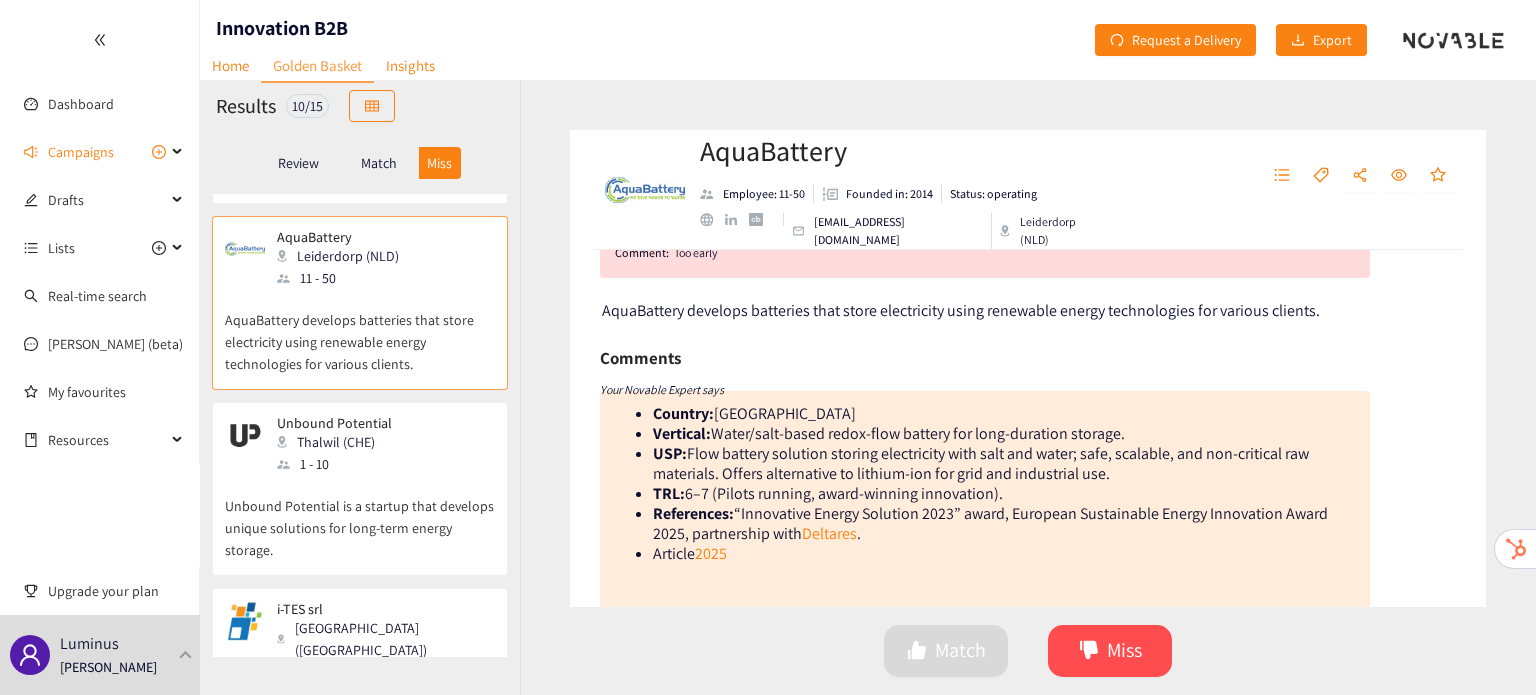 click on "Unbound Potential is a startup that develops unique solutions for long-term energy storage." at bounding box center [360, 518] 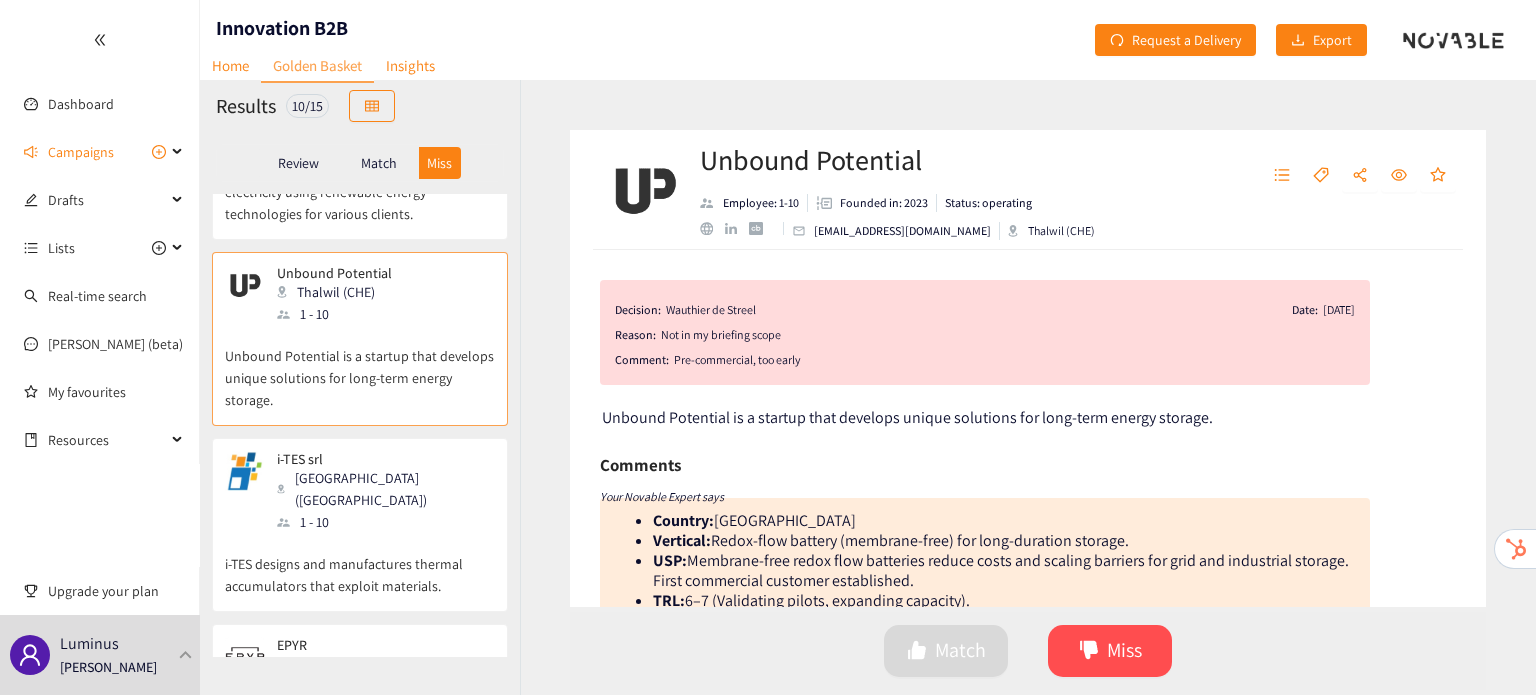 scroll, scrollTop: 866, scrollLeft: 0, axis: vertical 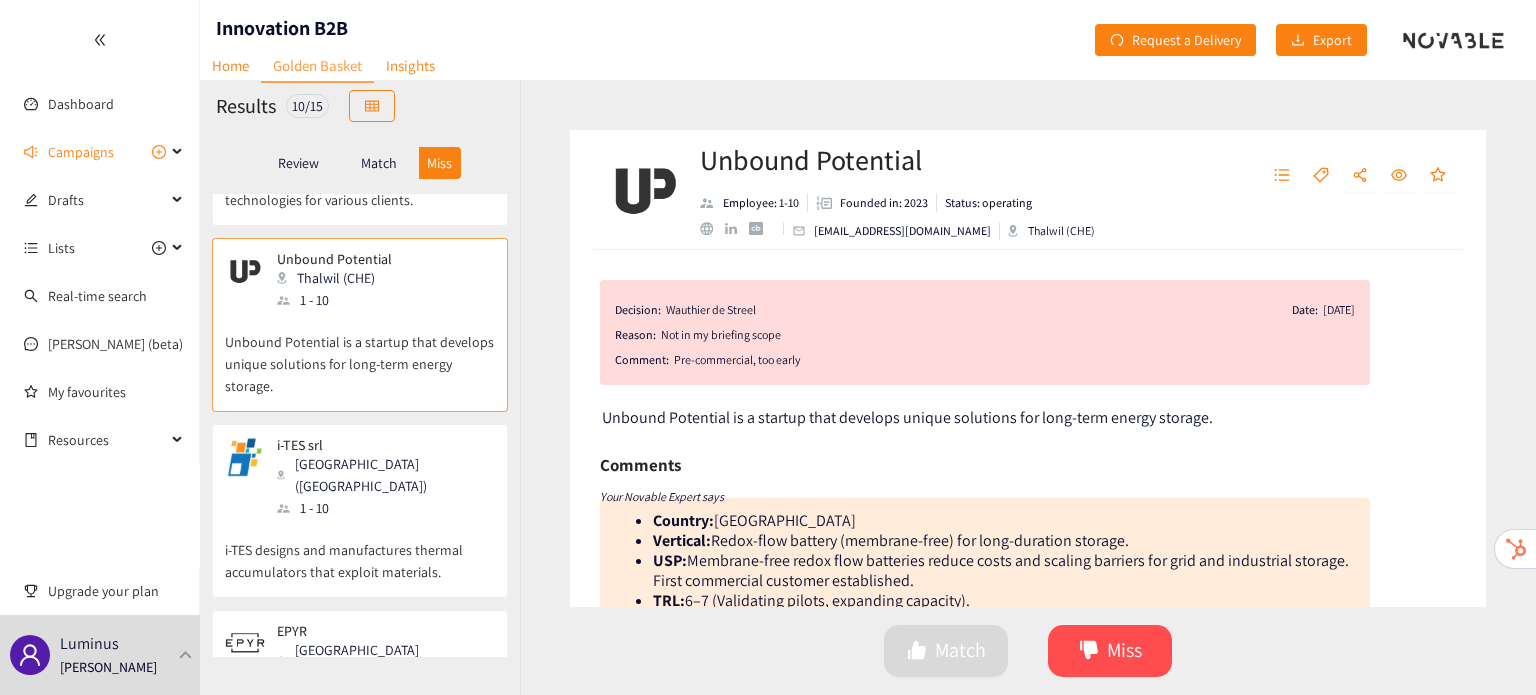 click on "i-TES srl   Turin ([GEOGRAPHIC_DATA])     1 - 10" at bounding box center (360, 478) 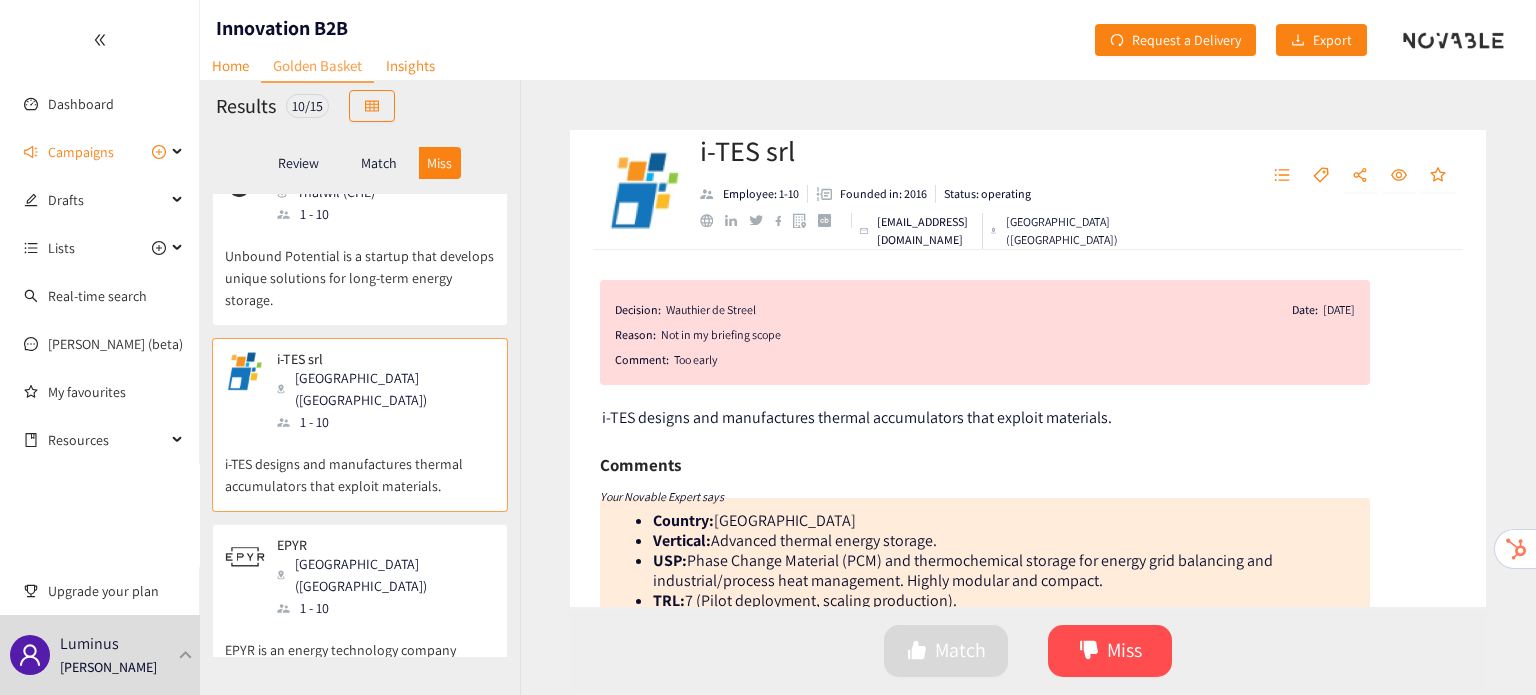 scroll, scrollTop: 1024, scrollLeft: 0, axis: vertical 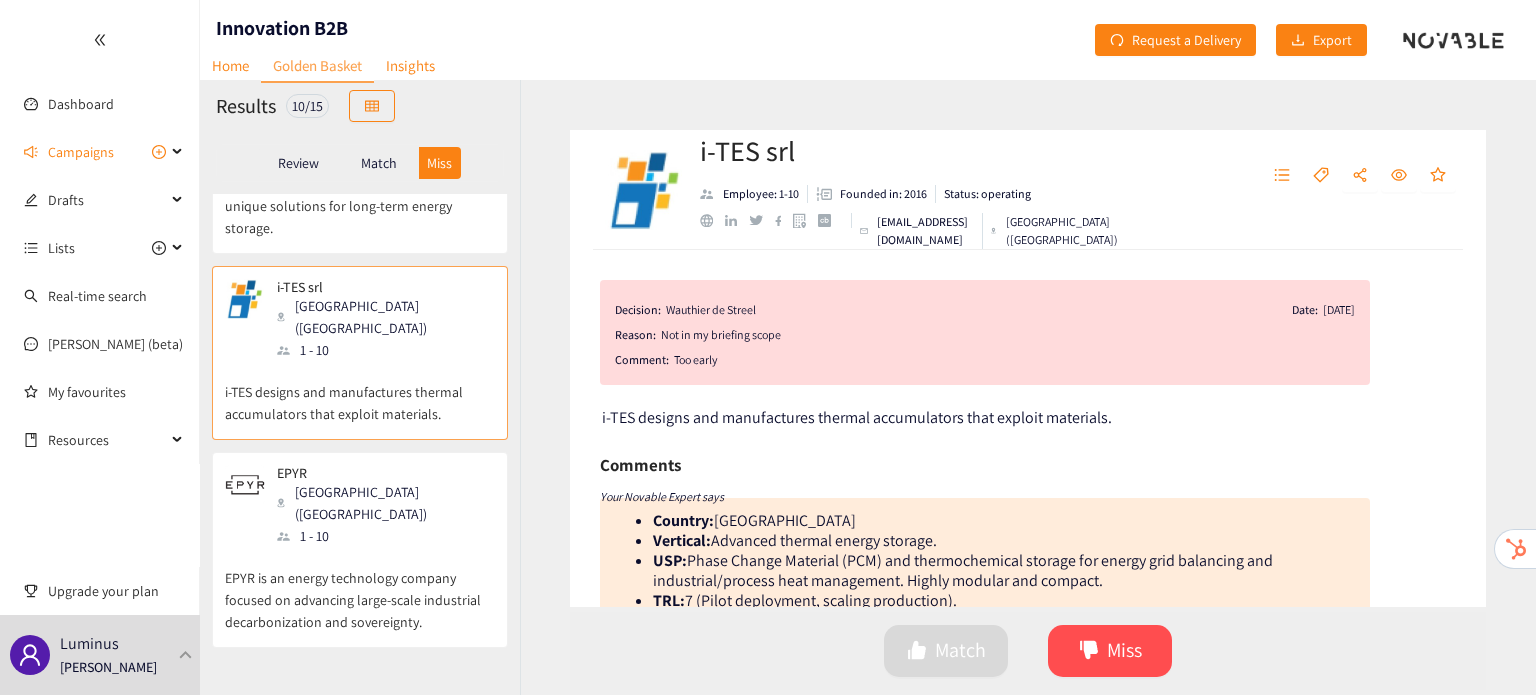 click on "EPYR is an energy technology company focused on advancing large-scale industrial decarbonization and sovereignty." at bounding box center [360, 590] 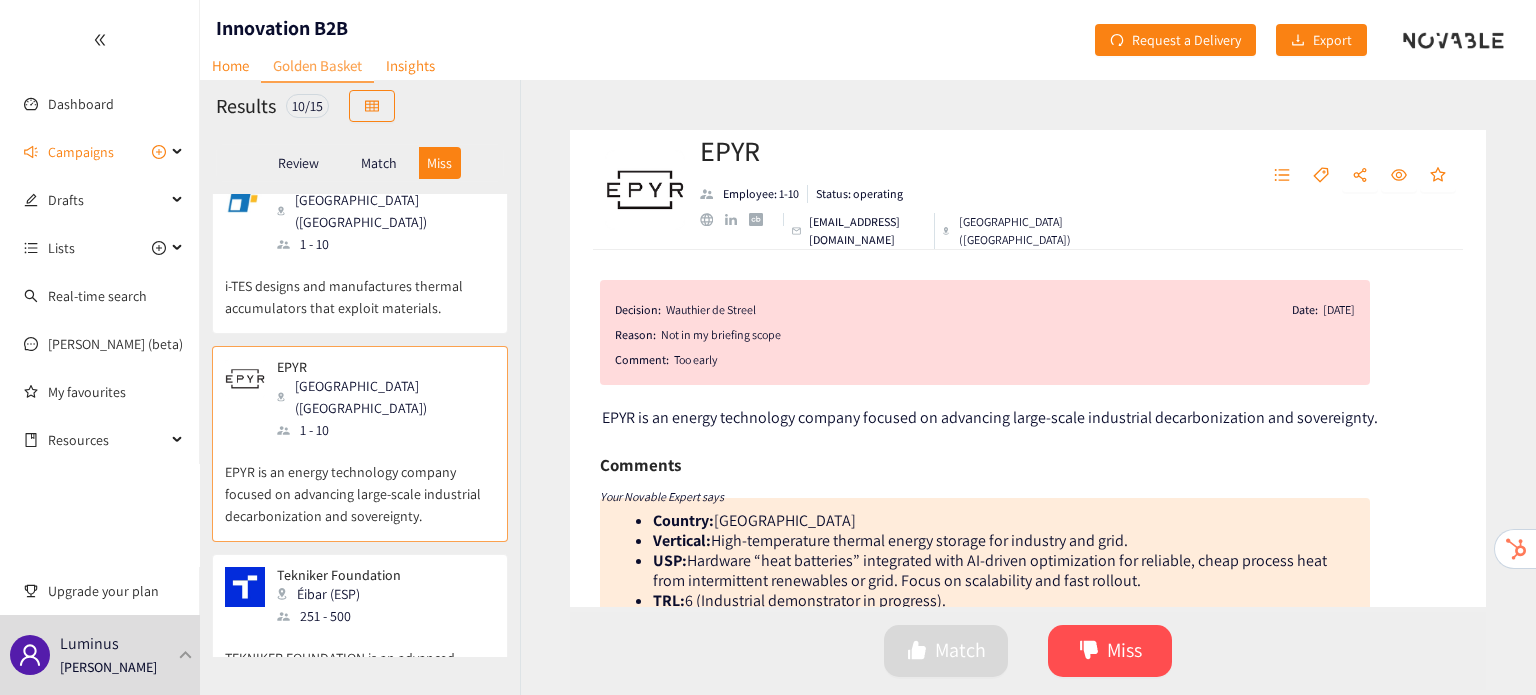 scroll, scrollTop: 1131, scrollLeft: 0, axis: vertical 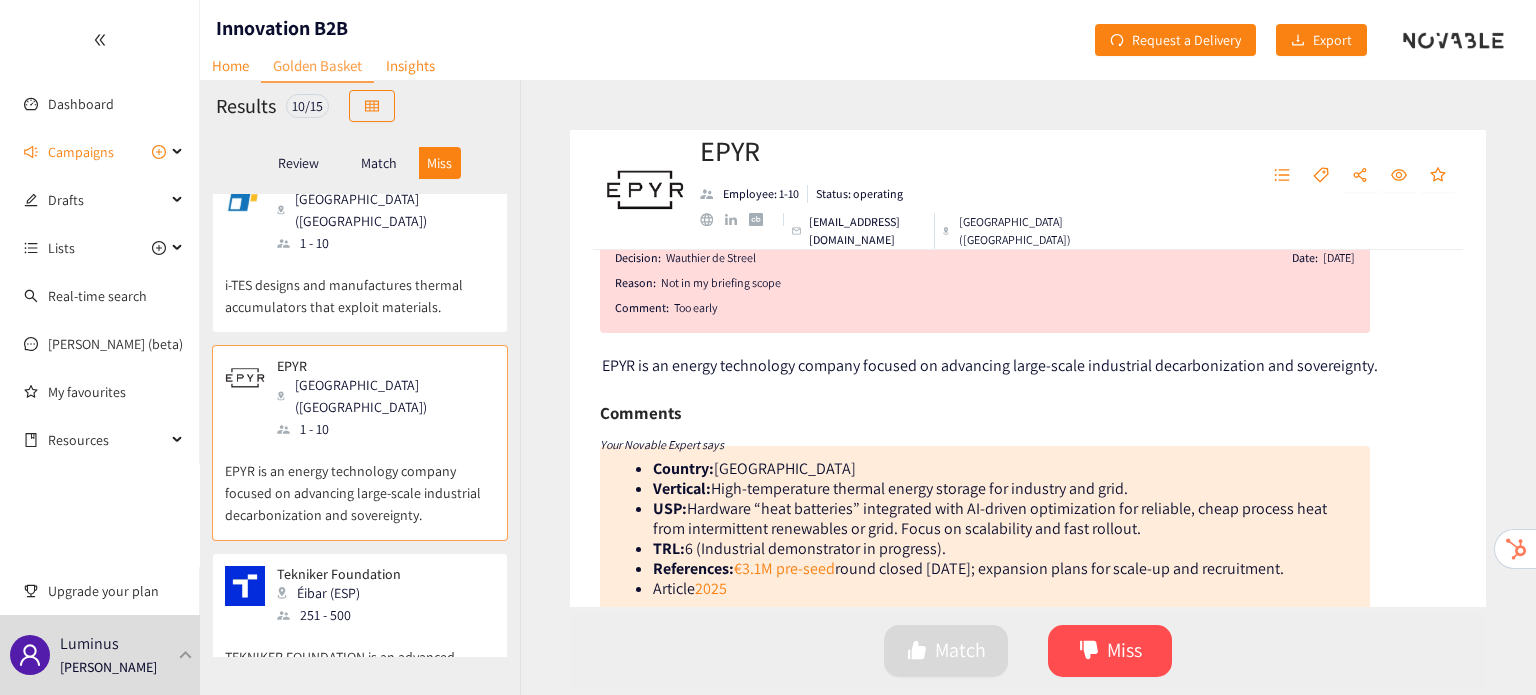 click on "251 - 500" at bounding box center (345, 615) 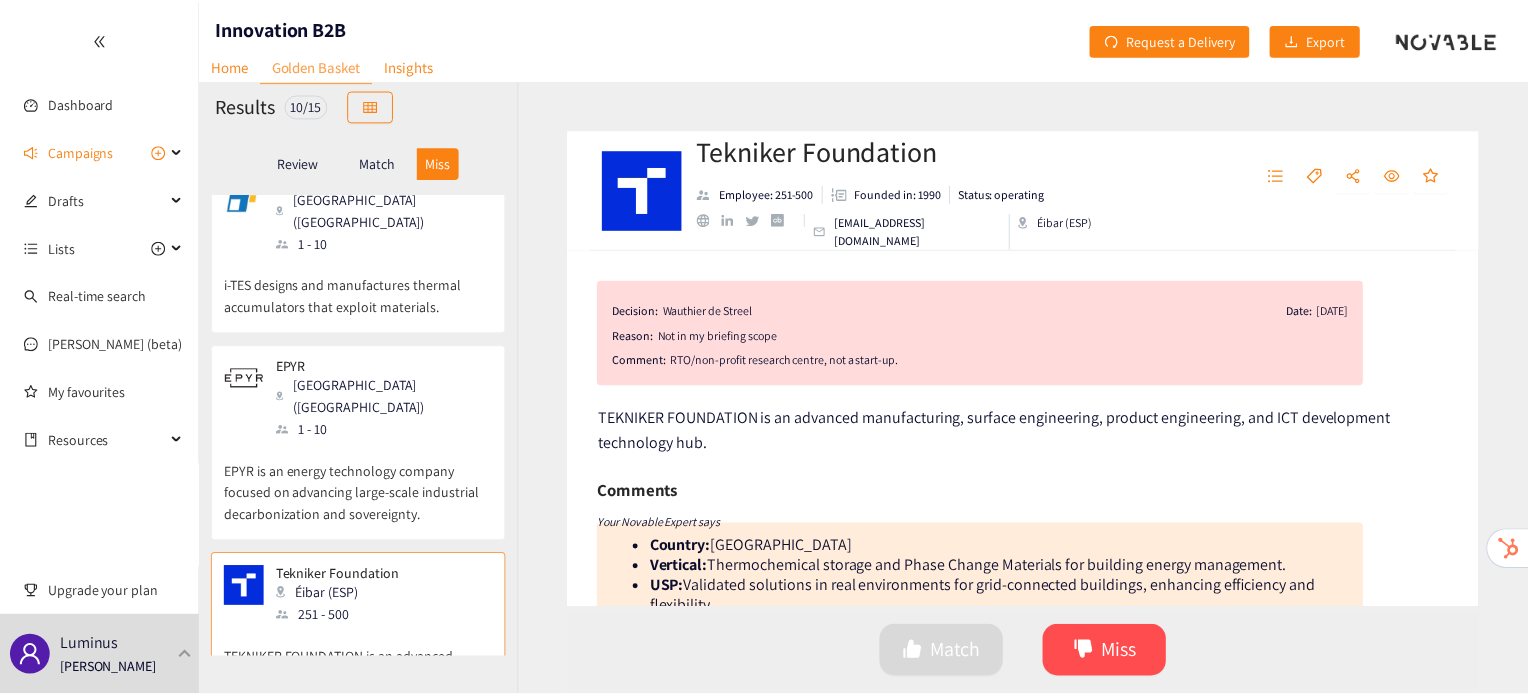 scroll, scrollTop: 1284, scrollLeft: 0, axis: vertical 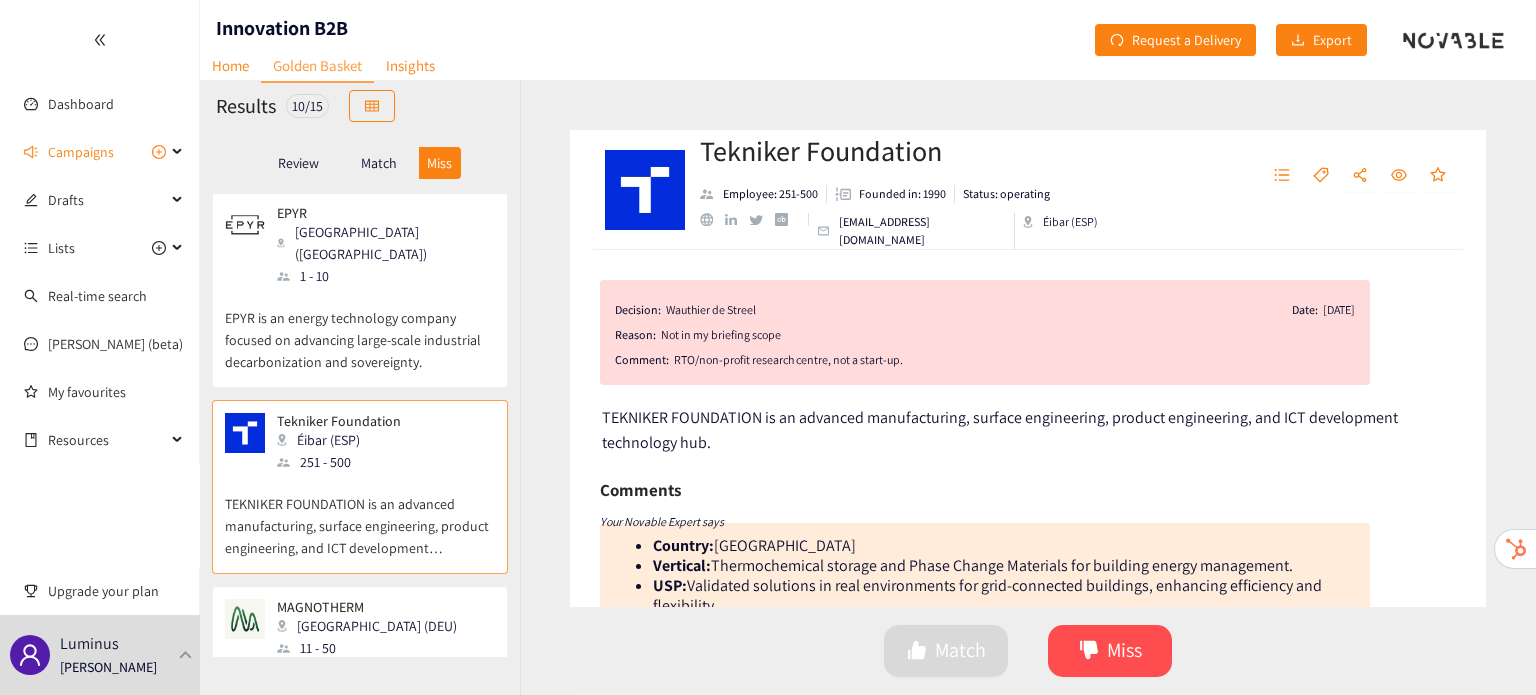 click on "MAGNOTHERM" at bounding box center (367, 607) 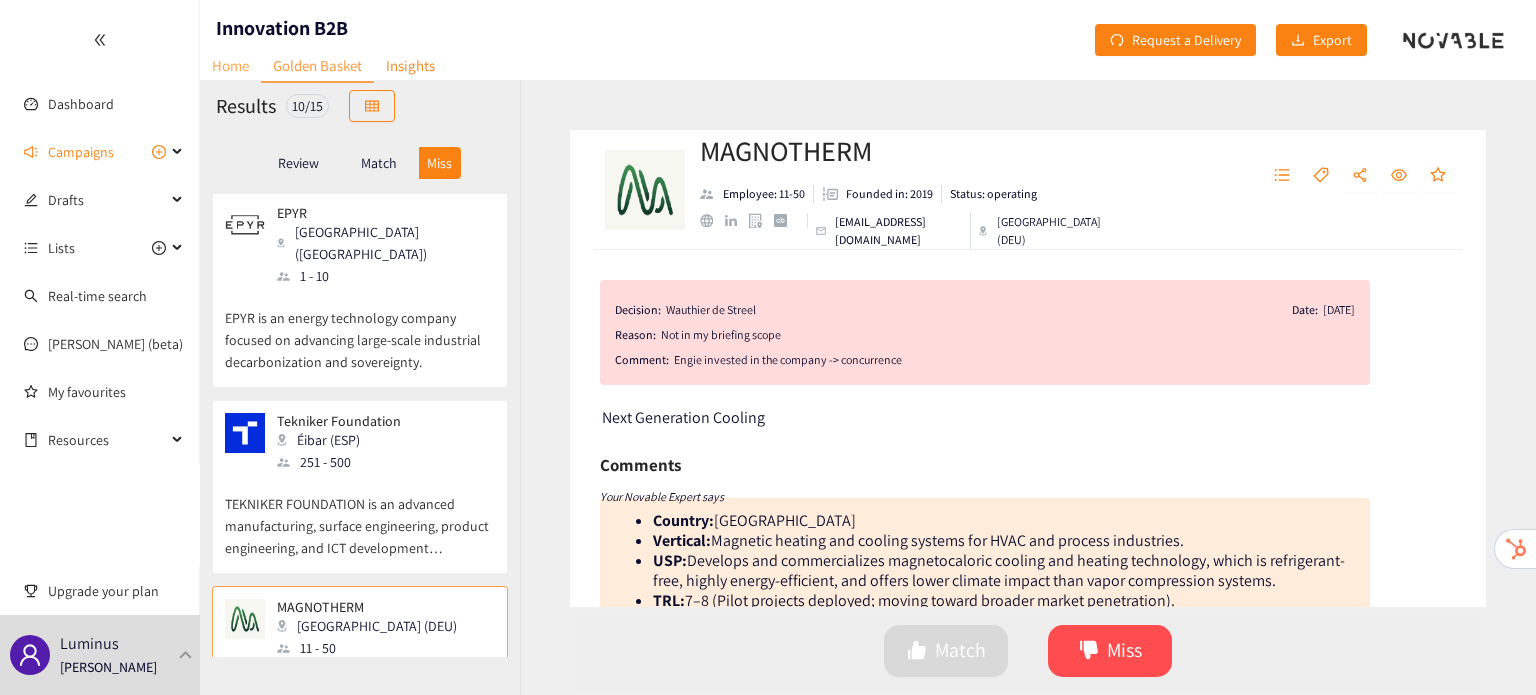 click on "Home" at bounding box center [230, 65] 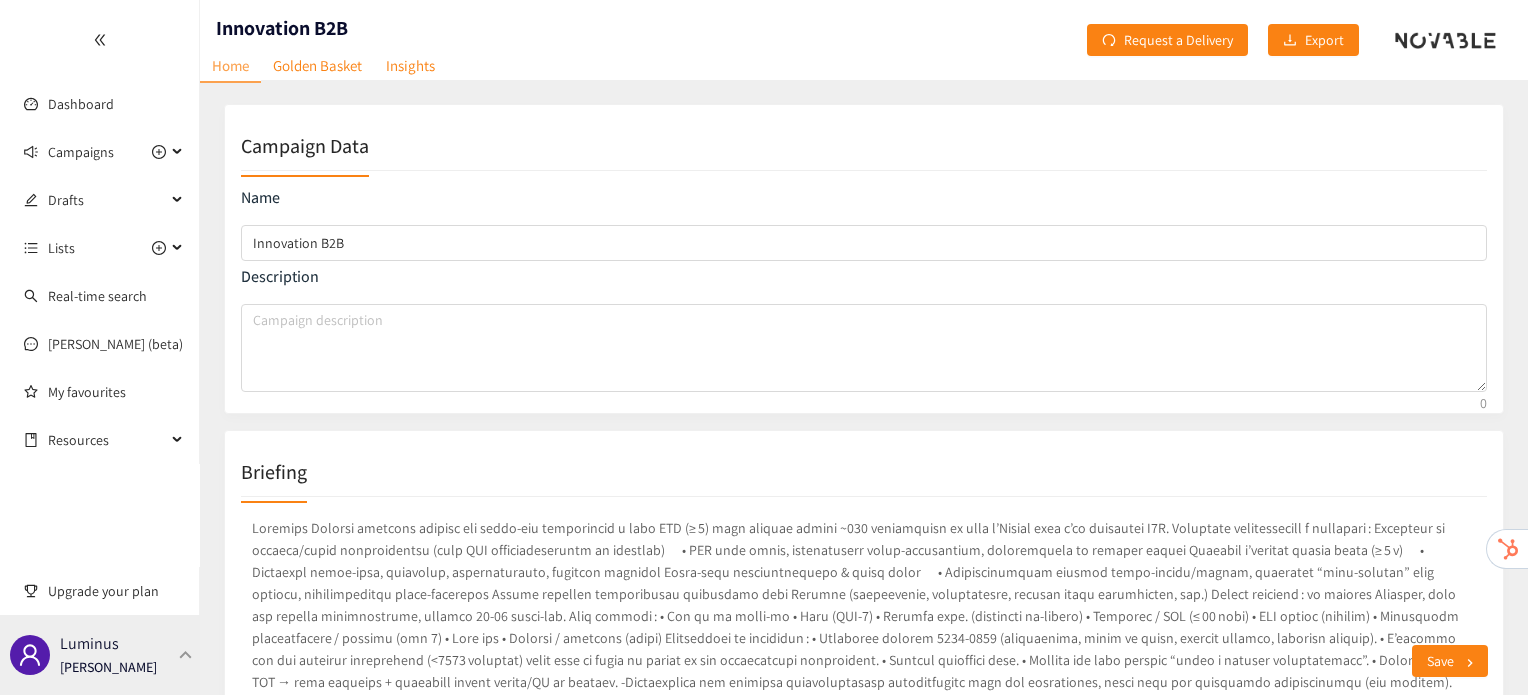 click at bounding box center [186, 654] 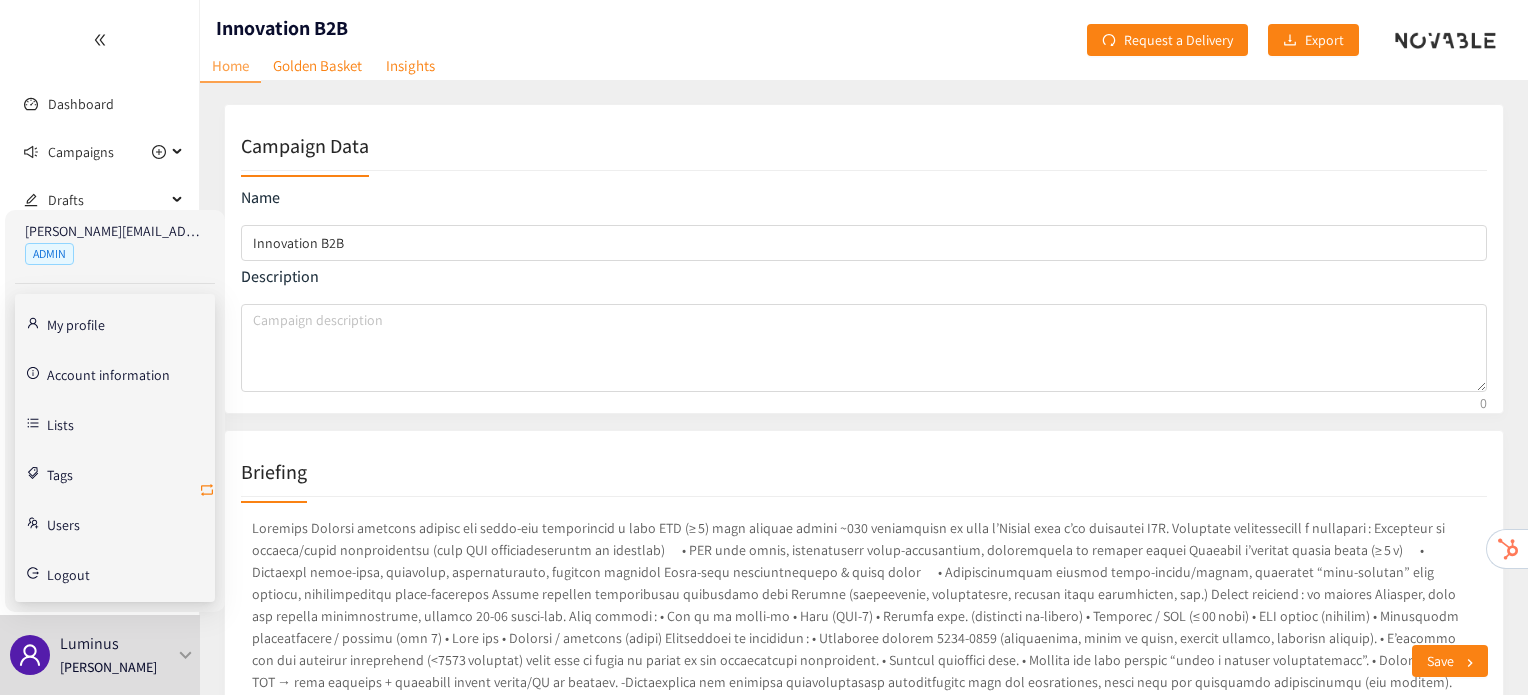 click 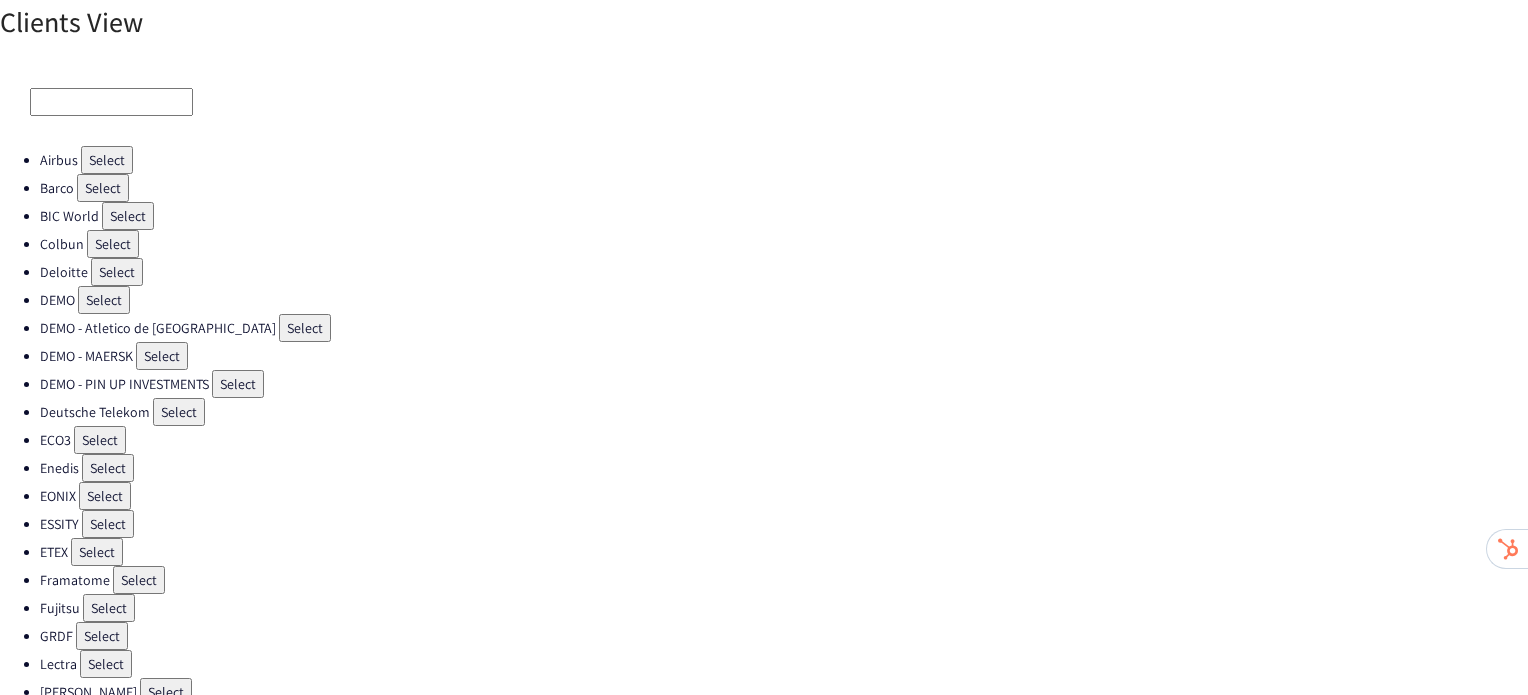 scroll, scrollTop: 538, scrollLeft: 0, axis: vertical 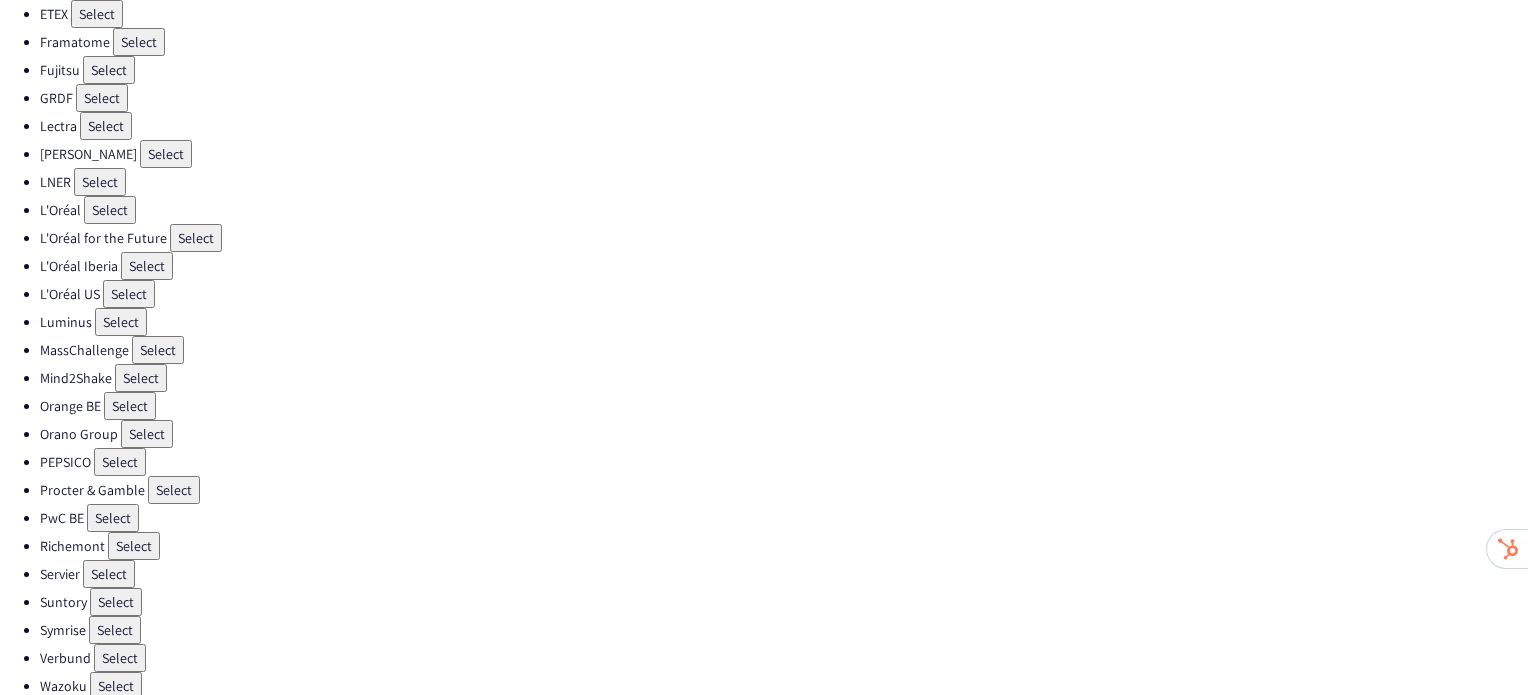 click on "Select" at bounding box center (120, 462) 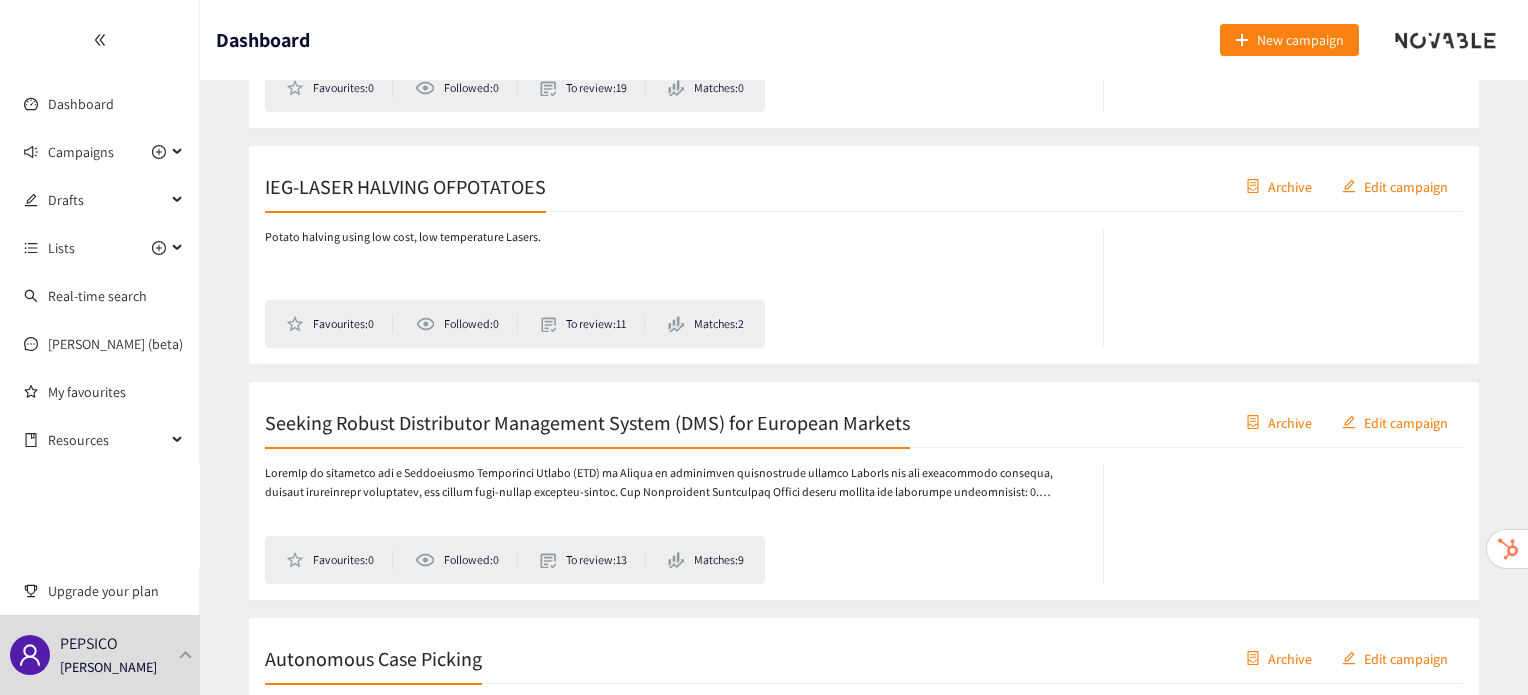 scroll, scrollTop: 995, scrollLeft: 0, axis: vertical 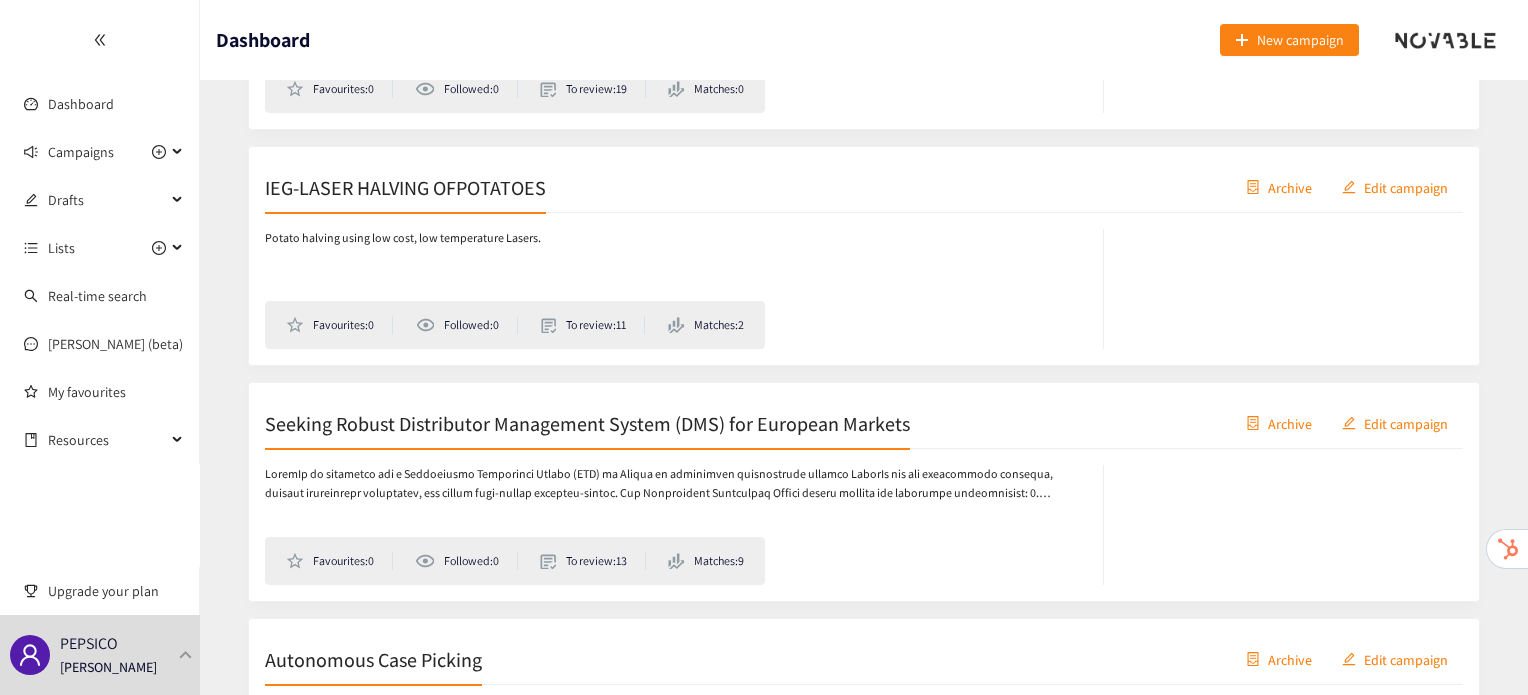 click on "IEG-LASER HALVING OFPOTATOES" at bounding box center [405, 187] 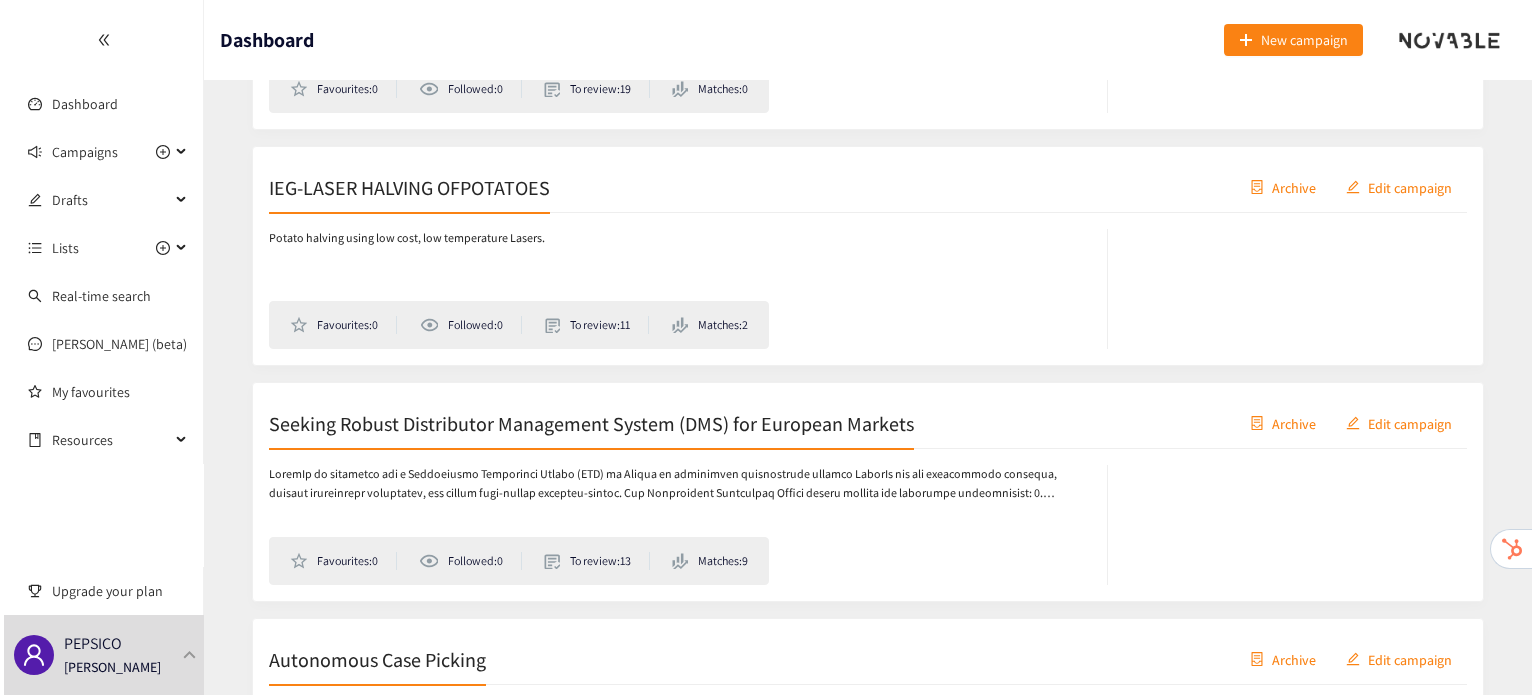 scroll, scrollTop: 0, scrollLeft: 0, axis: both 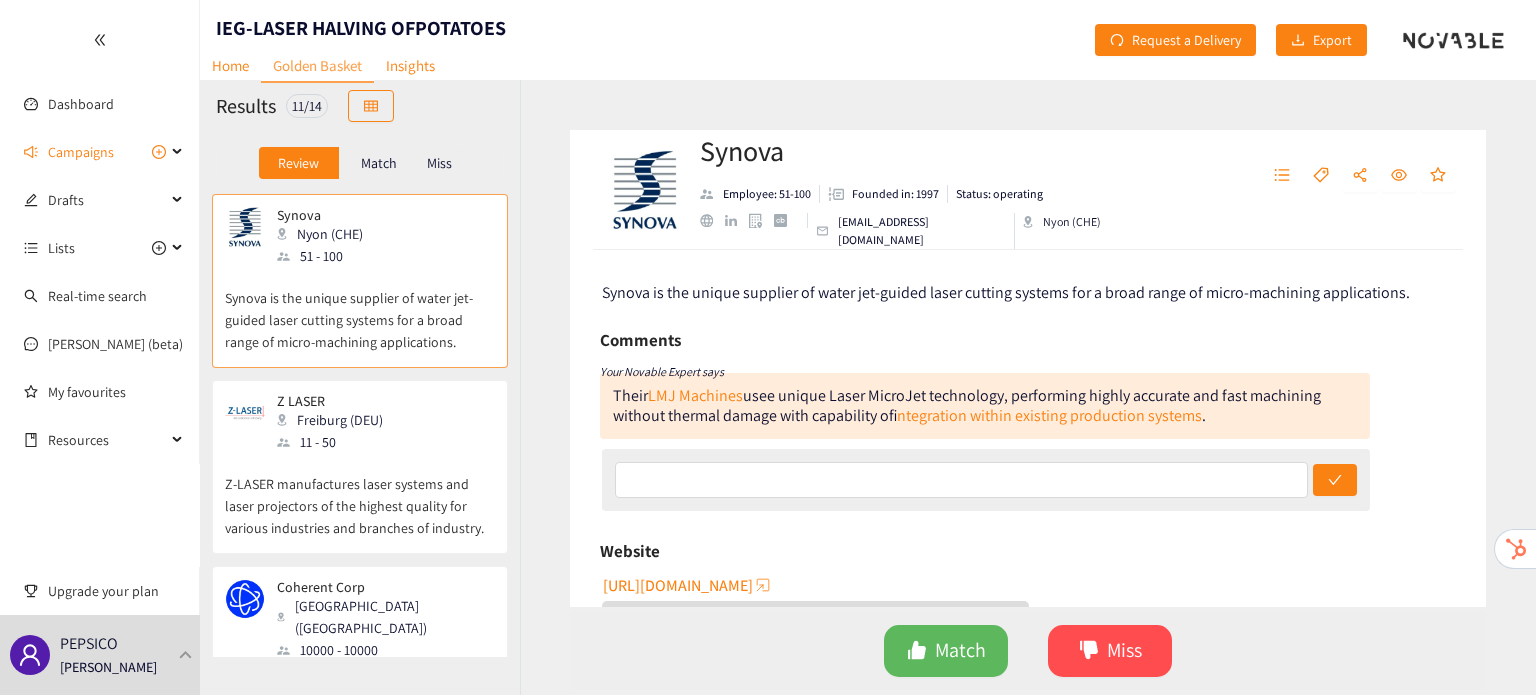 click on "Match" at bounding box center [379, 163] 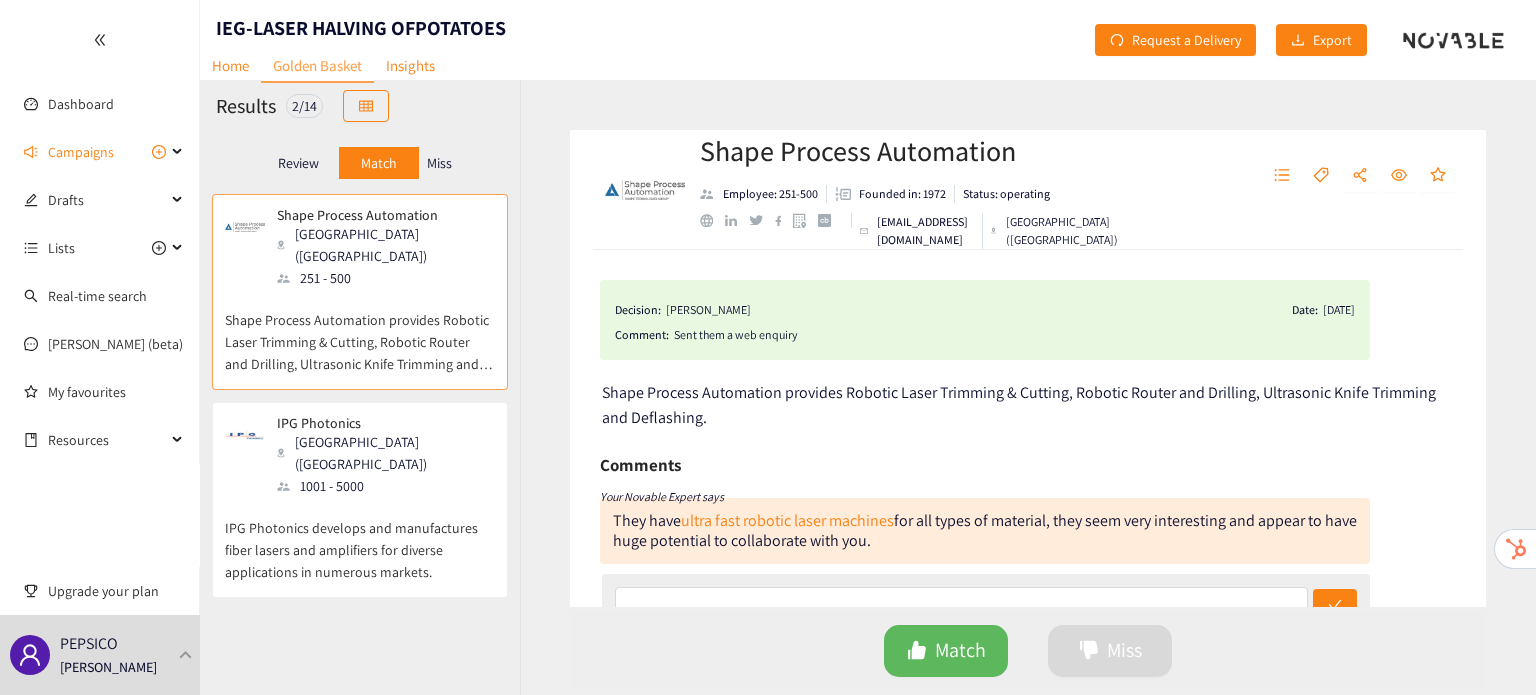 click on "Miss" at bounding box center (440, 163) 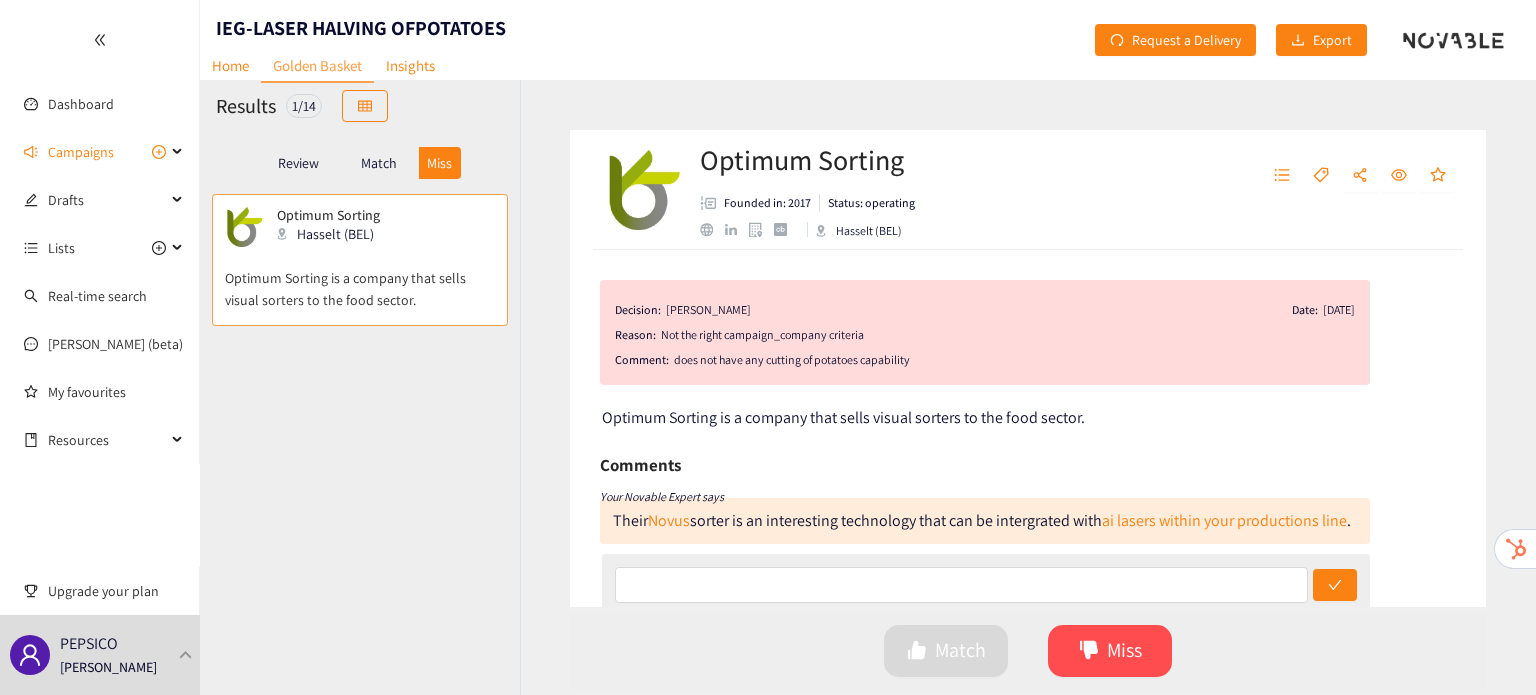 click on "Match" at bounding box center [379, 163] 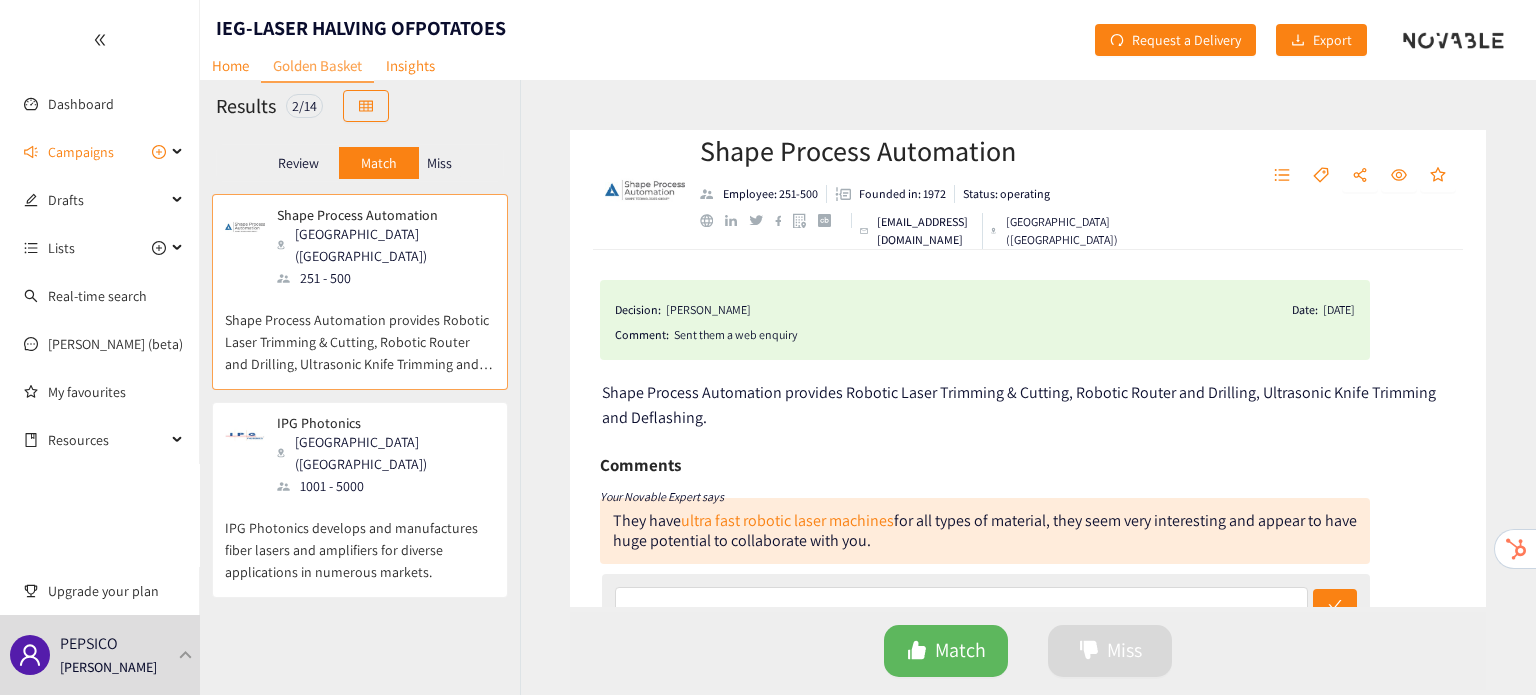 click on "IPG Photonics develops and manufactures fiber lasers and amplifiers for diverse applications in numerous markets." at bounding box center (360, 540) 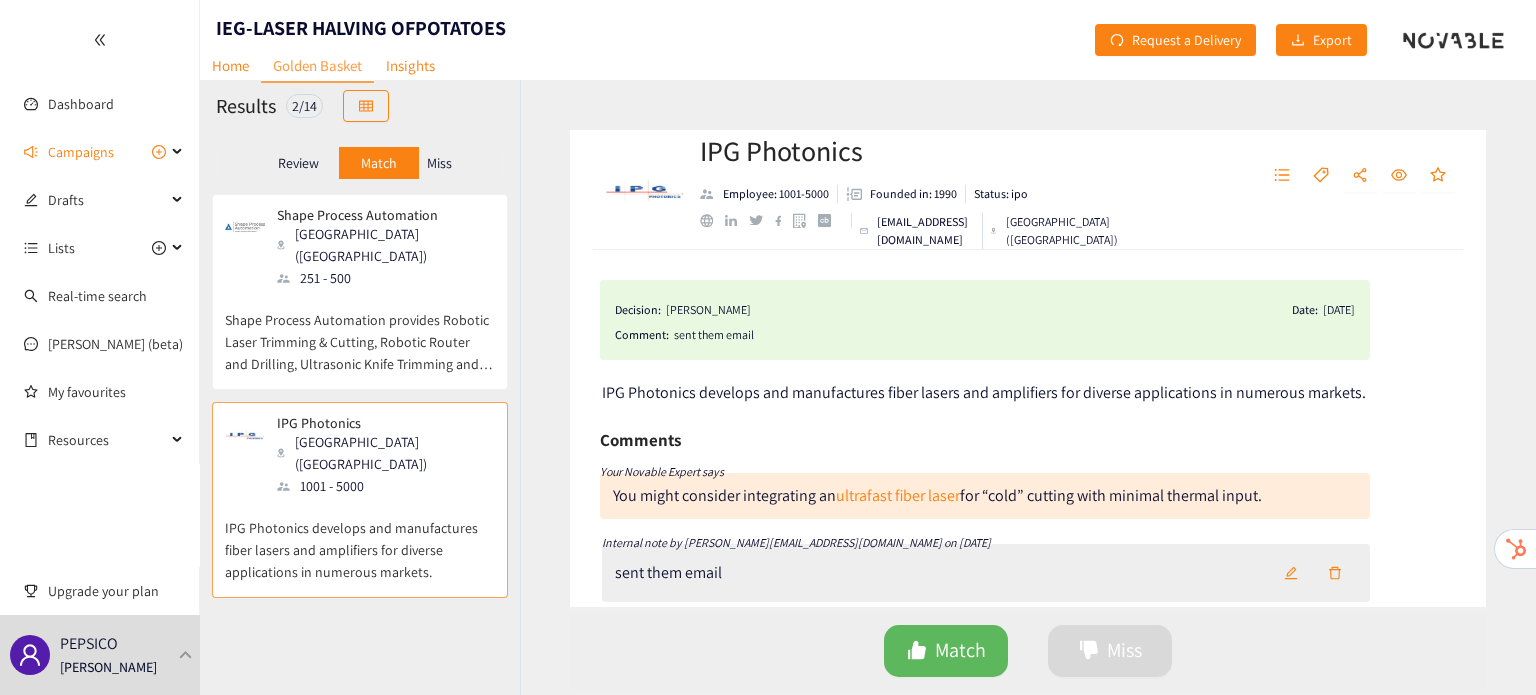click on "Shape Process Automation provides Robotic Laser Trimming & Cutting, Robotic Router and Drilling, Ultrasonic Knife Trimming and Deflashing." at bounding box center [360, 332] 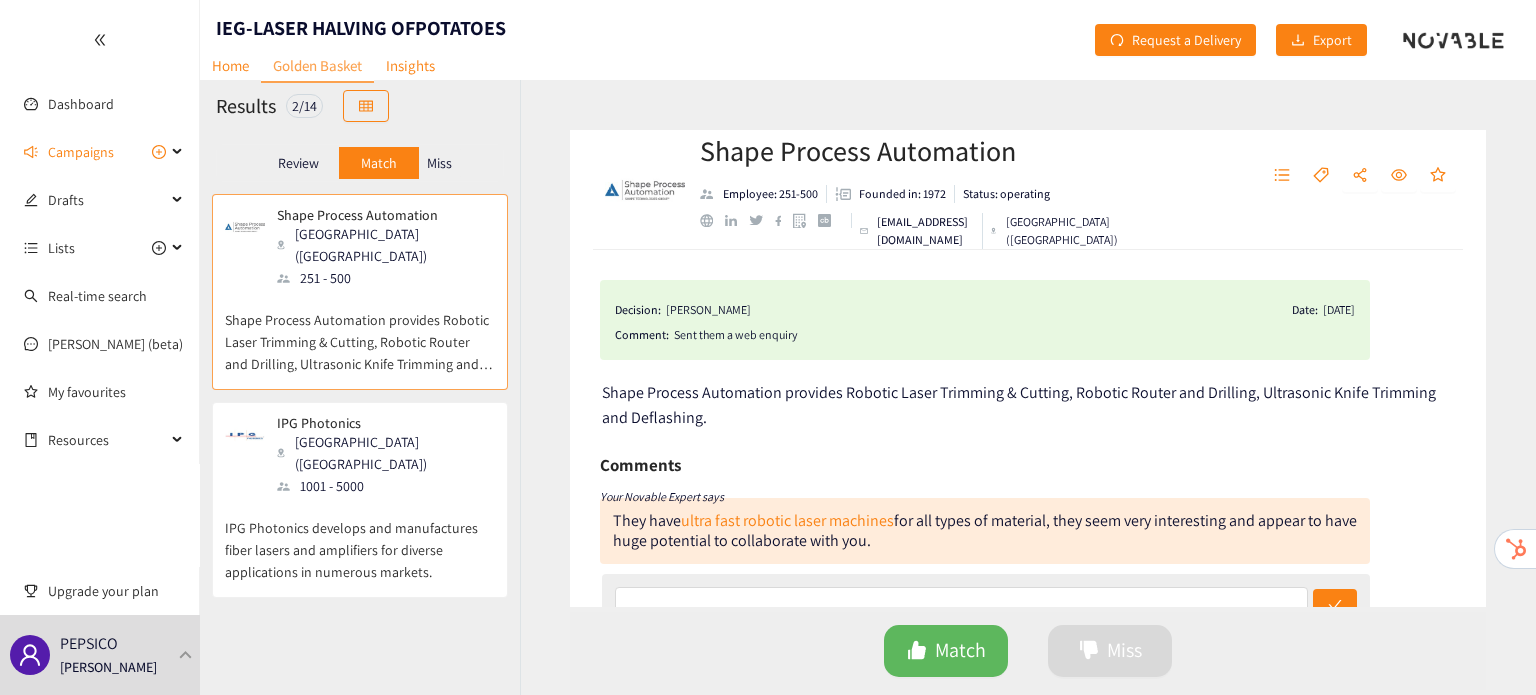 click on "Review" at bounding box center [298, 163] 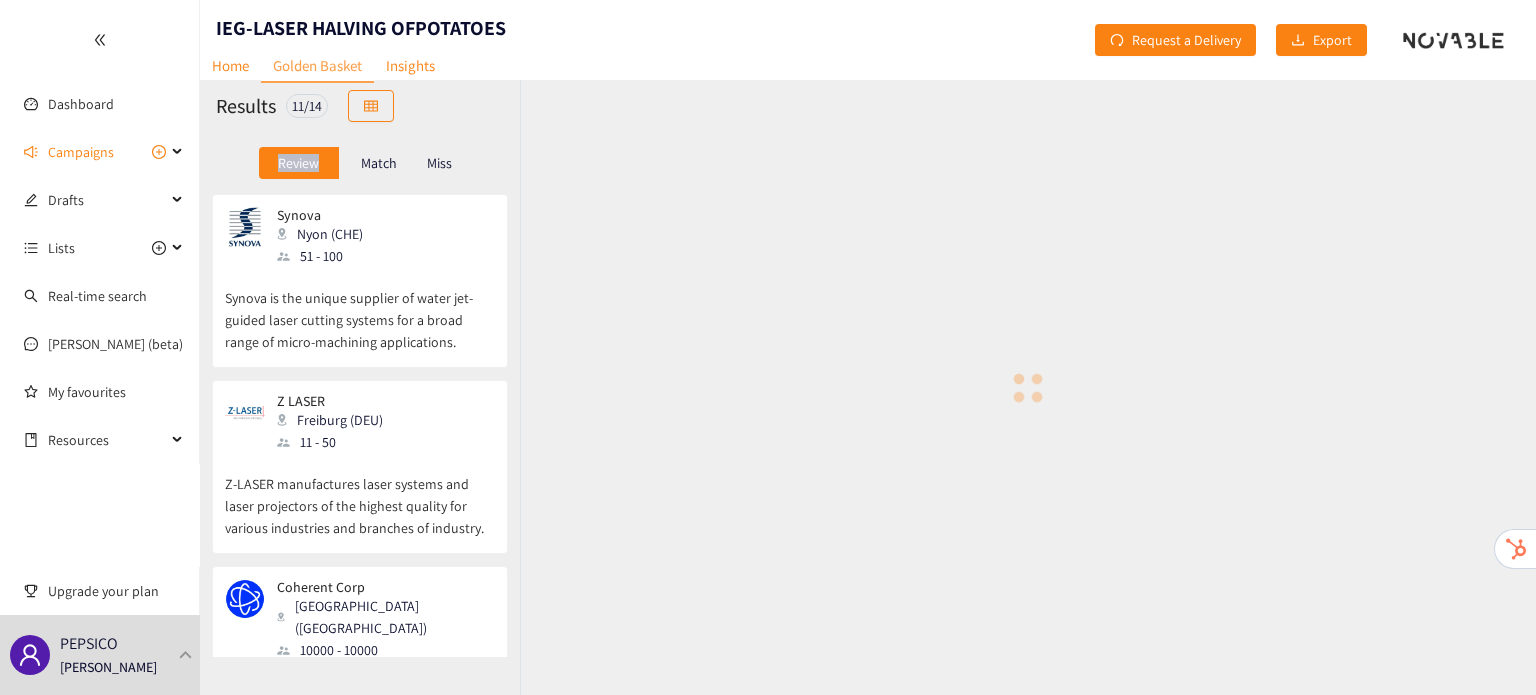 click on "Review" at bounding box center (298, 163) 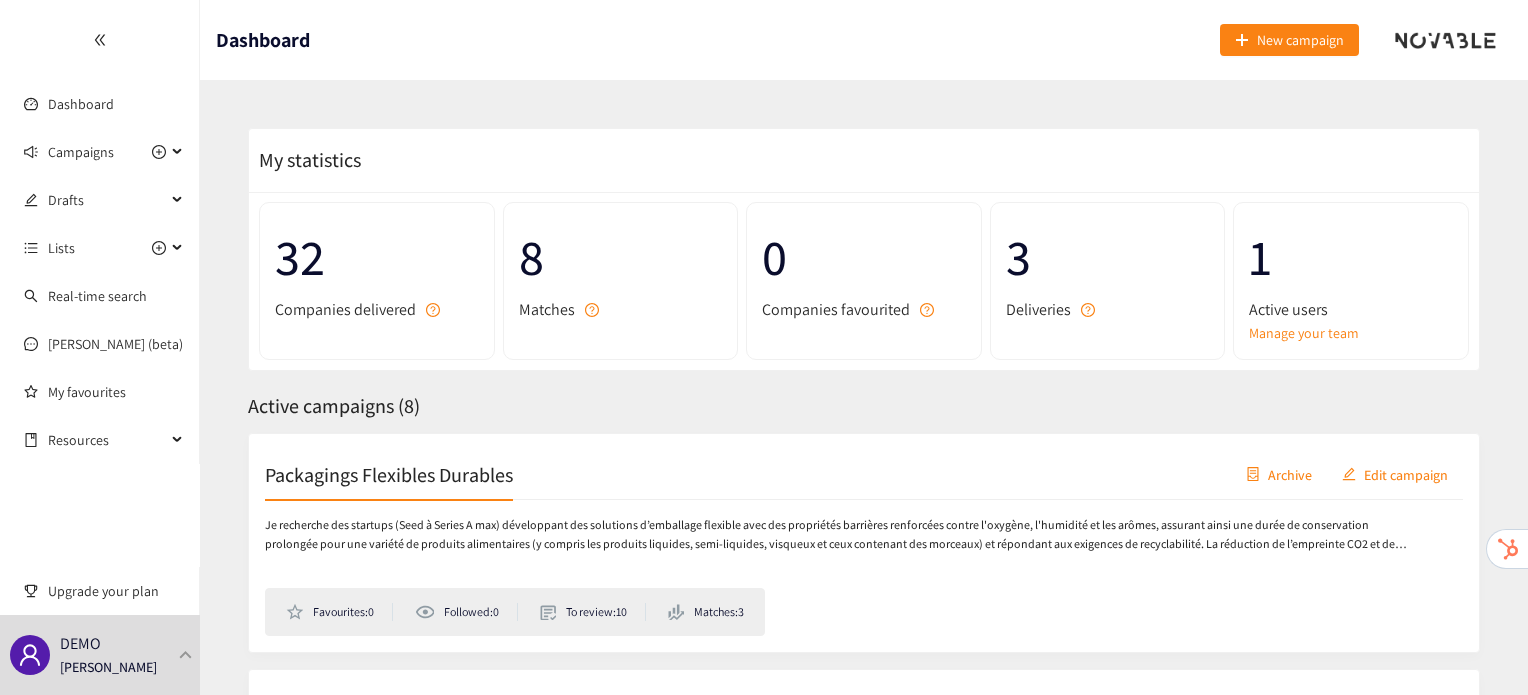 scroll, scrollTop: 0, scrollLeft: 0, axis: both 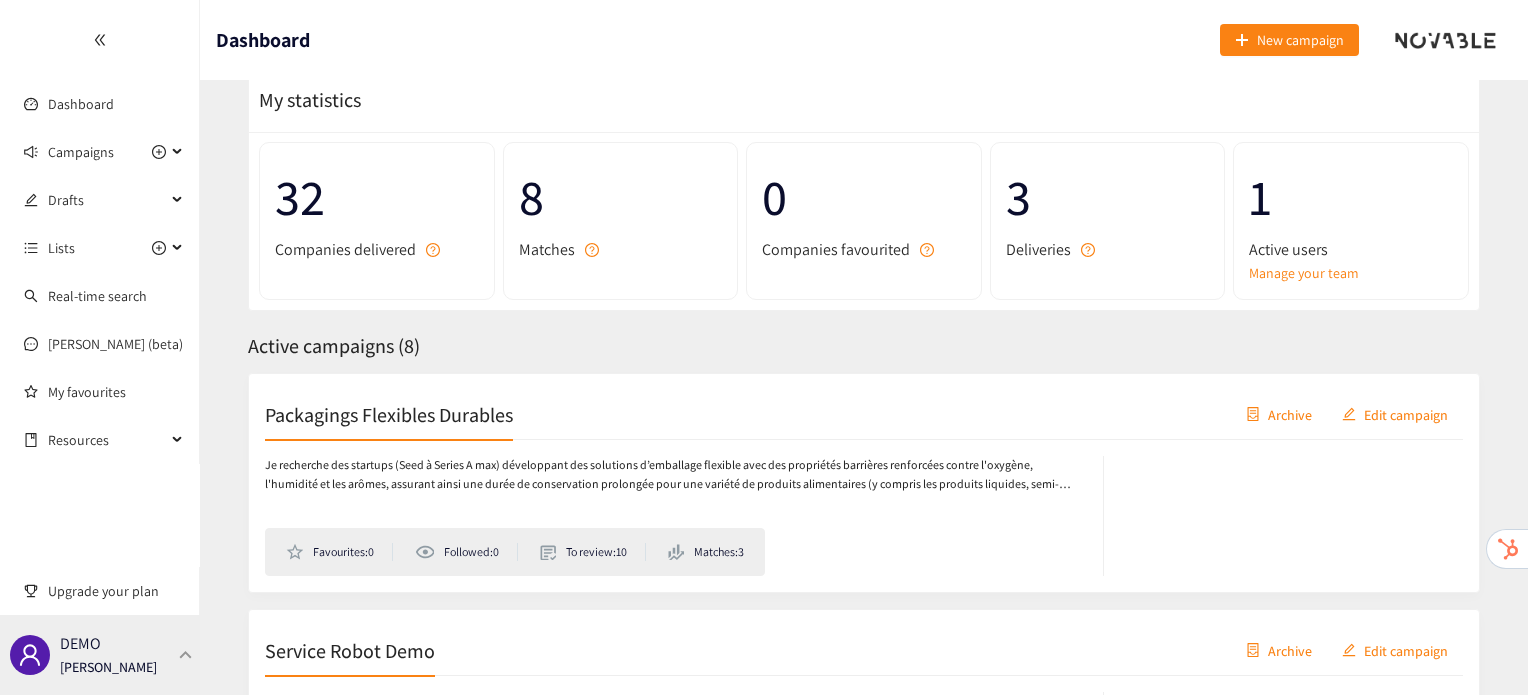 click on "DEMO [PERSON_NAME]" at bounding box center (100, 655) 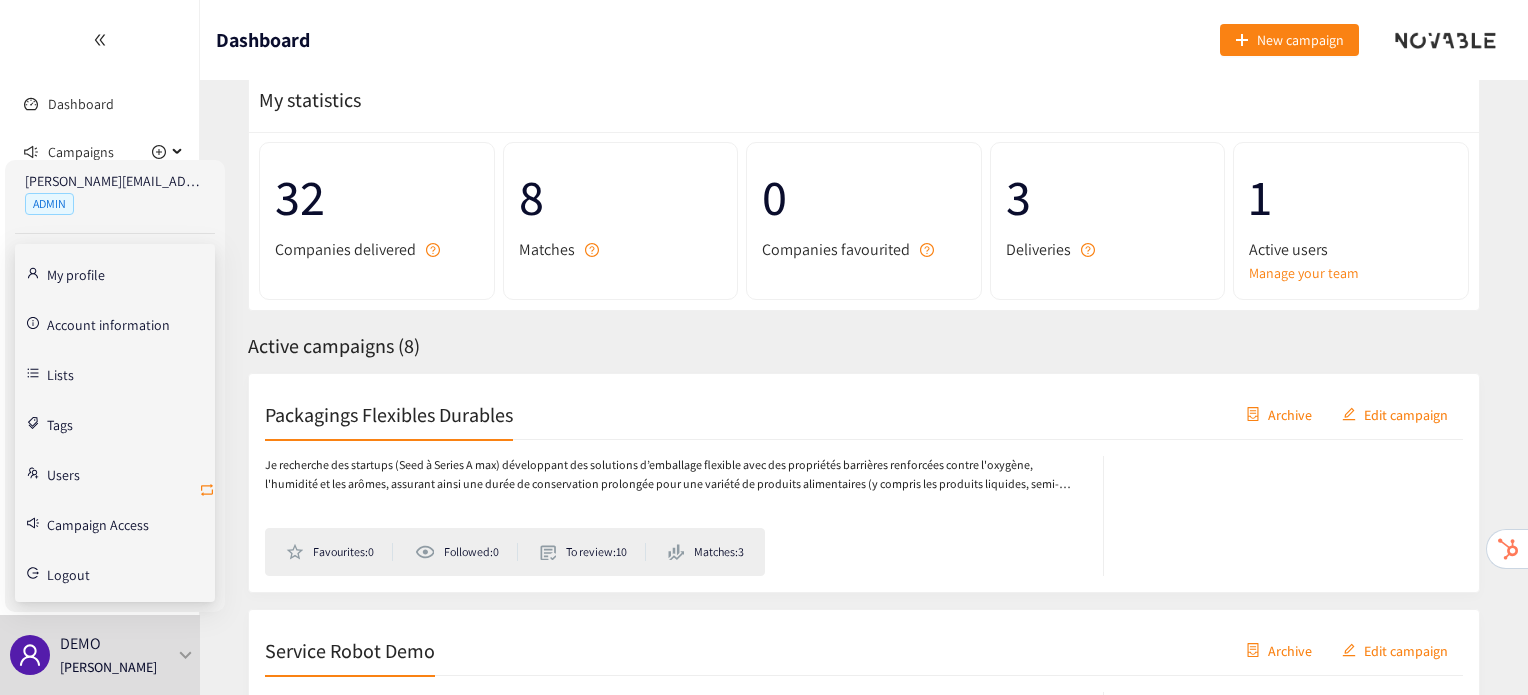 click 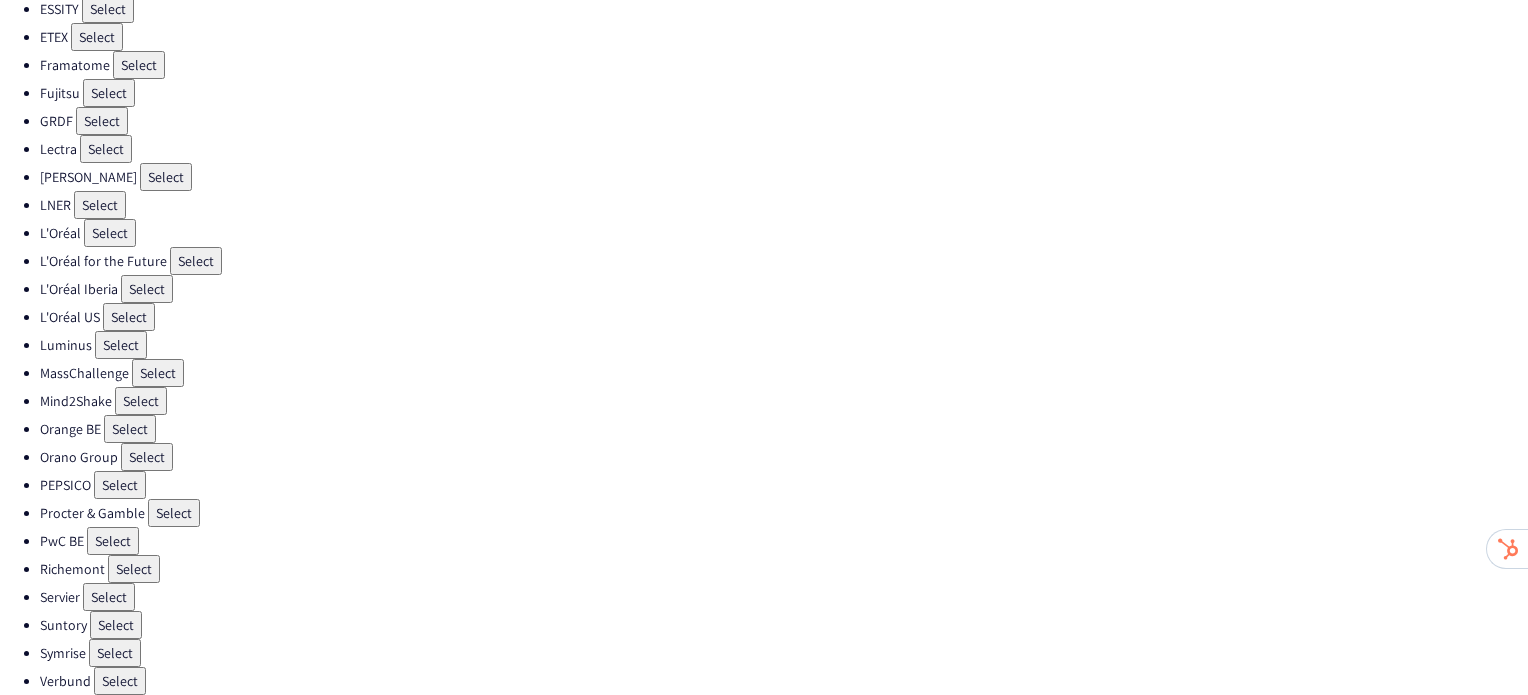 scroll, scrollTop: 538, scrollLeft: 0, axis: vertical 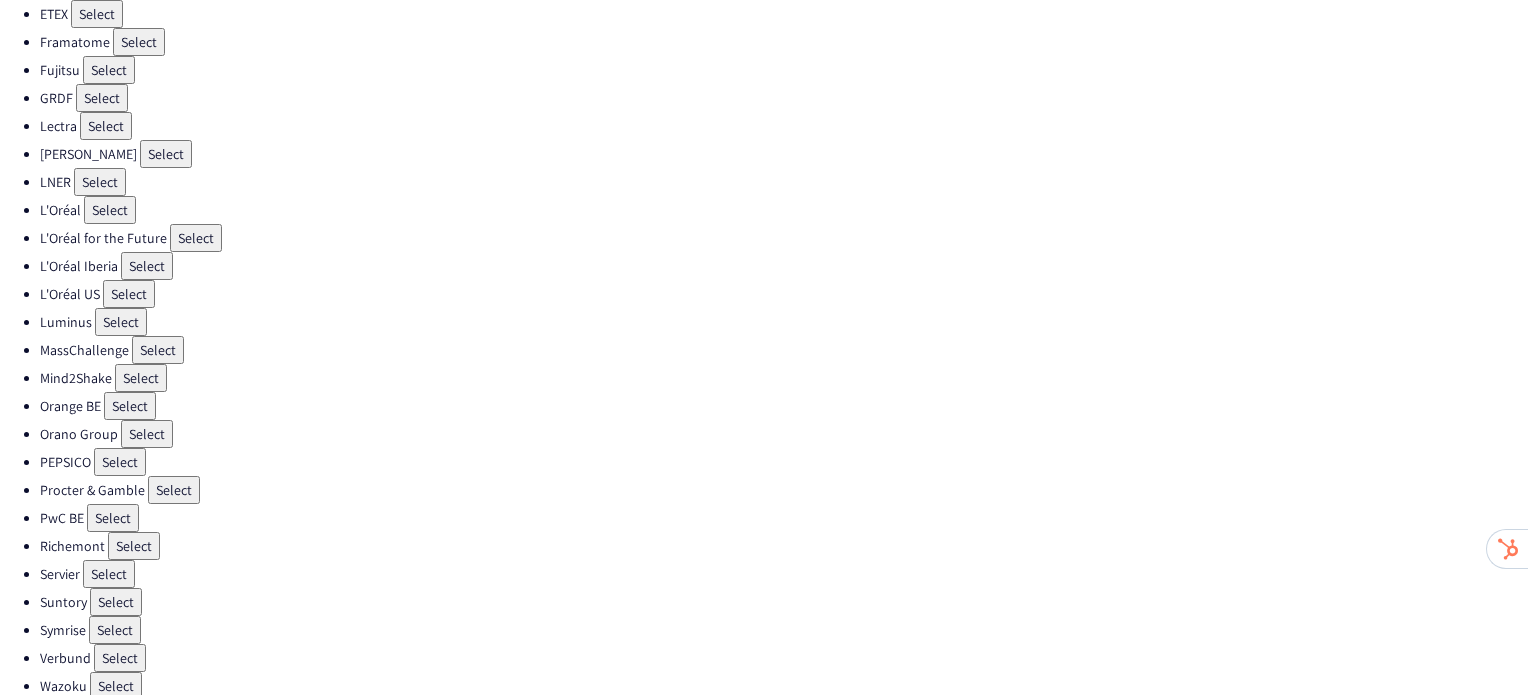 click on "Select" at bounding box center [120, 462] 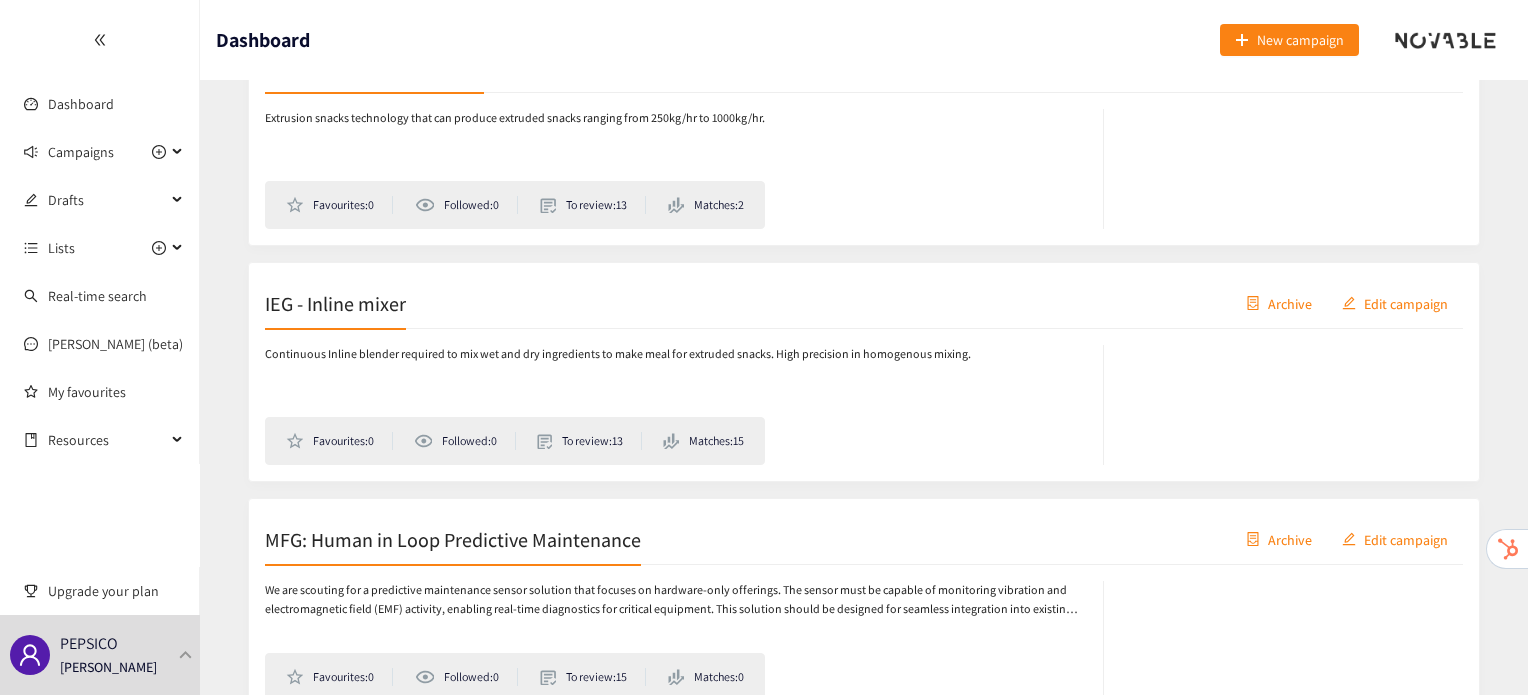 scroll, scrollTop: 18973, scrollLeft: 0, axis: vertical 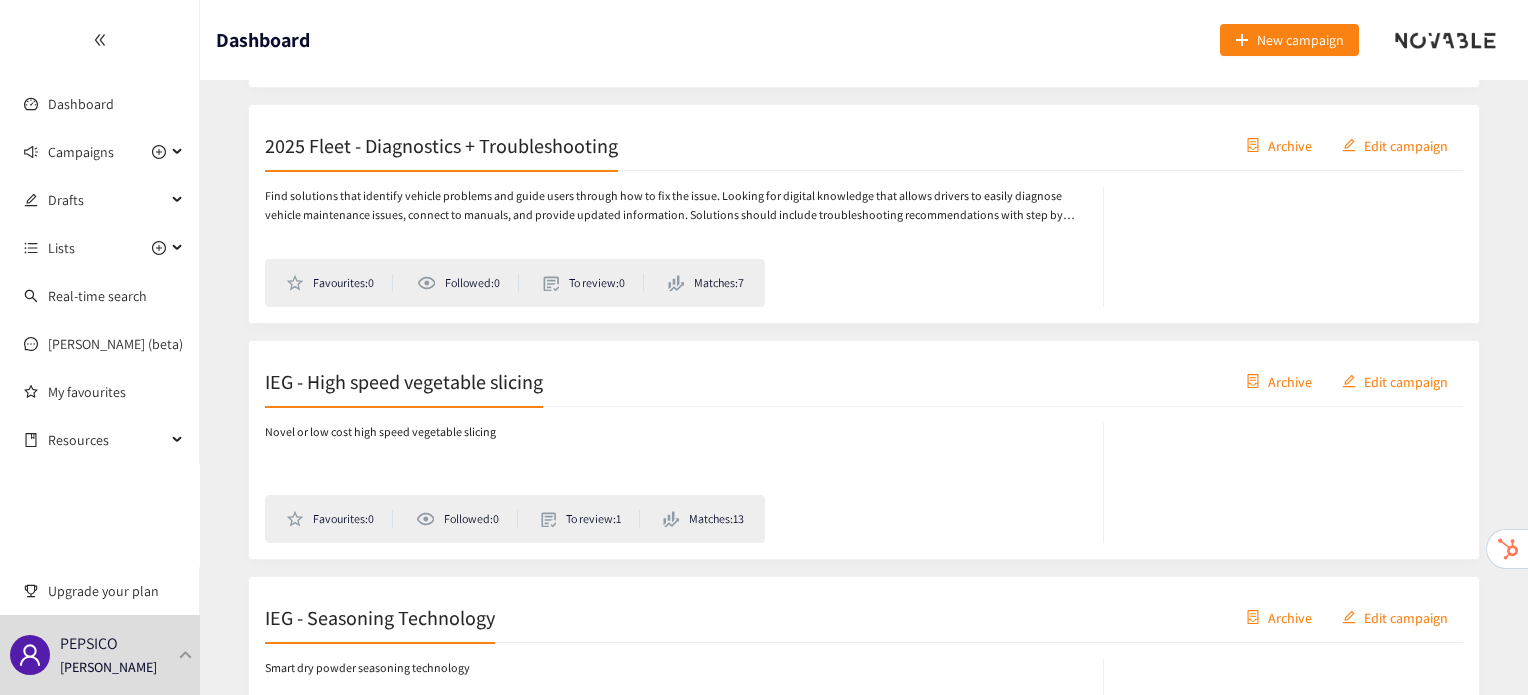 click on "IEG - High speed vegetable slicing" at bounding box center [404, 381] 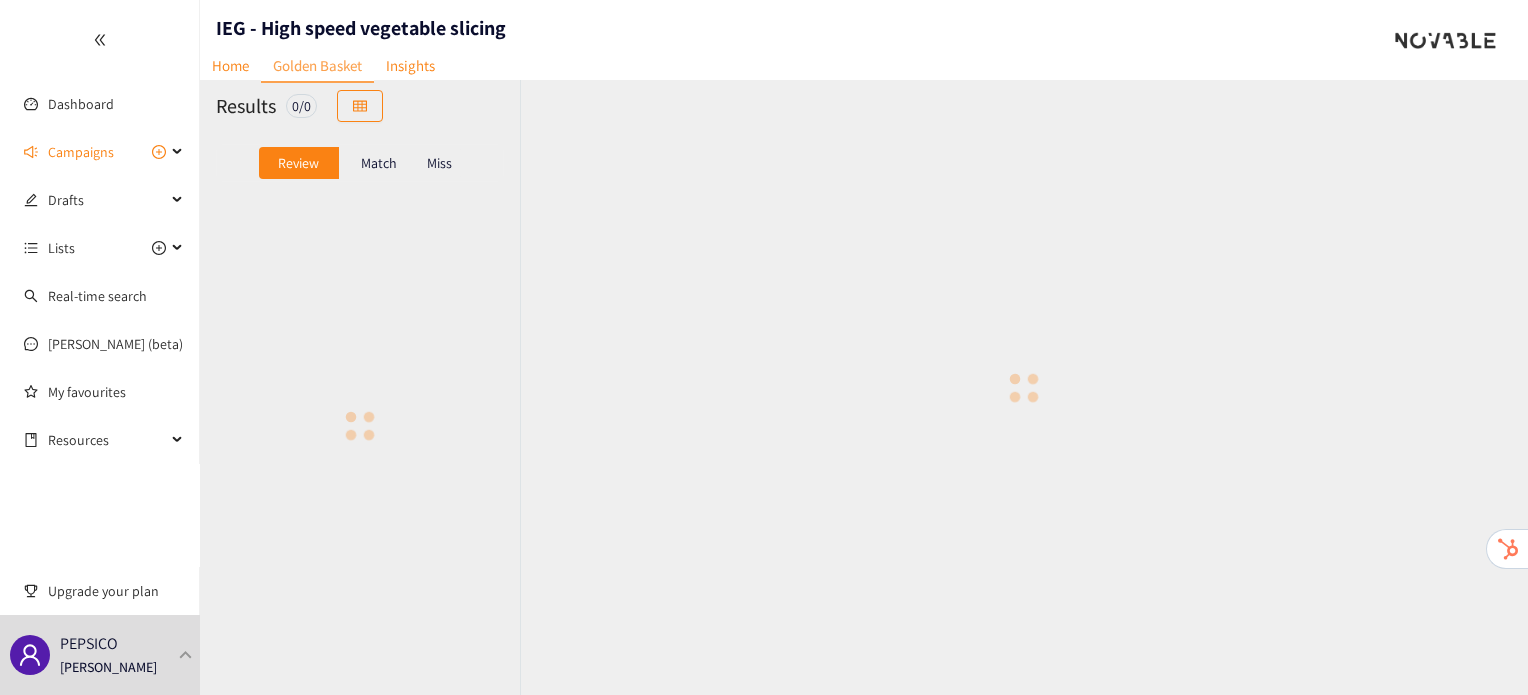 scroll, scrollTop: 0, scrollLeft: 0, axis: both 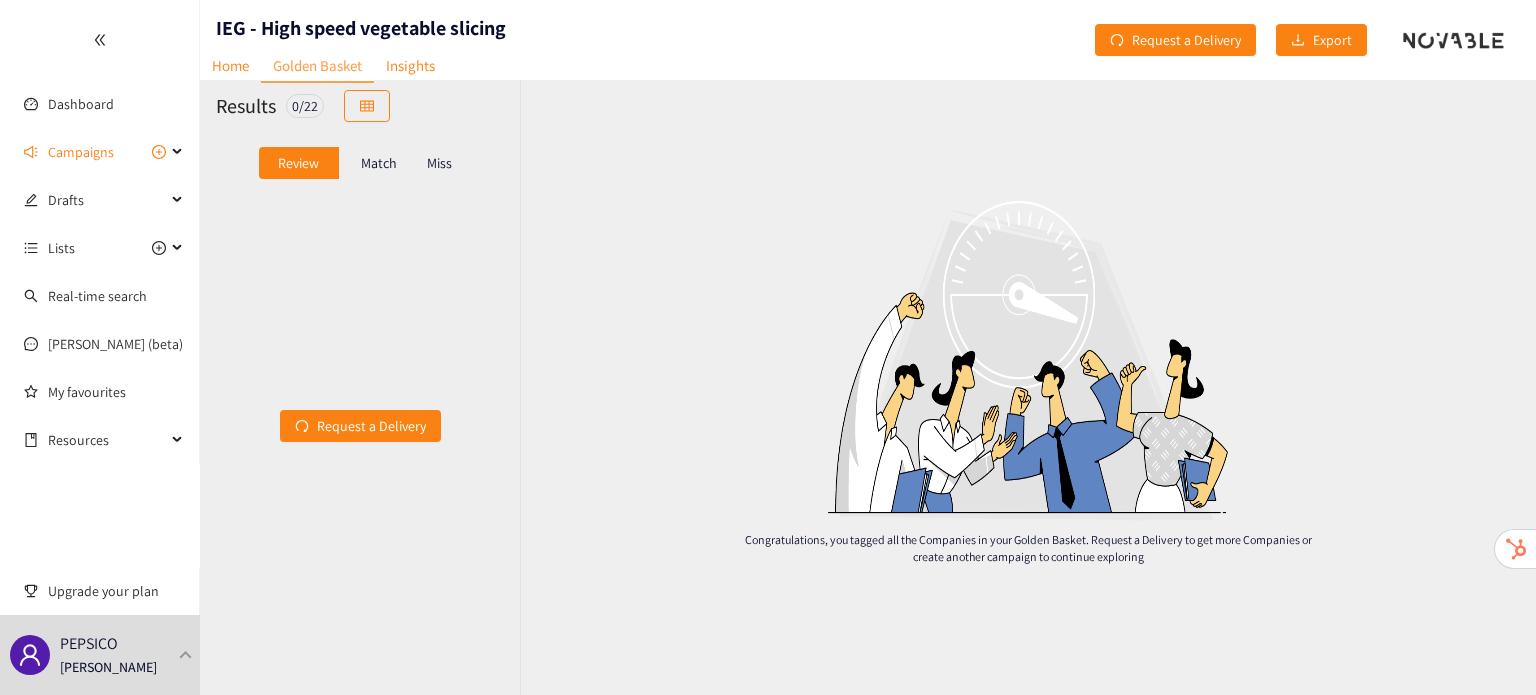 click on "Review Match Miss" at bounding box center [360, 163] 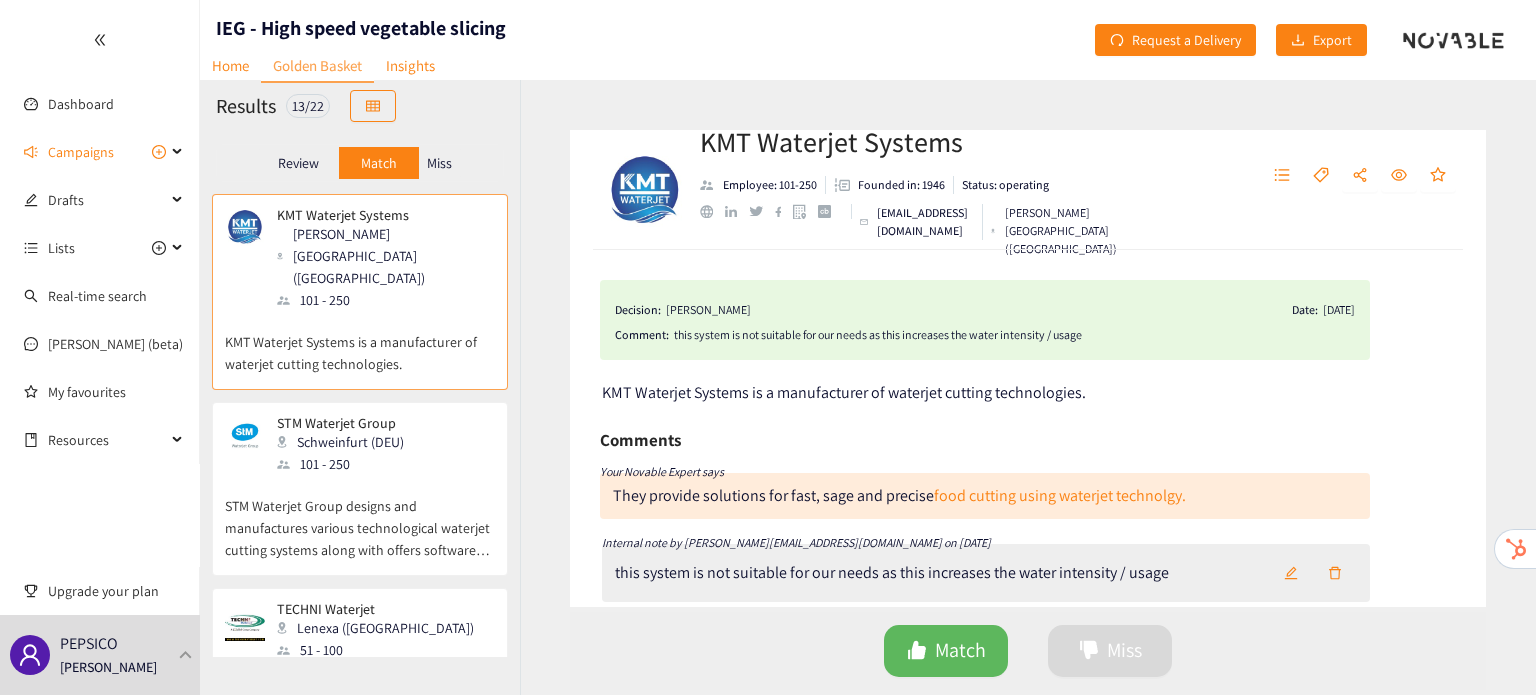 click on "Miss" at bounding box center [439, 163] 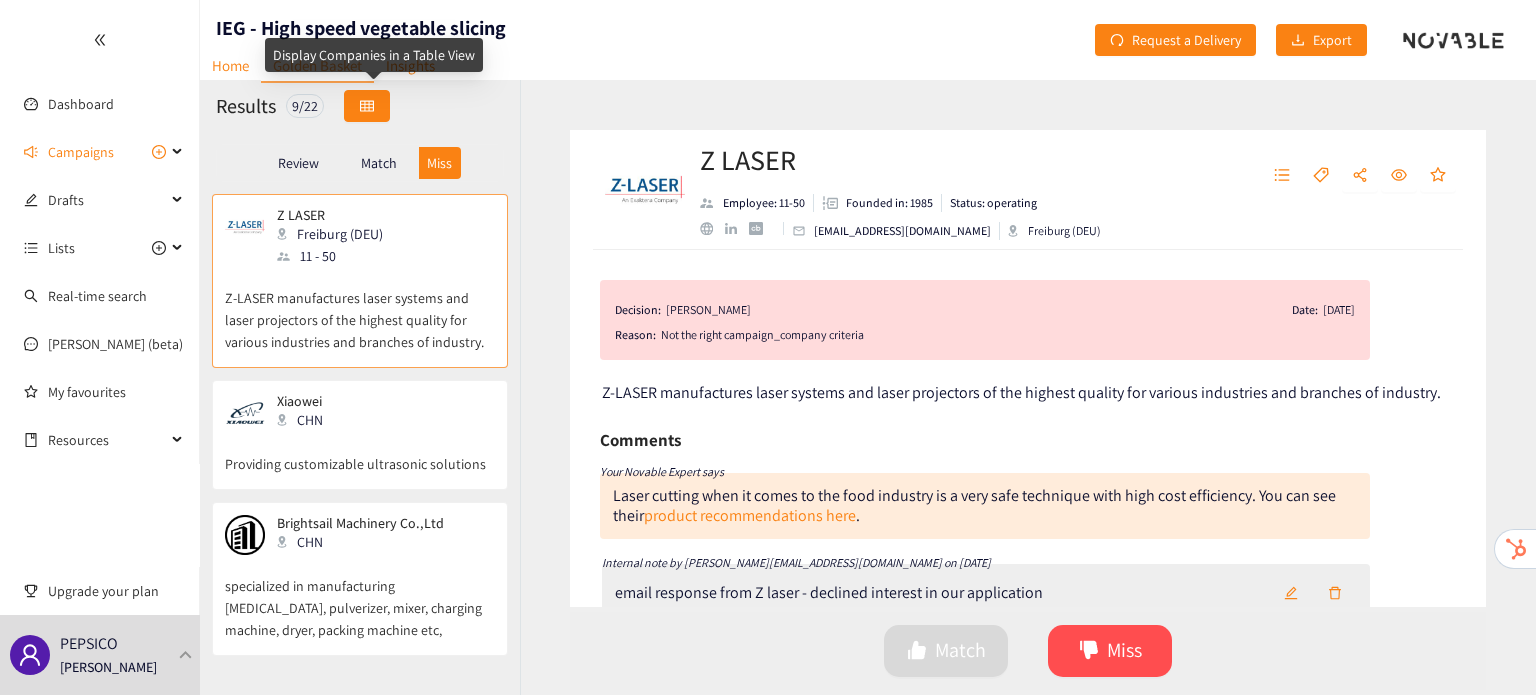 click at bounding box center [367, 106] 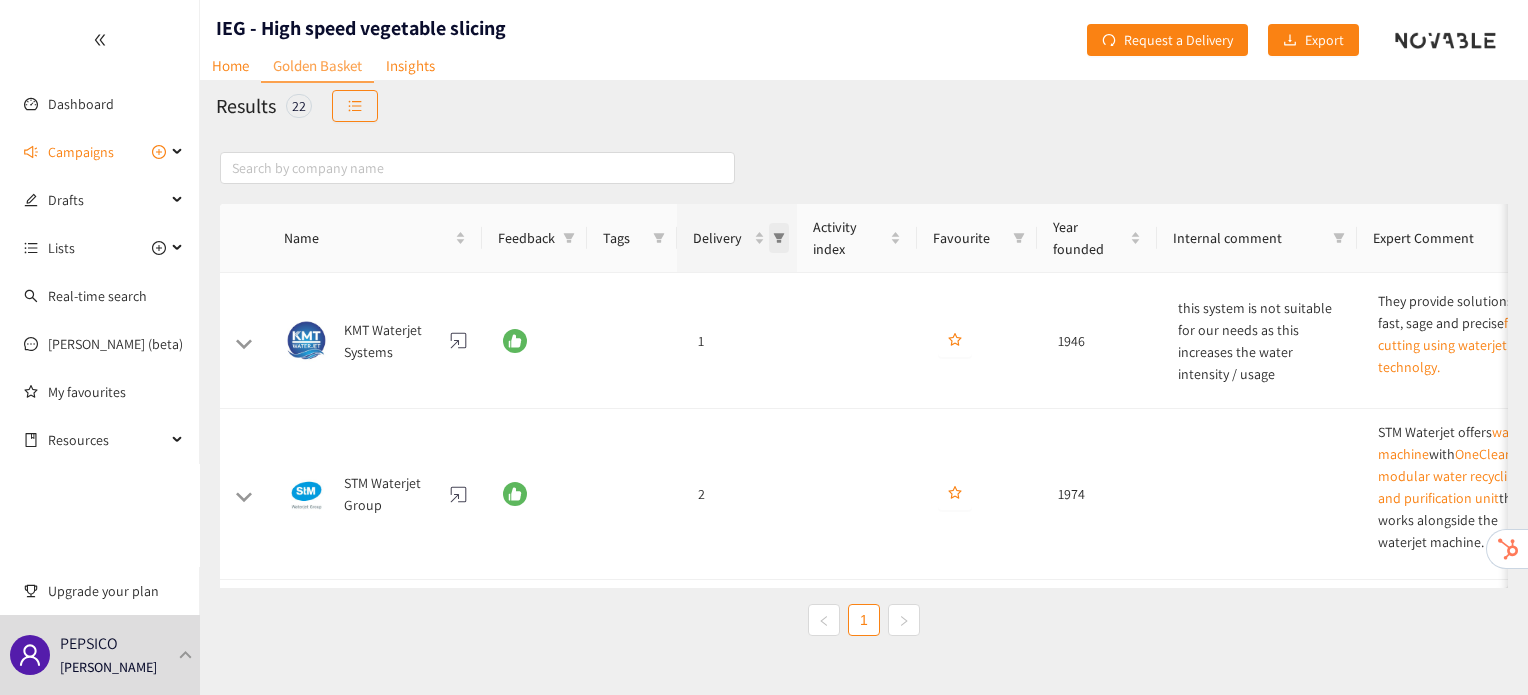 click at bounding box center (779, 238) 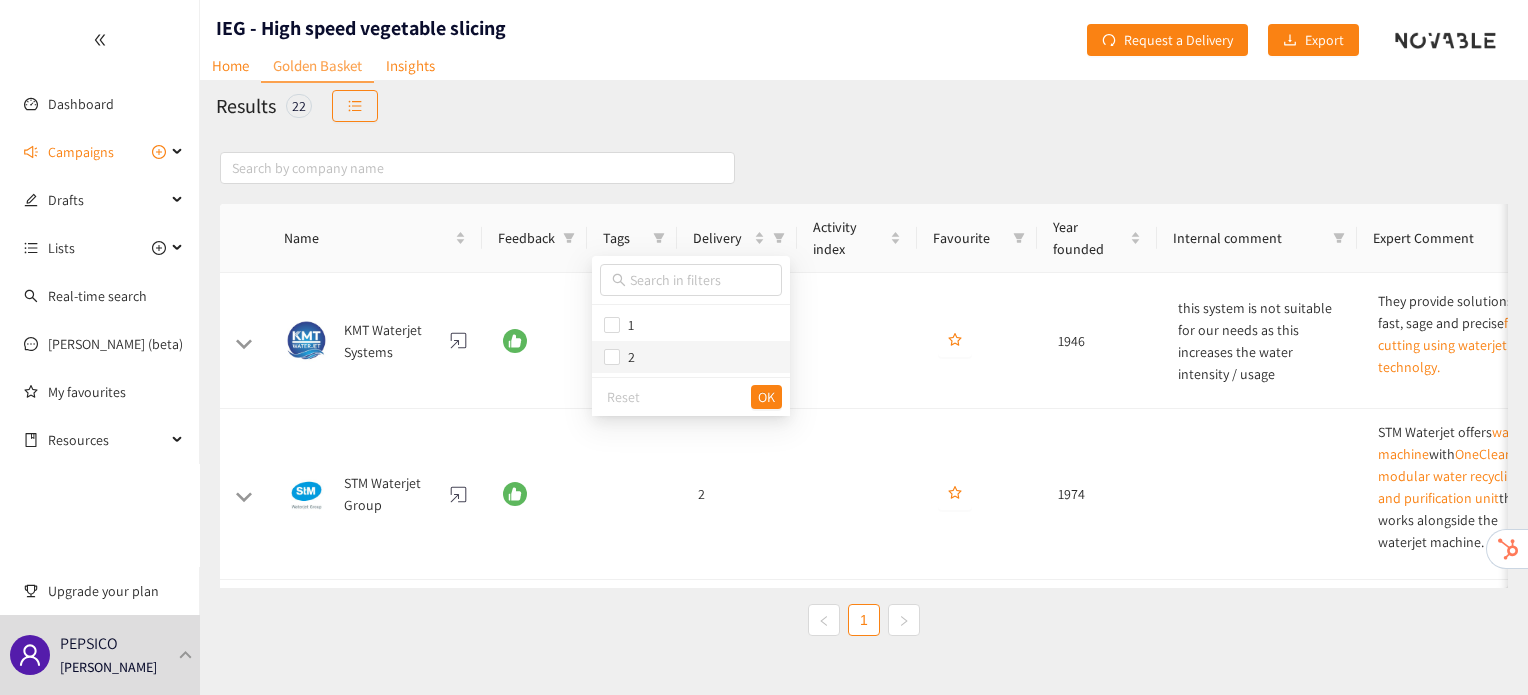 click on "2" at bounding box center (691, 357) 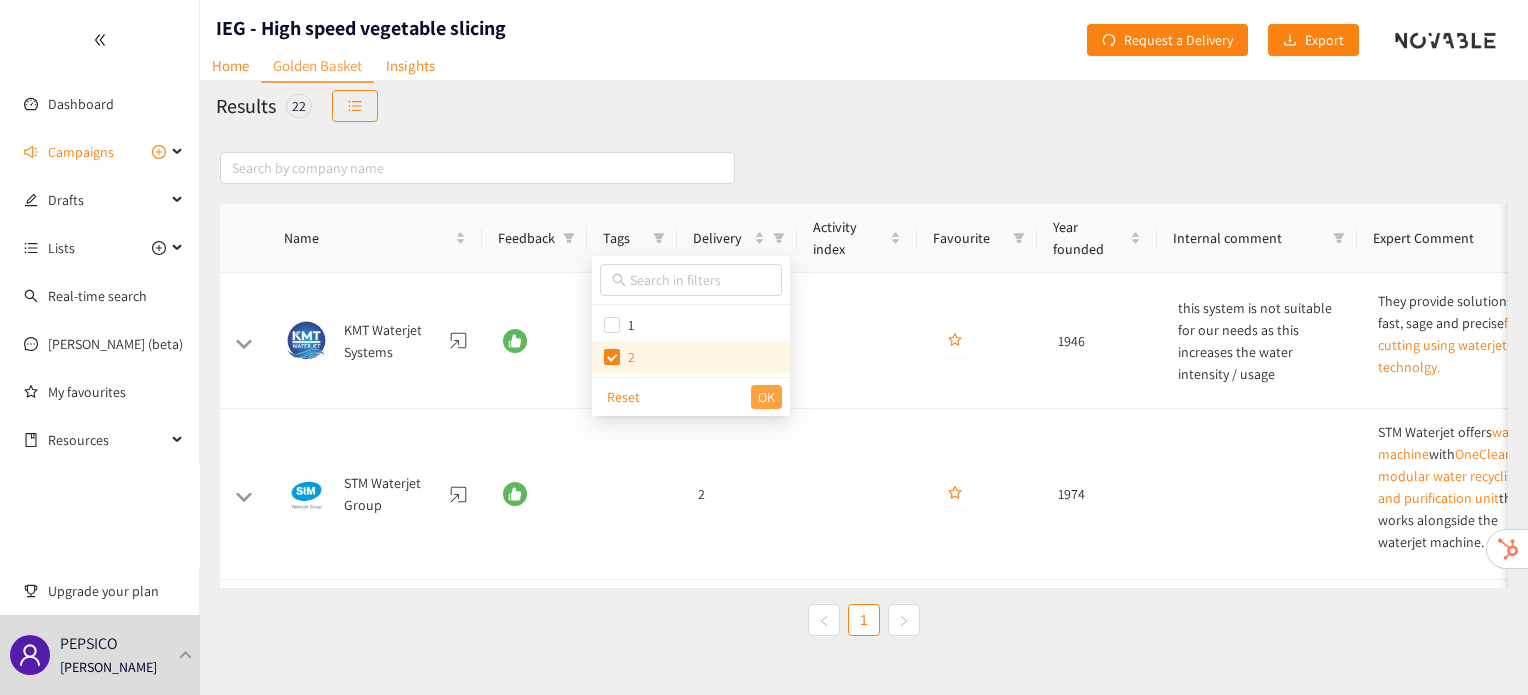 click on "OK" at bounding box center (766, 397) 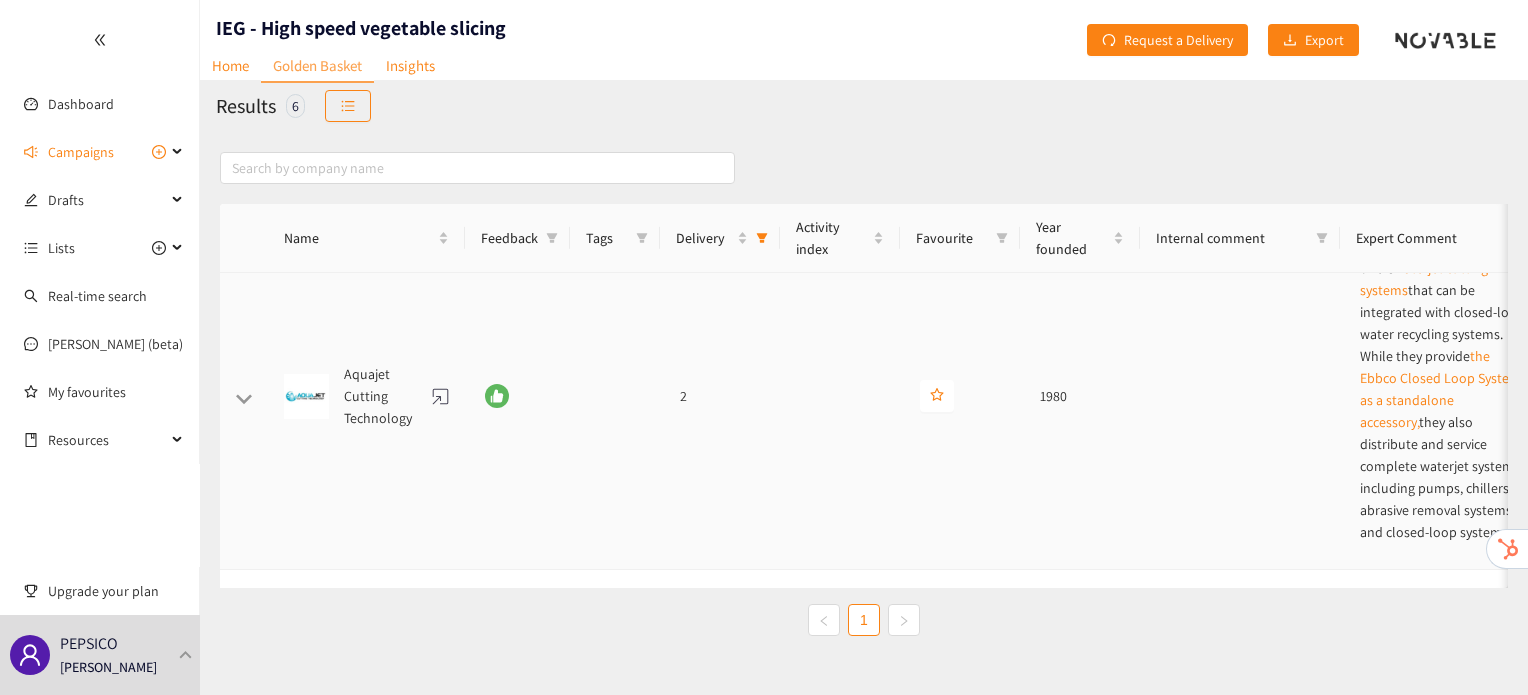 scroll, scrollTop: 923, scrollLeft: 0, axis: vertical 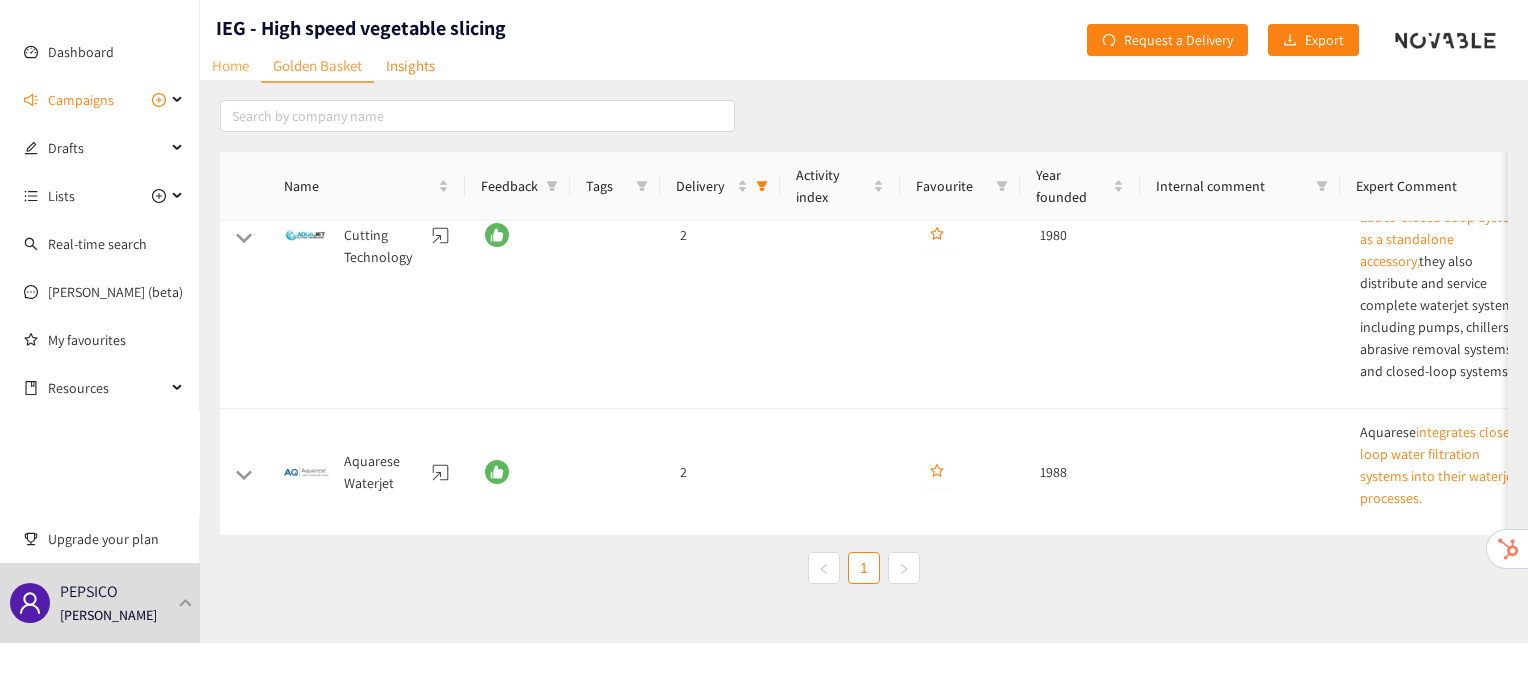 click on "Home" at bounding box center (230, 65) 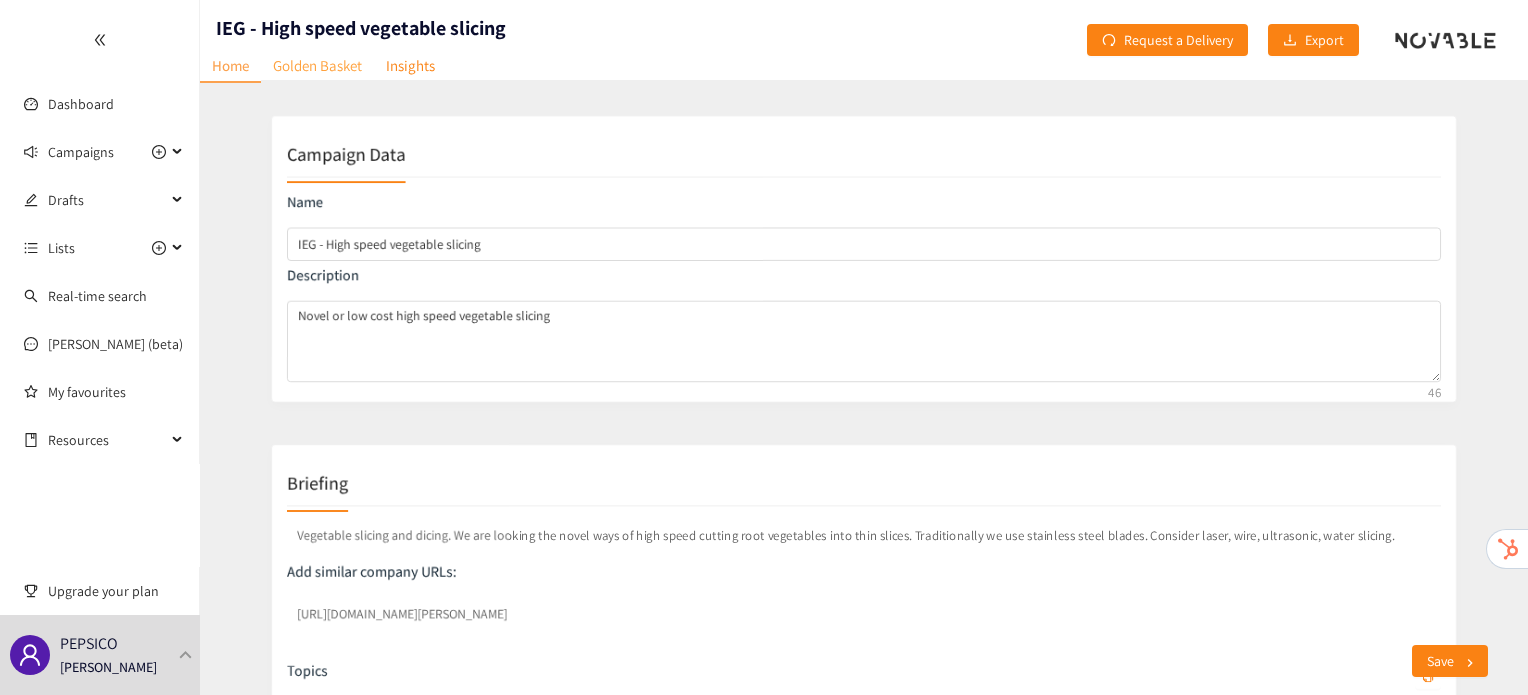 click on "Golden Basket" at bounding box center [317, 65] 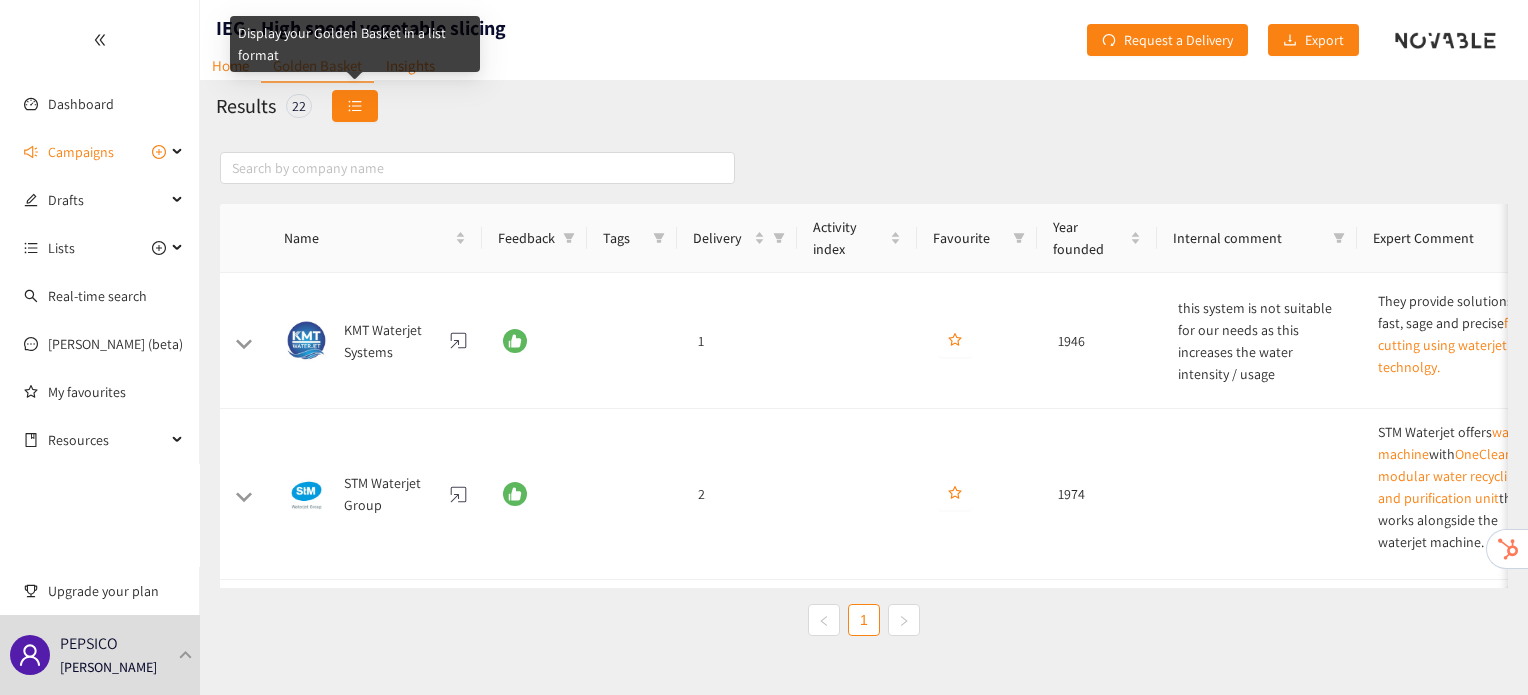 click at bounding box center (355, 106) 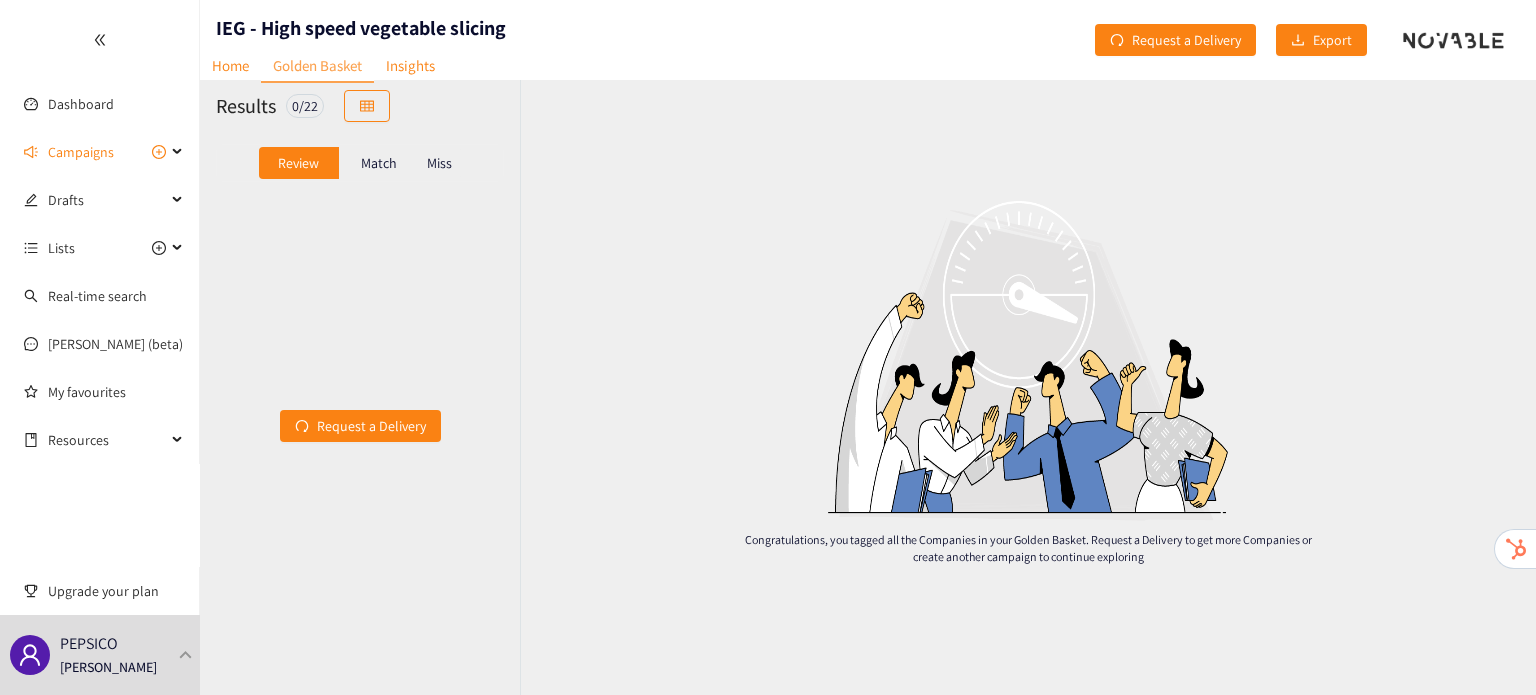 click on "Match" at bounding box center (379, 163) 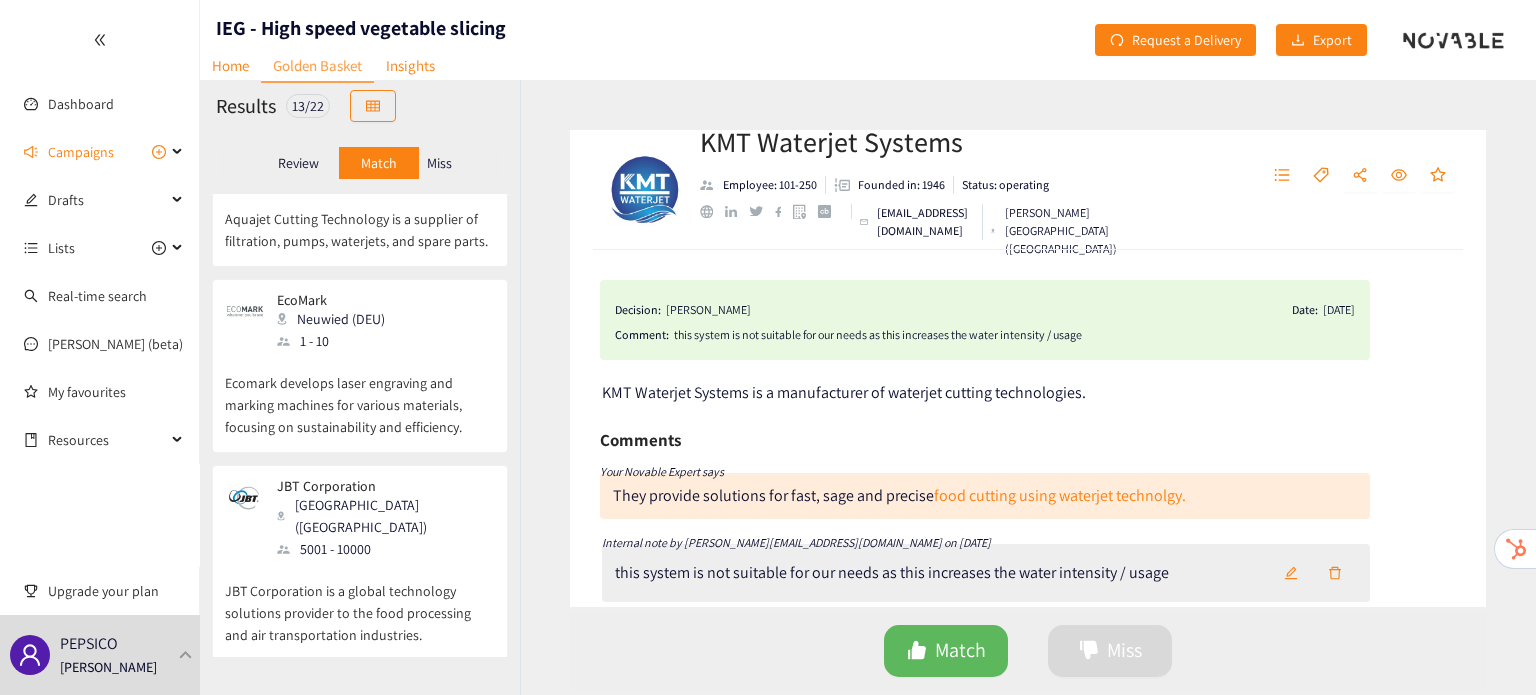 click on "Aquarese Waterjet   FRA" at bounding box center [360, 706] 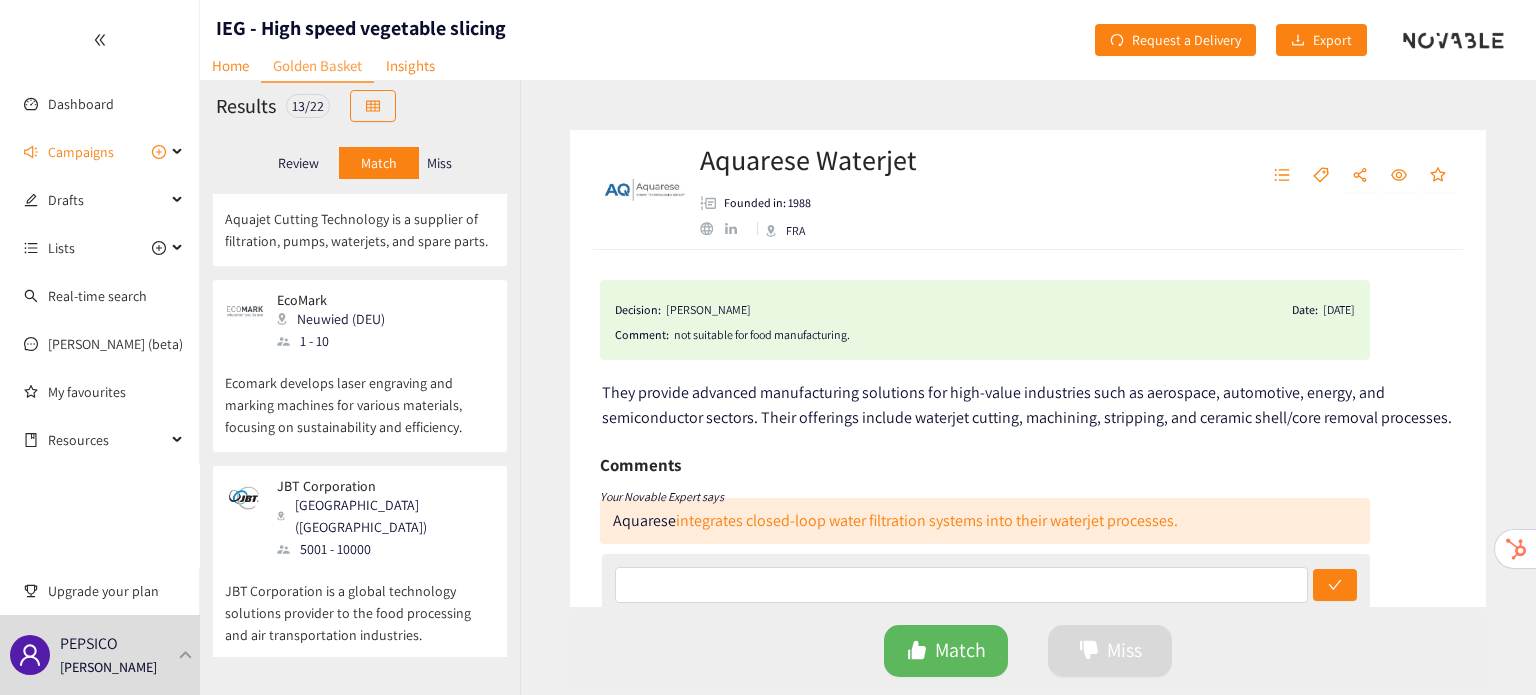 click on "JBT Corporation is a global technology solutions provider to the food processing and air transportation industries." at bounding box center (360, 603) 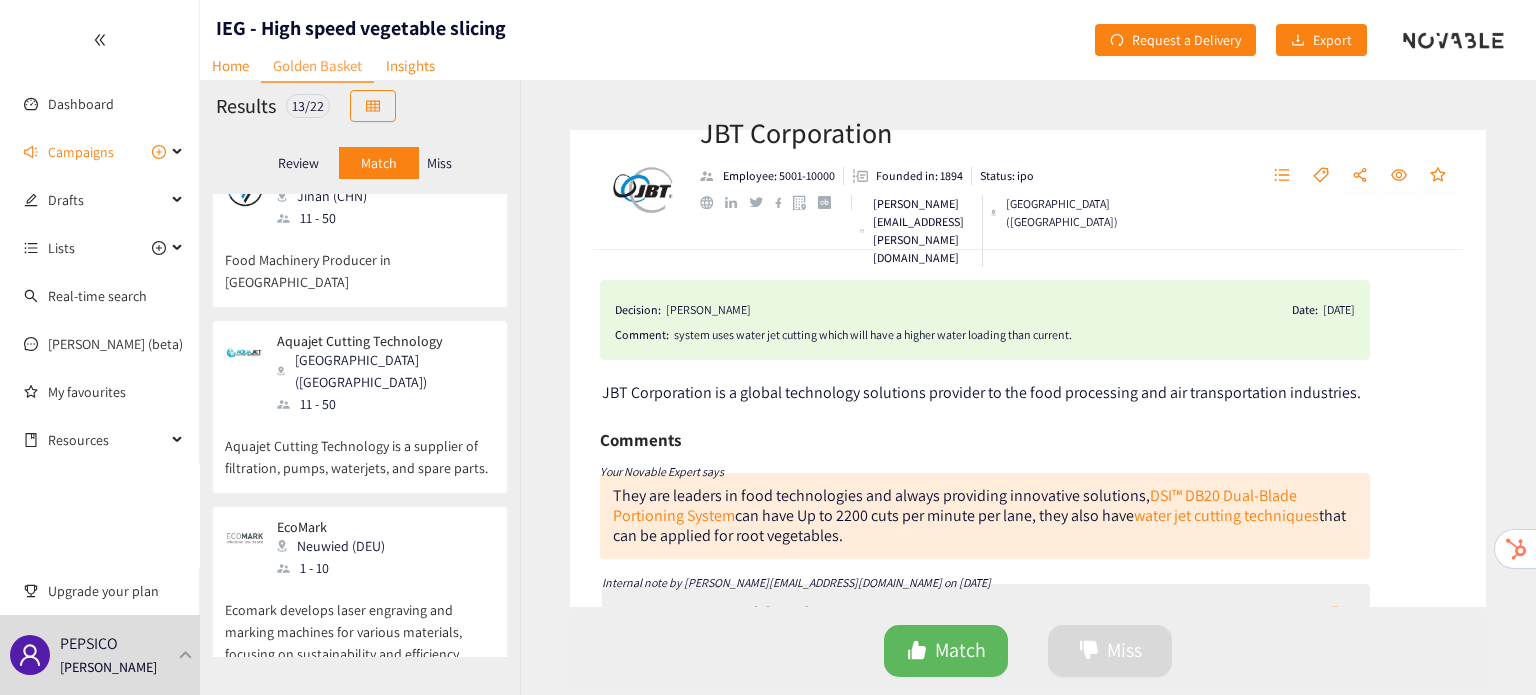 click on "Ecomark develops laser engraving and marking machines for various materials, focusing on sustainability and efficiency." at bounding box center [360, 622] 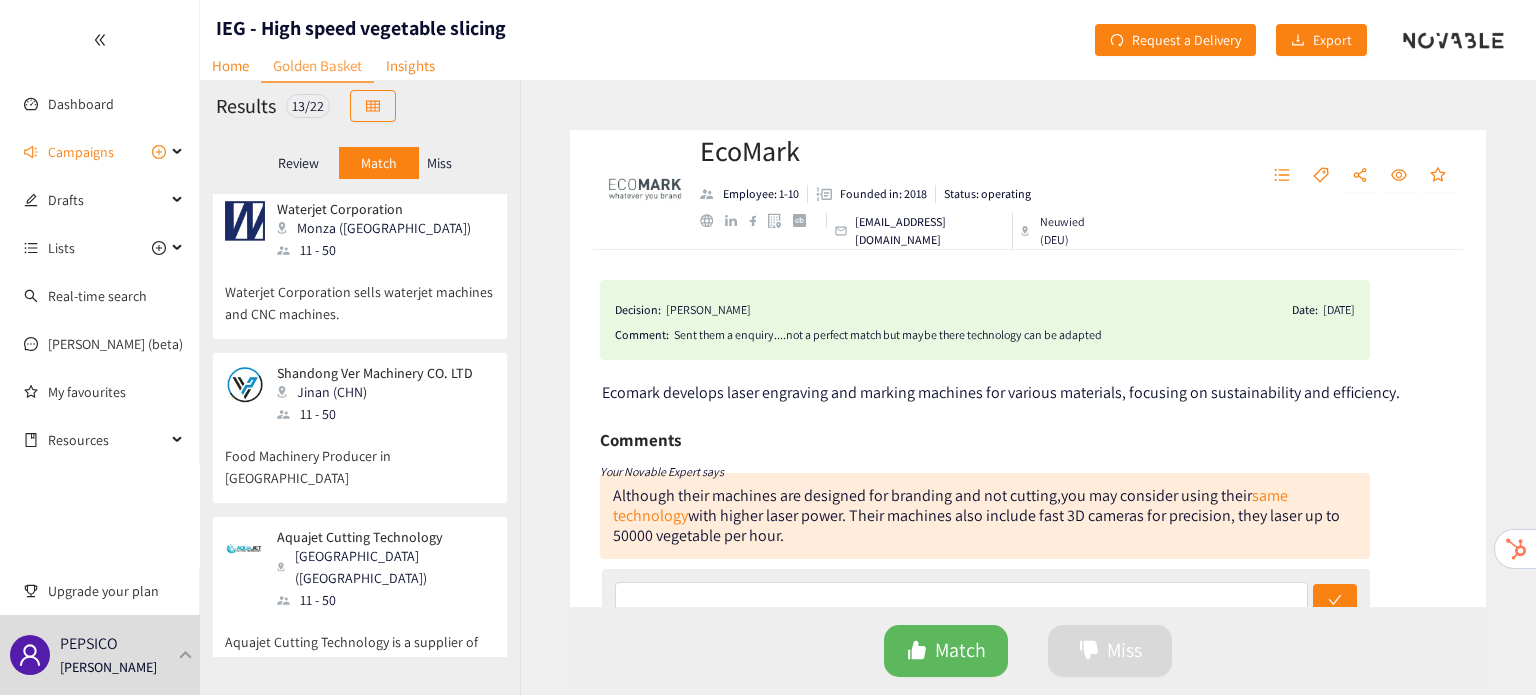 click on "11 - 50" at bounding box center [385, 600] 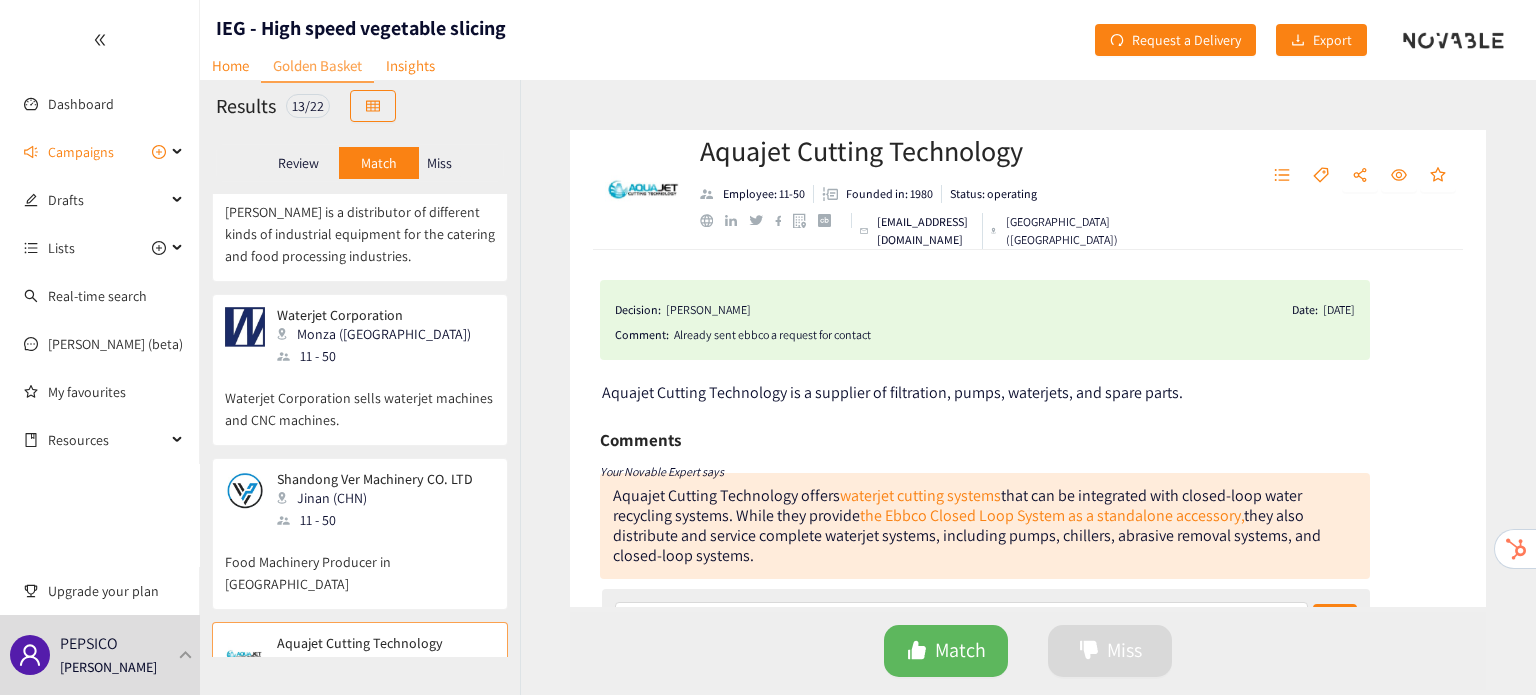 click on "Food Machinery Producer in China" at bounding box center [360, 563] 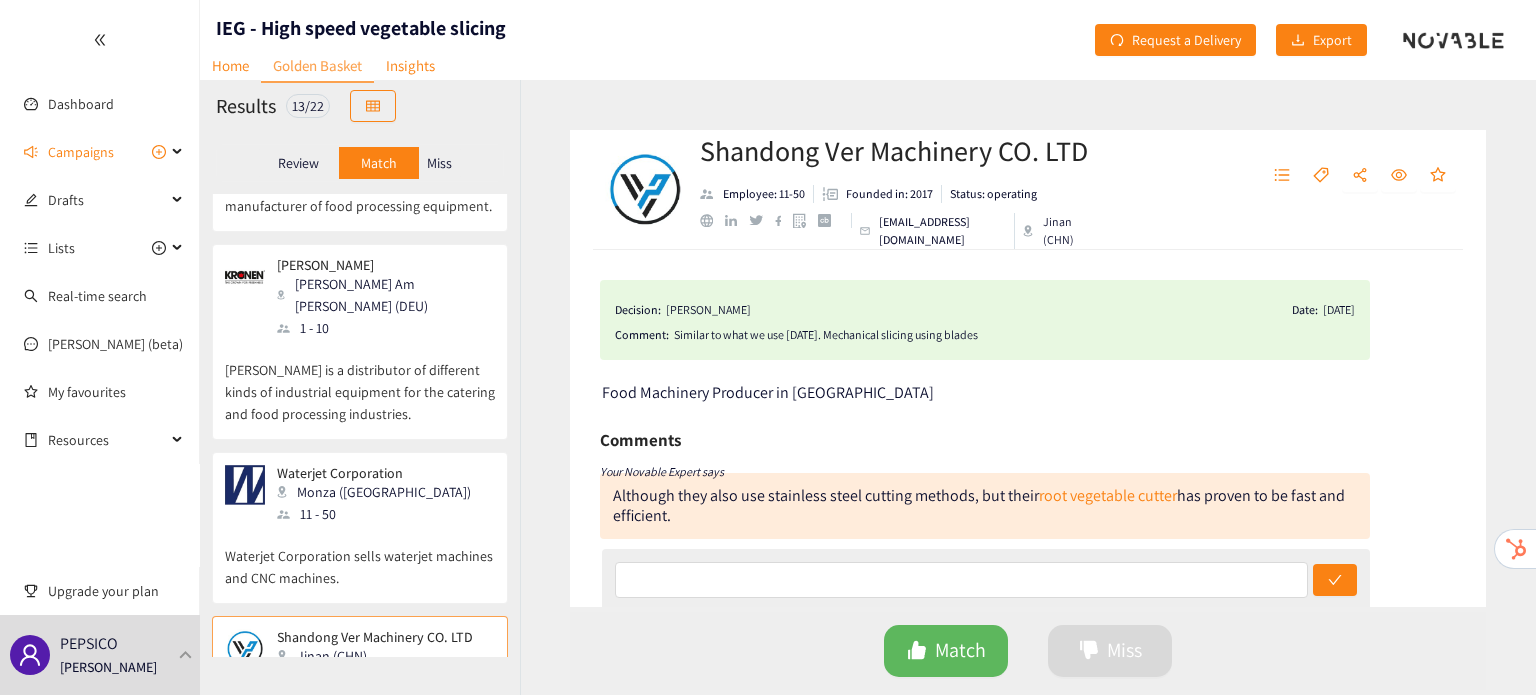 click on "Waterjet Corporation sells waterjet machines and CNC machines." at bounding box center [360, 557] 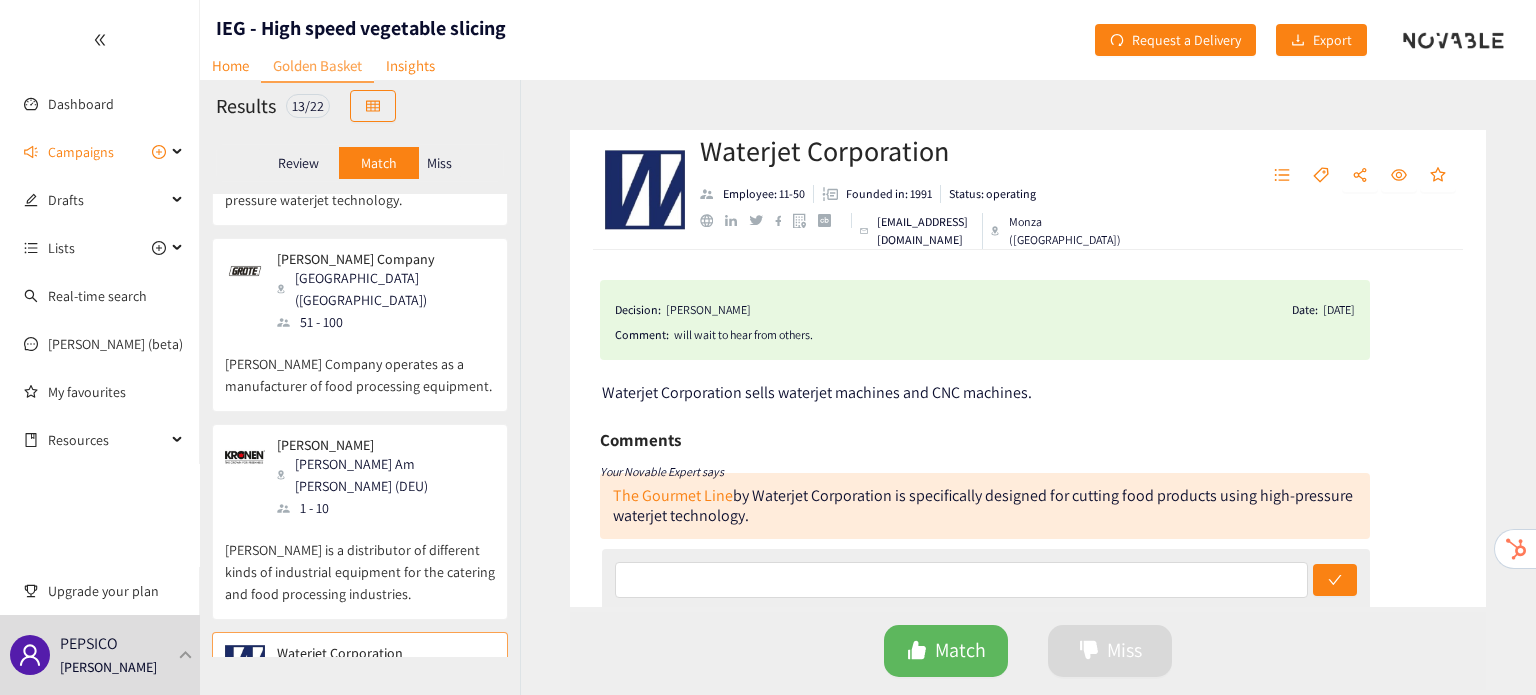 click on "Kronen is a distributor of different kinds of industrial equipment for the catering and food processing industries." at bounding box center [360, 562] 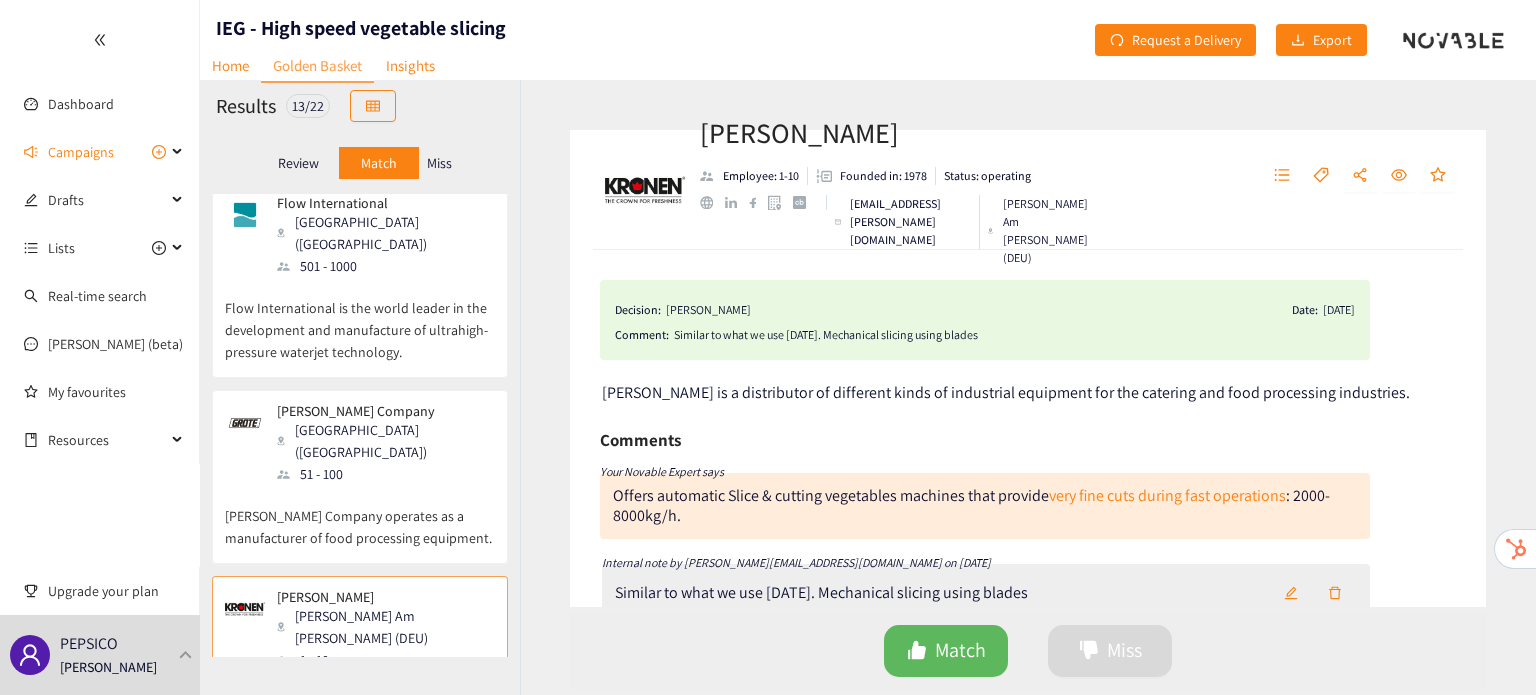 click on "Grote Company operates as a manufacturer of food processing equipment." at bounding box center [360, 517] 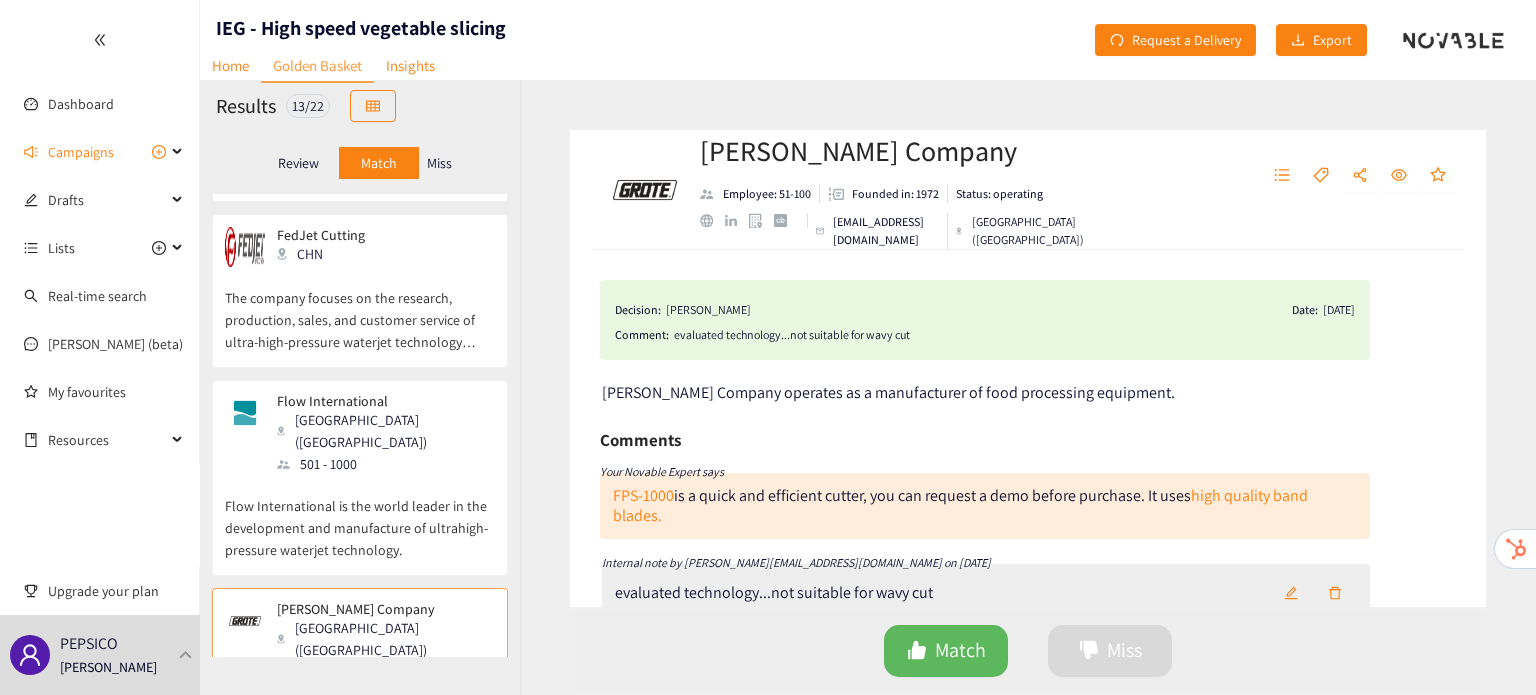 click on "Flow International is the world leader in the development and manufacture of ultrahigh-pressure waterjet technology." at bounding box center [360, 518] 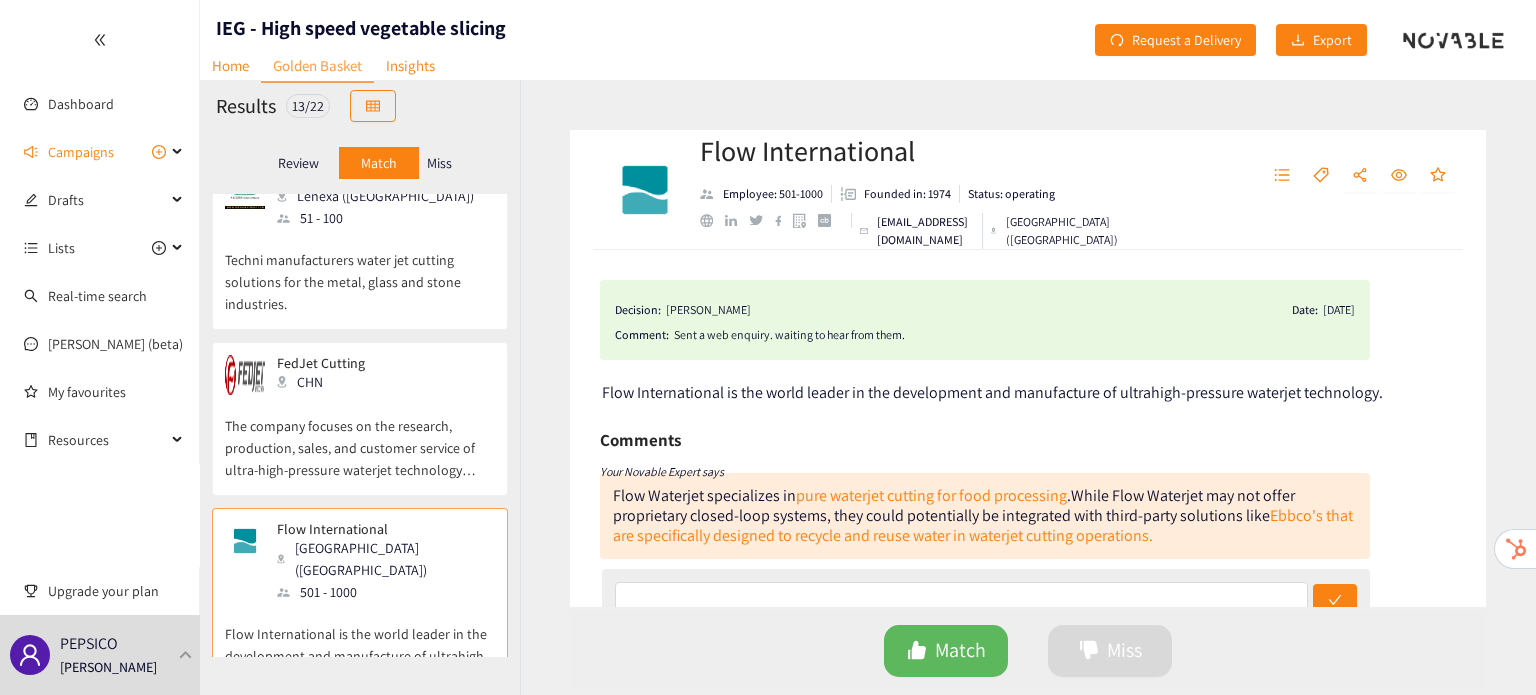 click on "The company focuses on the research, production, sales, and customer service of ultra-high-pressure waterjet technology products." at bounding box center [360, 438] 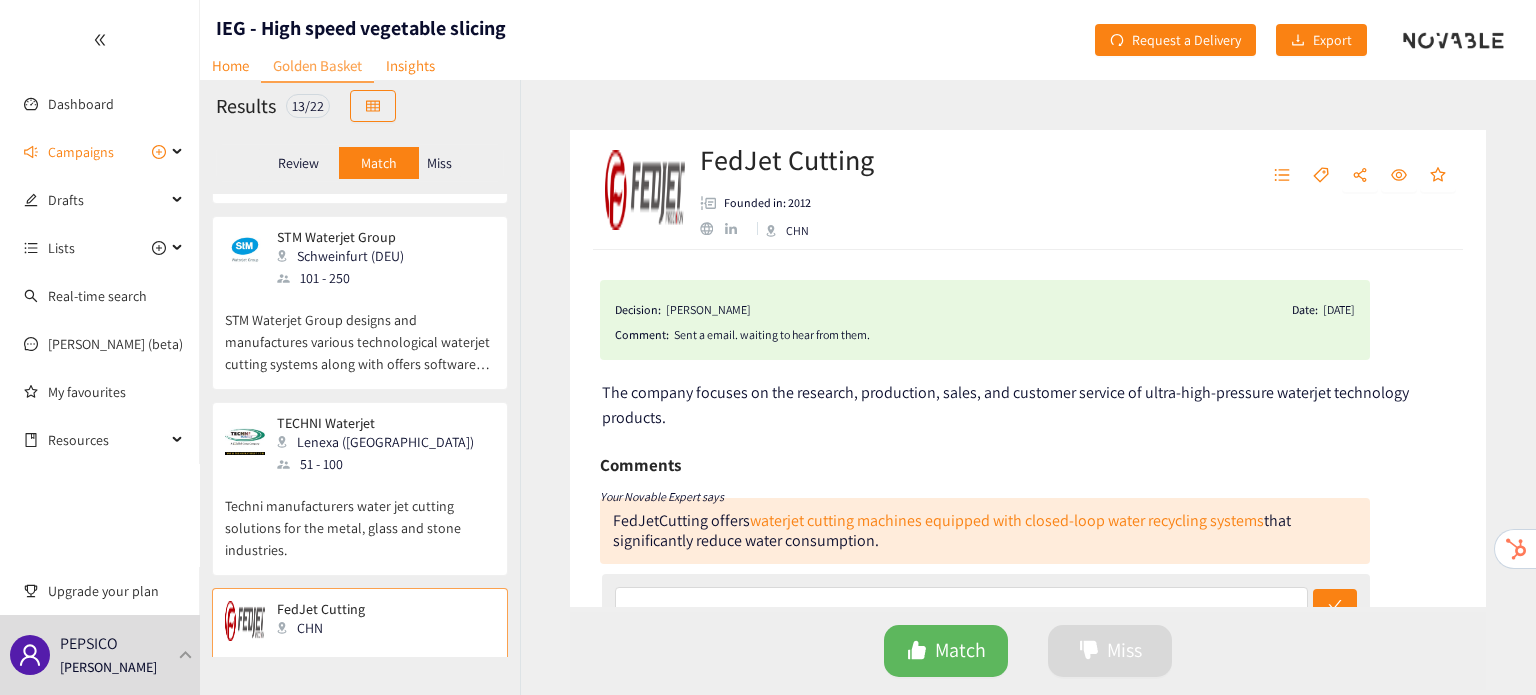 click on "Techni manufacturers water jet cutting solutions for the metal, glass and stone industries." at bounding box center (360, 518) 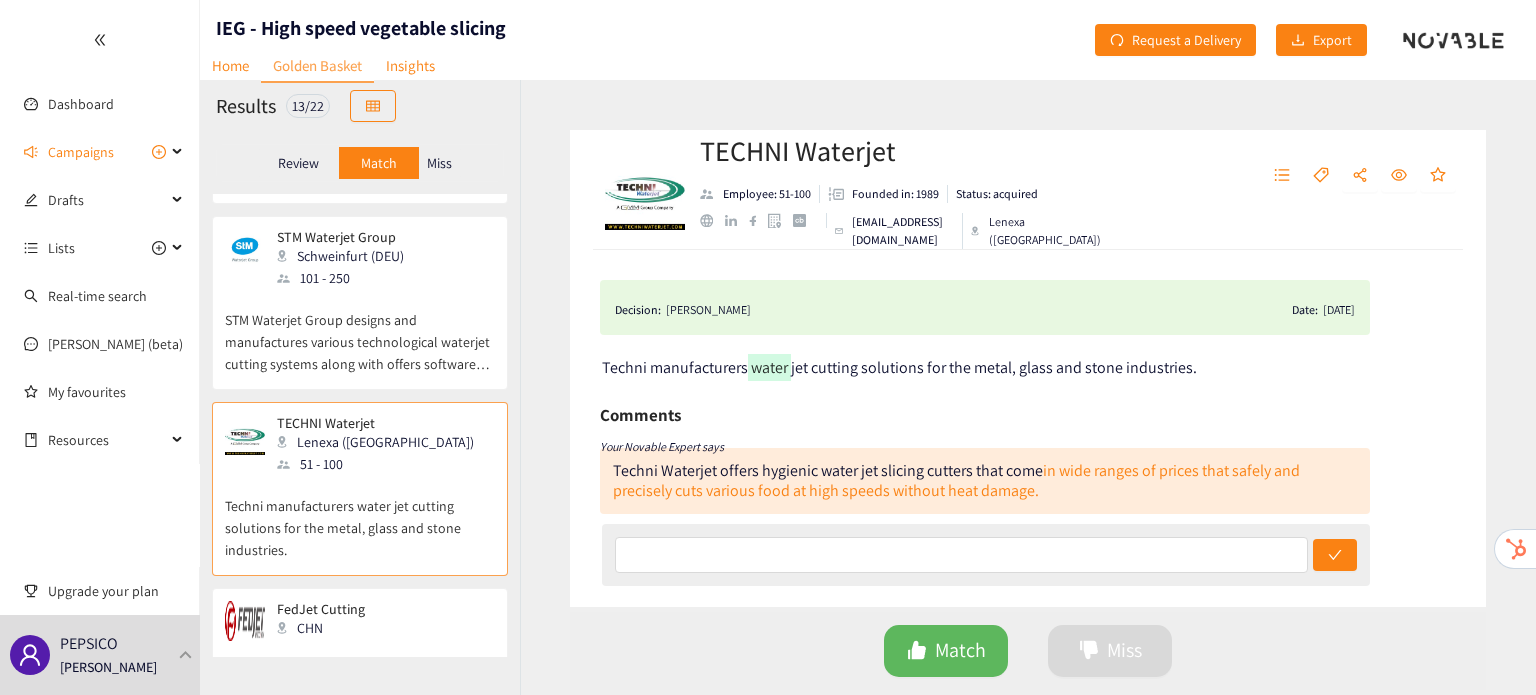click on "STM Waterjet Group designs and manufactures various technological waterjet cutting systems along with offers software solutions." at bounding box center (360, 332) 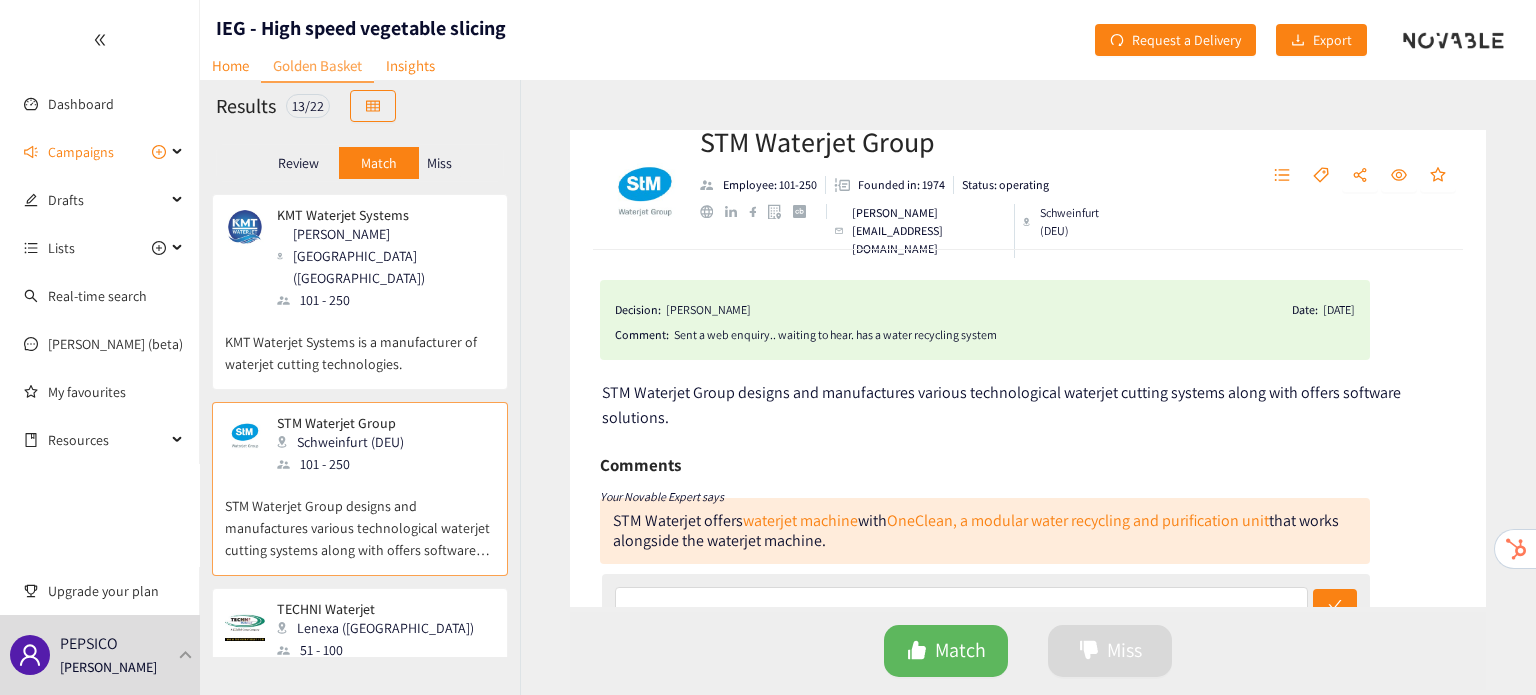 click on "KMT Waterjet Systems is a manufacturer of waterjet cutting technologies." at bounding box center (360, 343) 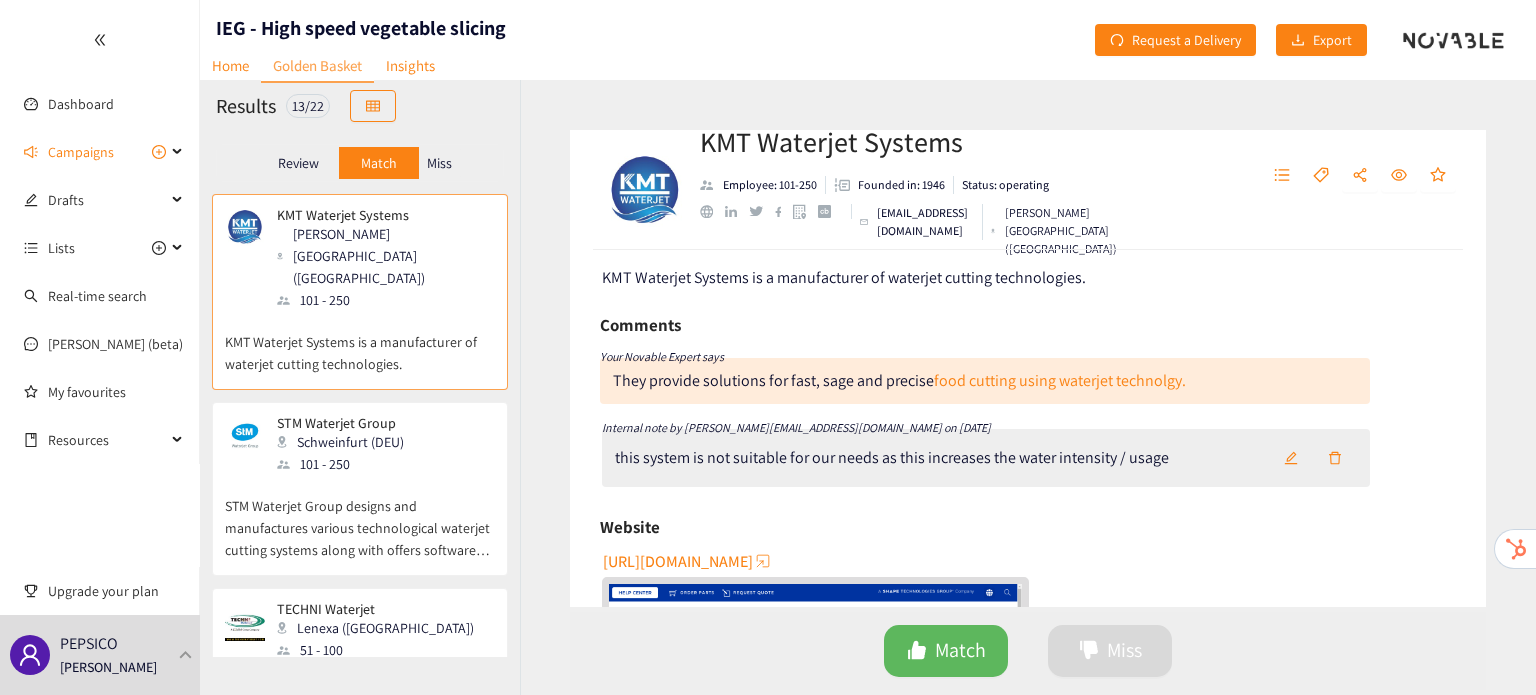 scroll, scrollTop: 116, scrollLeft: 0, axis: vertical 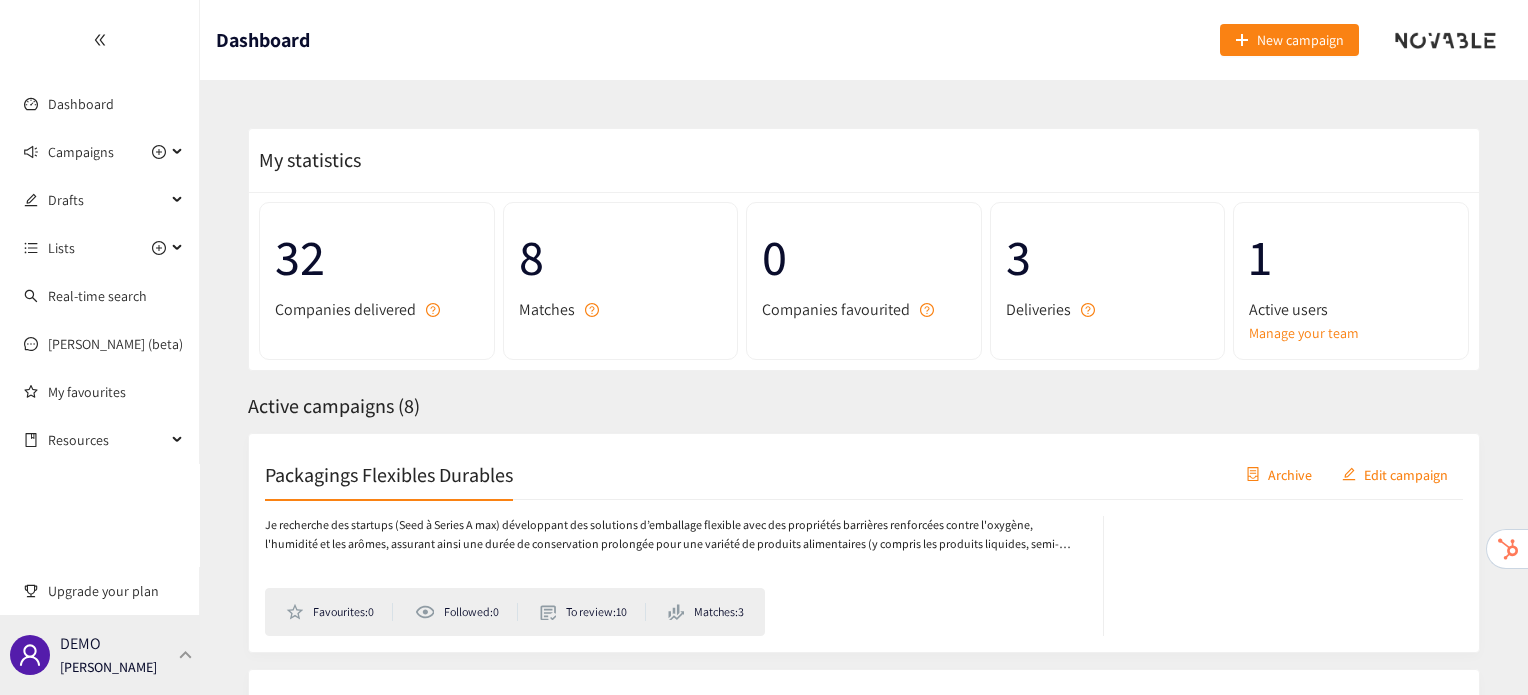 click on "DEMO [PERSON_NAME]" at bounding box center [100, 655] 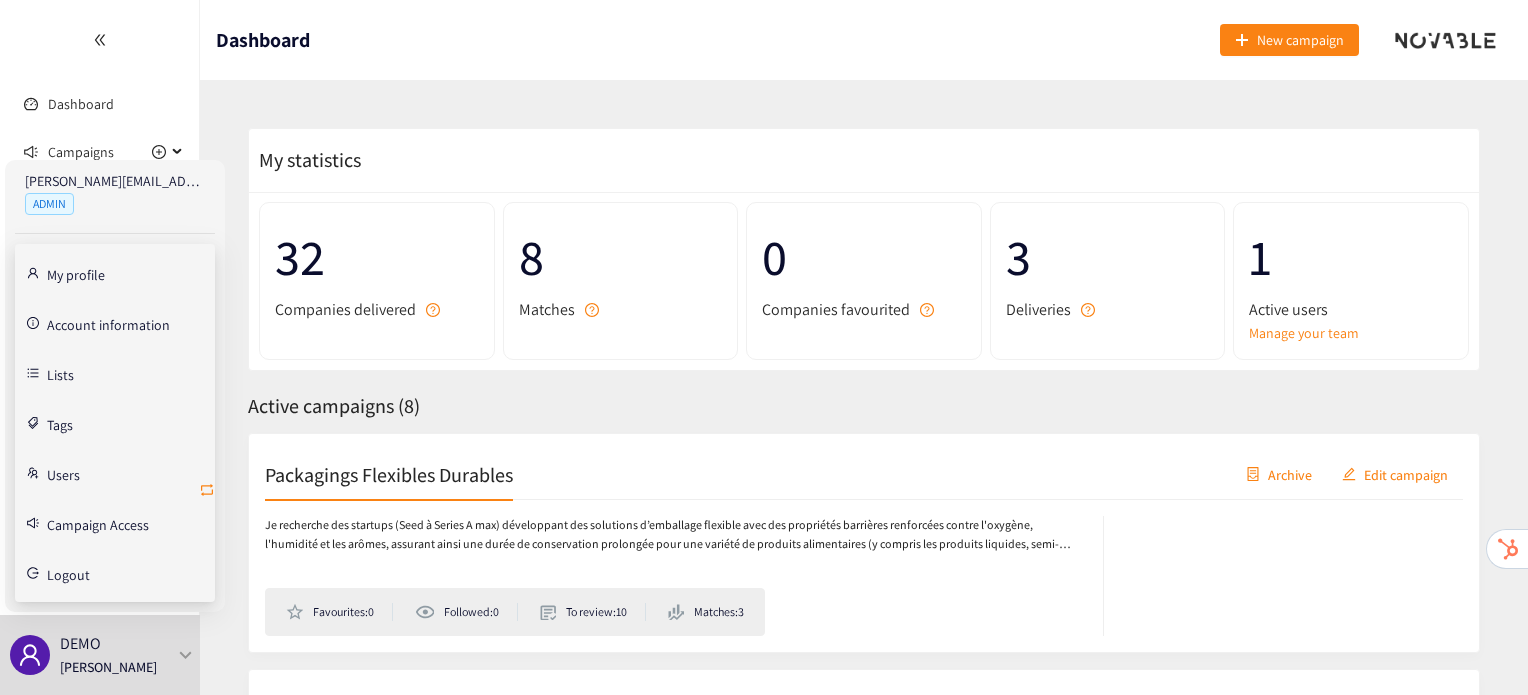 click 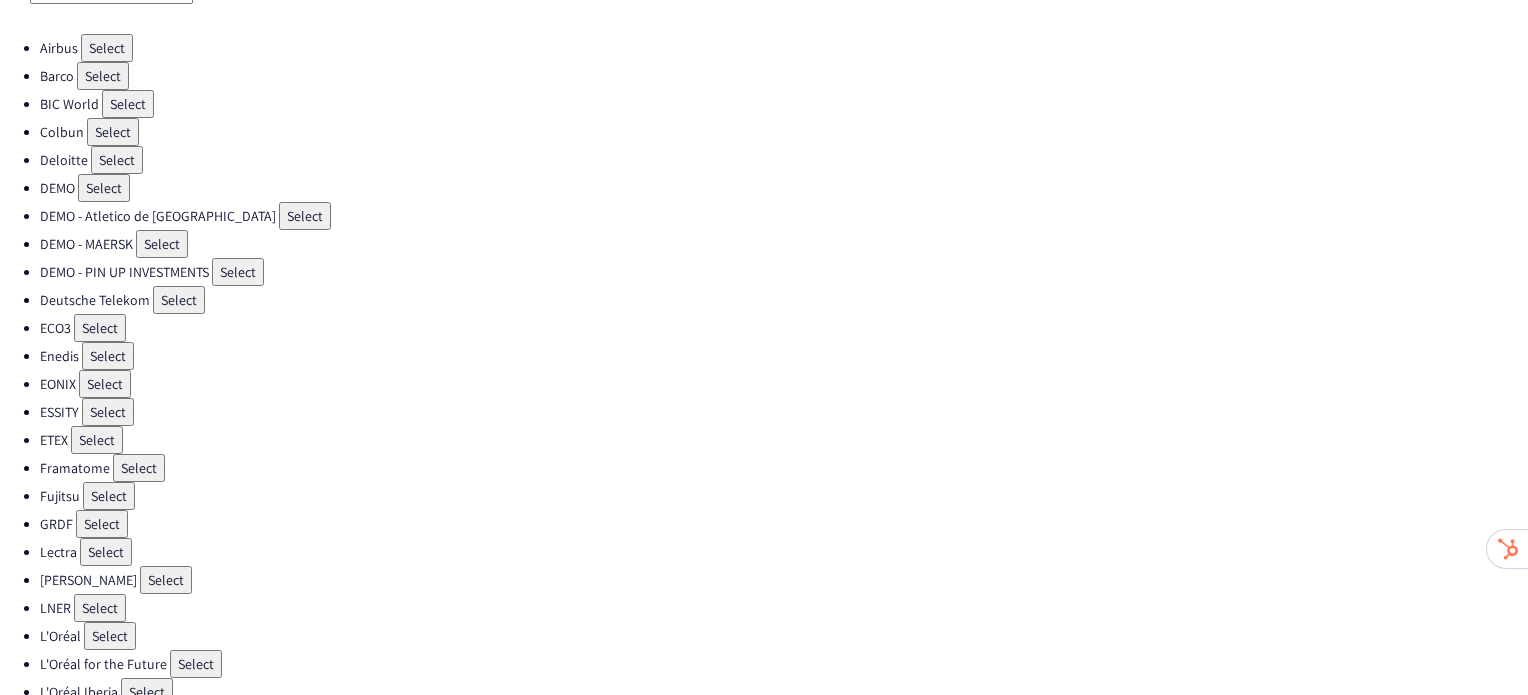 scroll, scrollTop: 116, scrollLeft: 0, axis: vertical 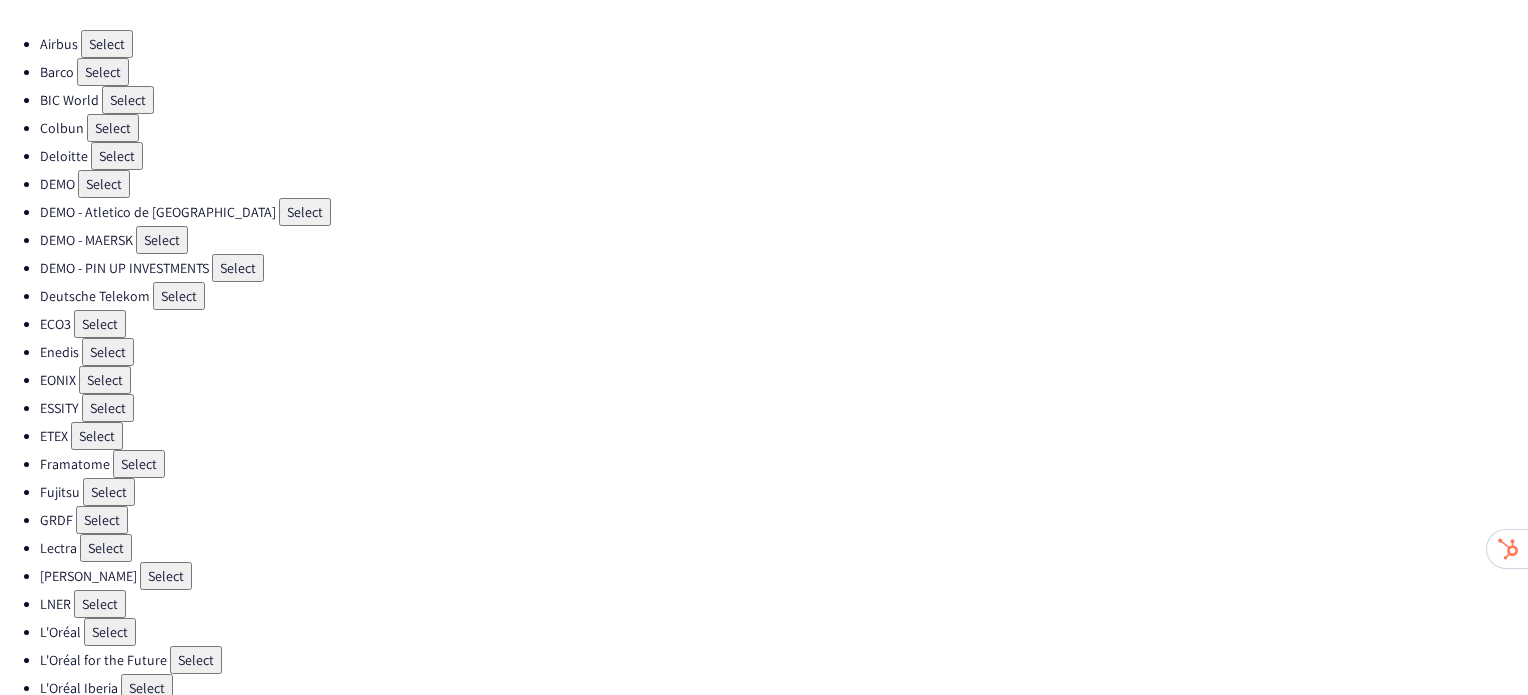 click on "Select" at bounding box center (100, 604) 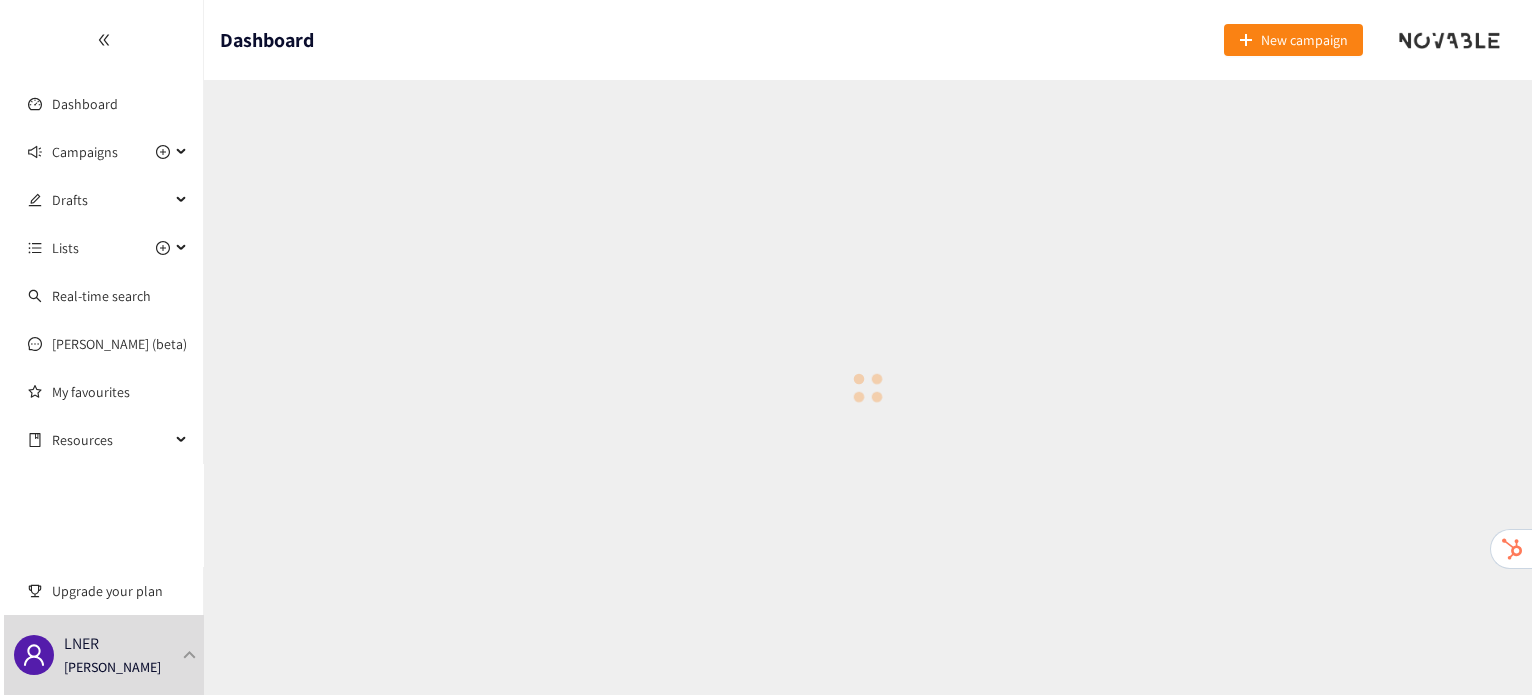 scroll, scrollTop: 0, scrollLeft: 0, axis: both 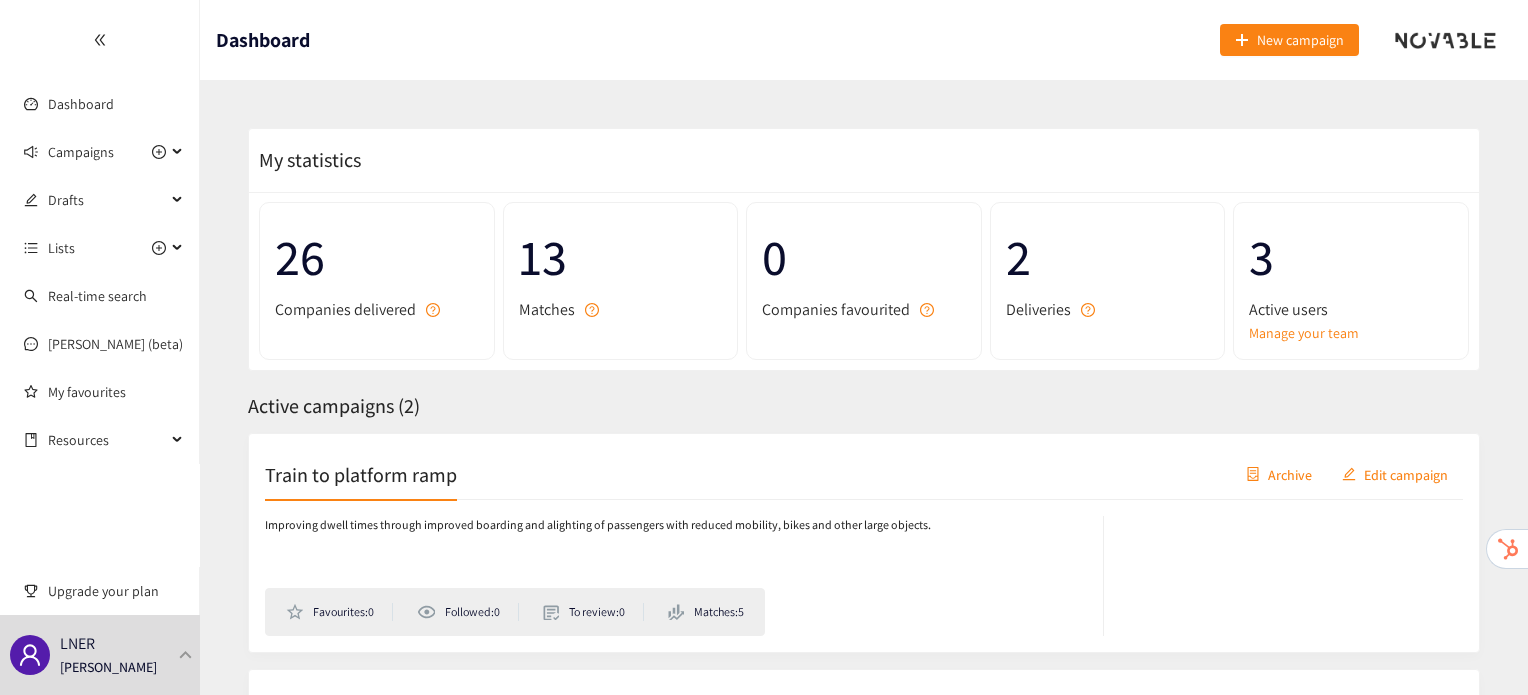 click on "Train to platform ramp Archive Edit campaign" at bounding box center (864, 475) 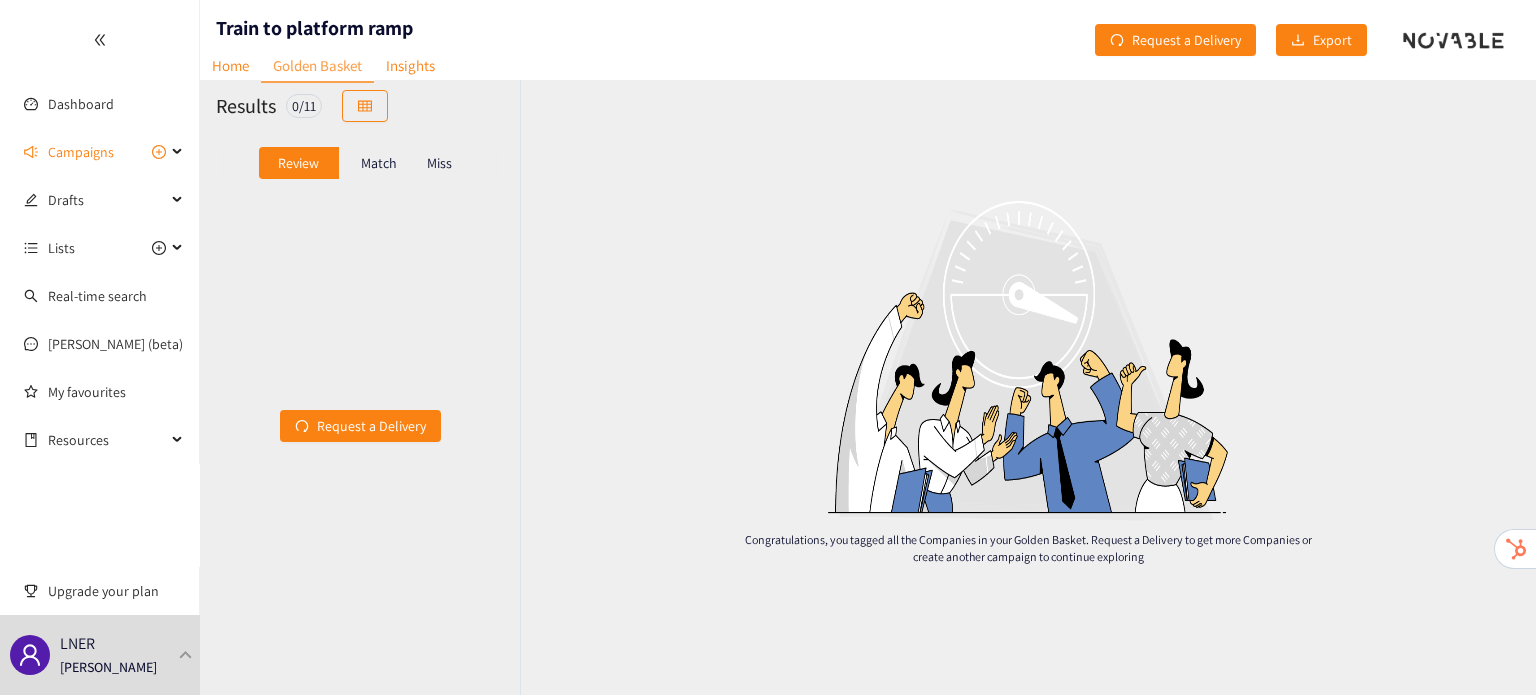 click on "Match" at bounding box center (379, 163) 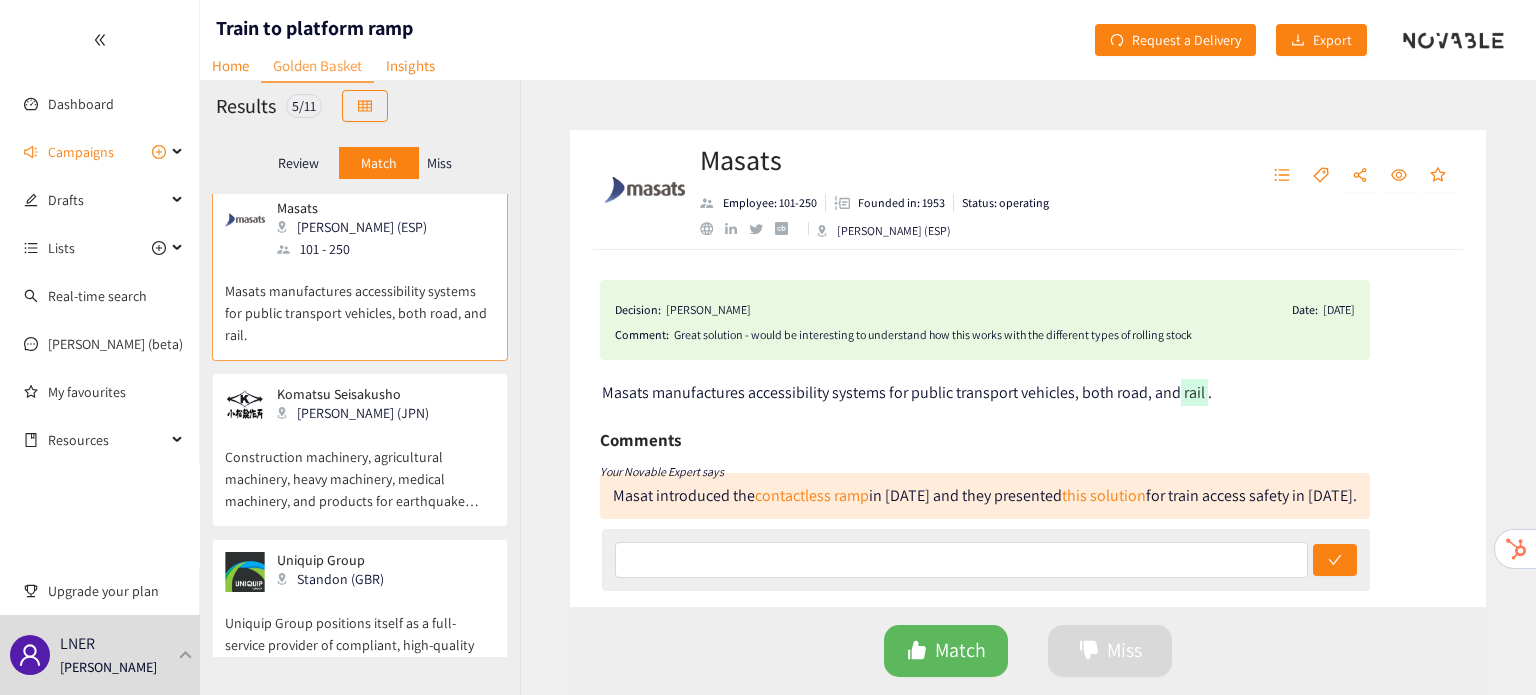 scroll, scrollTop: 8, scrollLeft: 0, axis: vertical 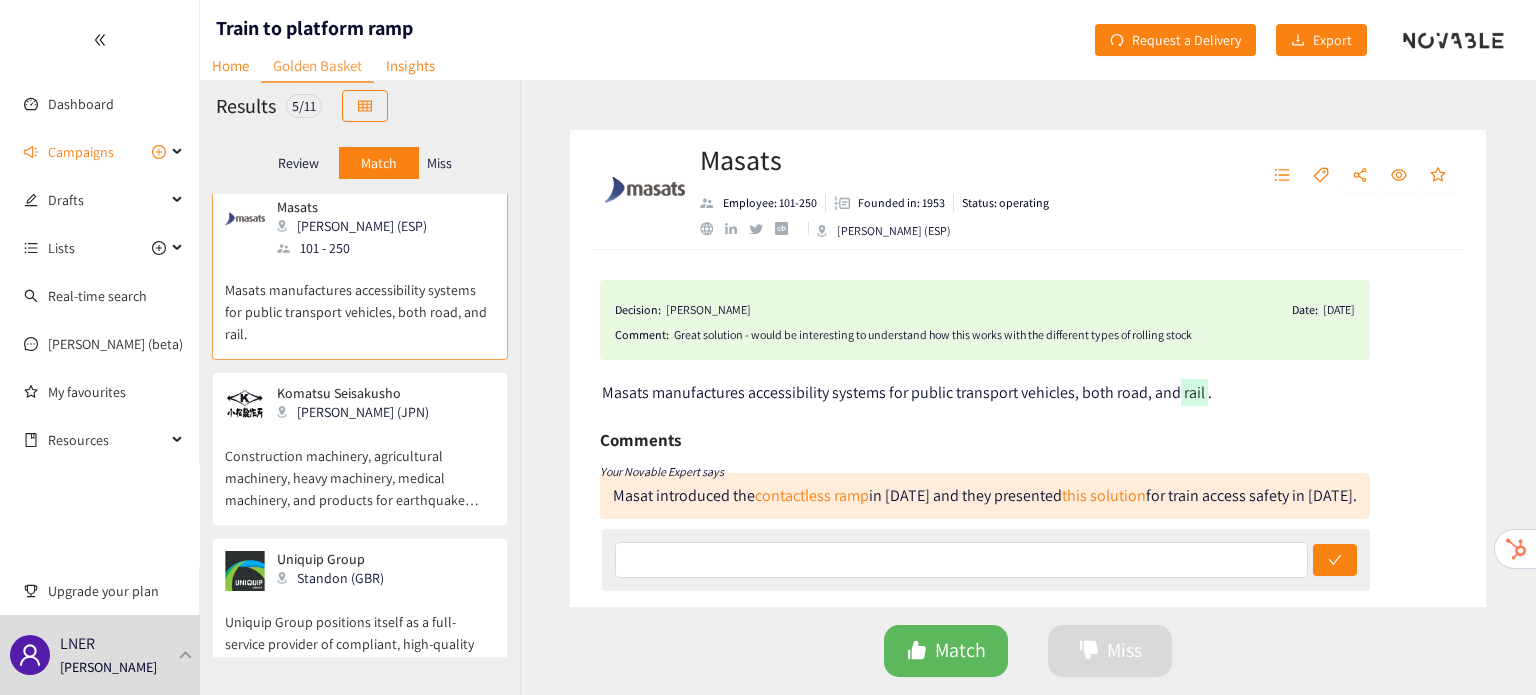 click on "Construction machinery, agricultural machinery, heavy machinery, medical machinery, and products for earthquake resistant construction.
Joint development with major companies." at bounding box center [360, 468] 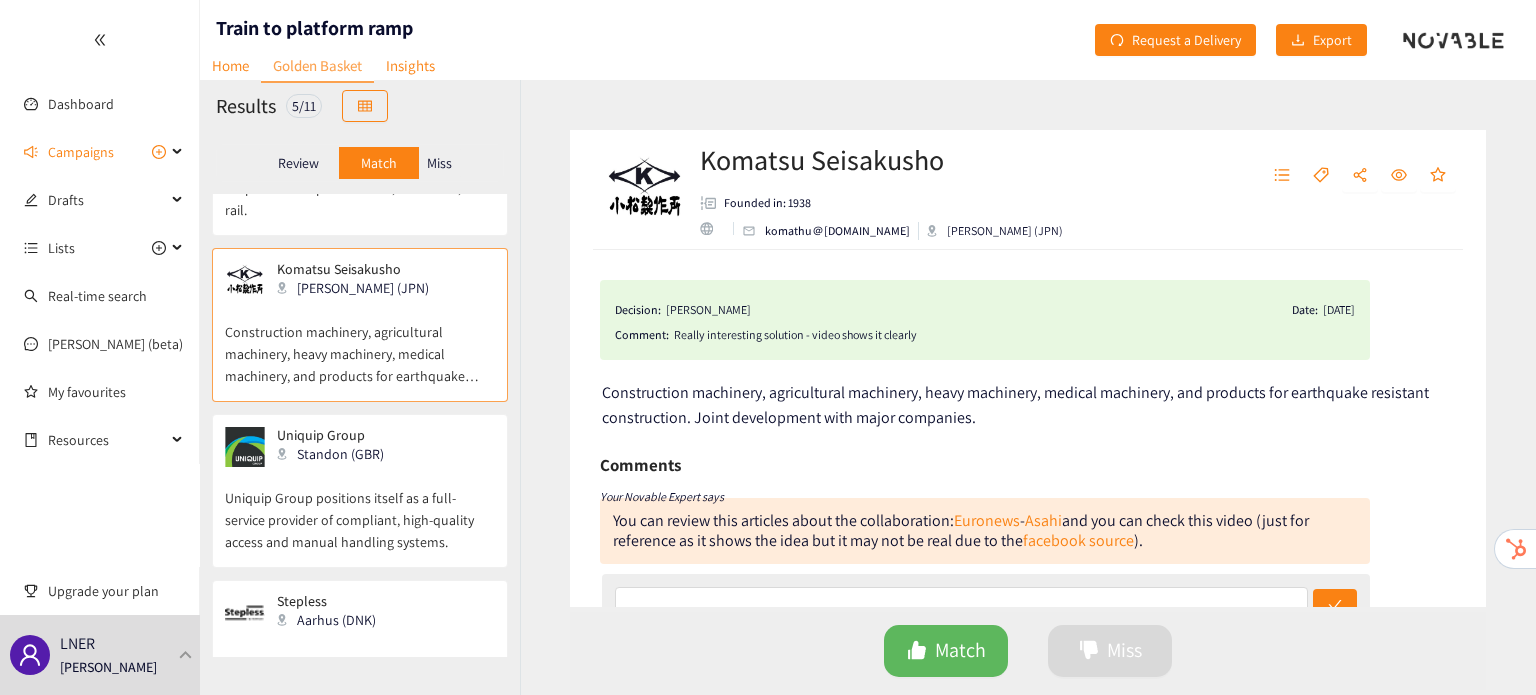 scroll, scrollTop: 132, scrollLeft: 0, axis: vertical 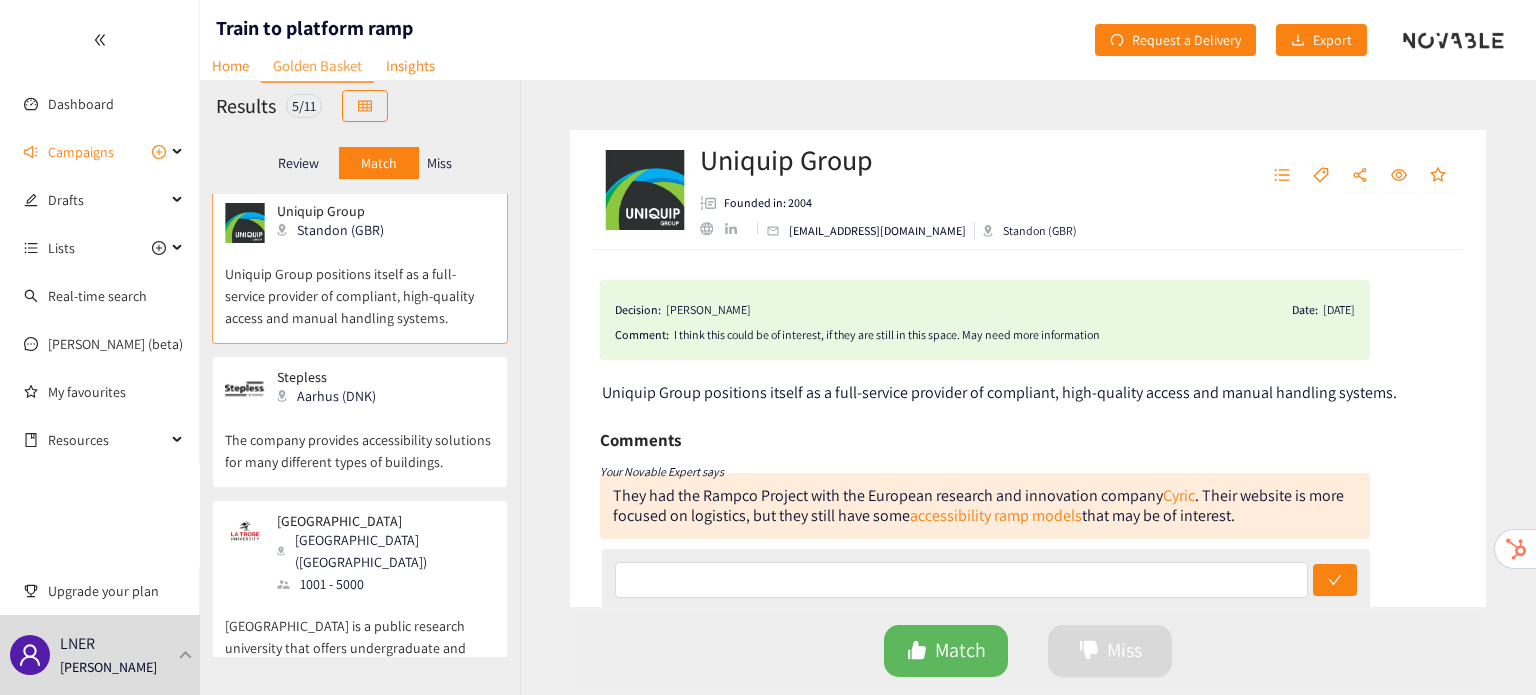 click on "The company provides accessibility solutions for many different types of buildings." at bounding box center [360, 441] 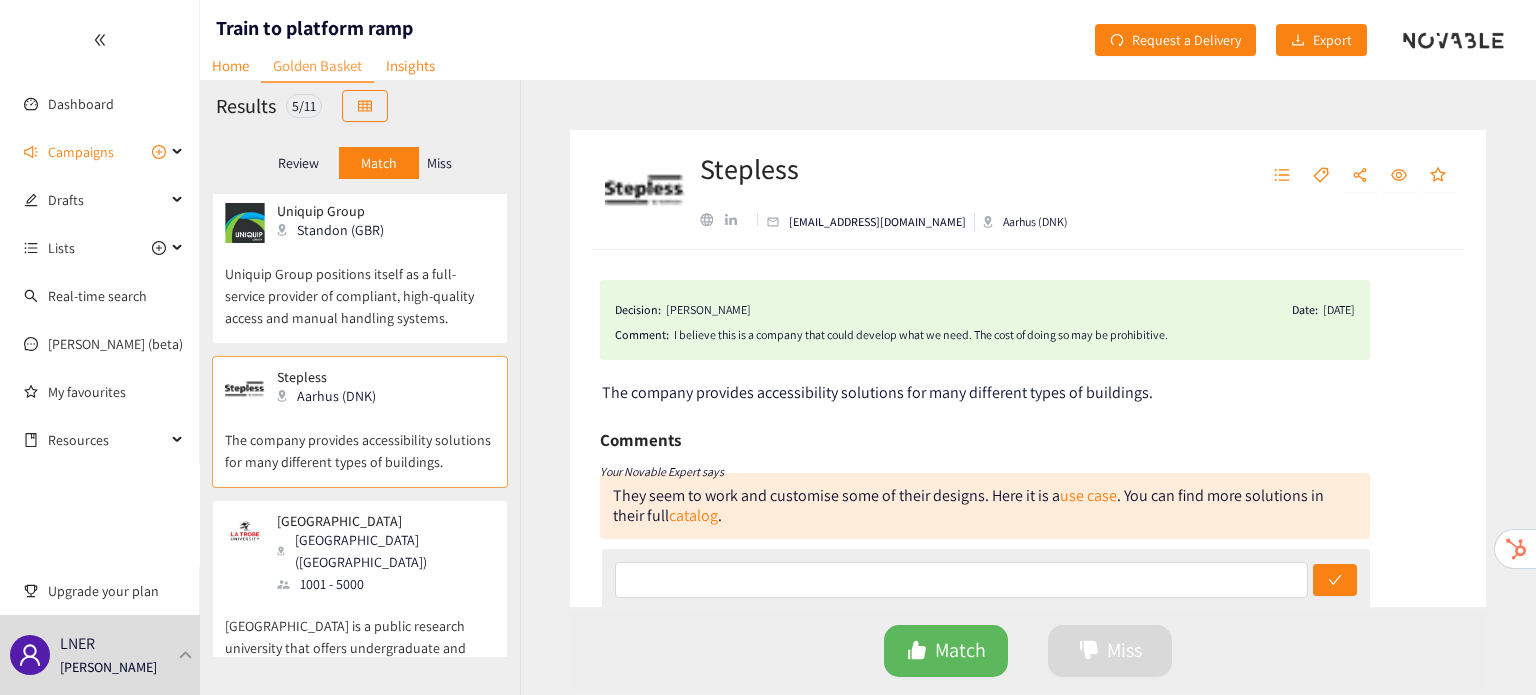 scroll, scrollTop: 382, scrollLeft: 0, axis: vertical 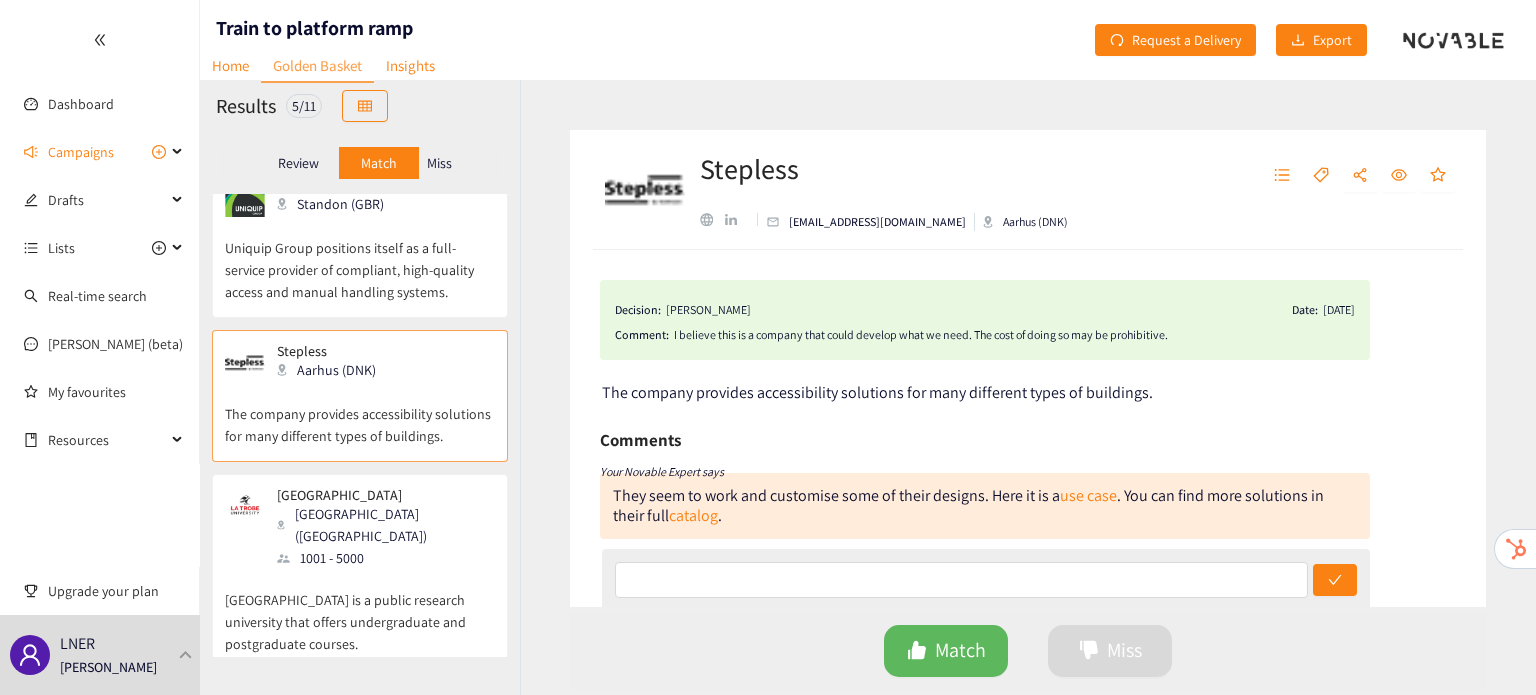 click on "1001 - 5000" at bounding box center (385, 558) 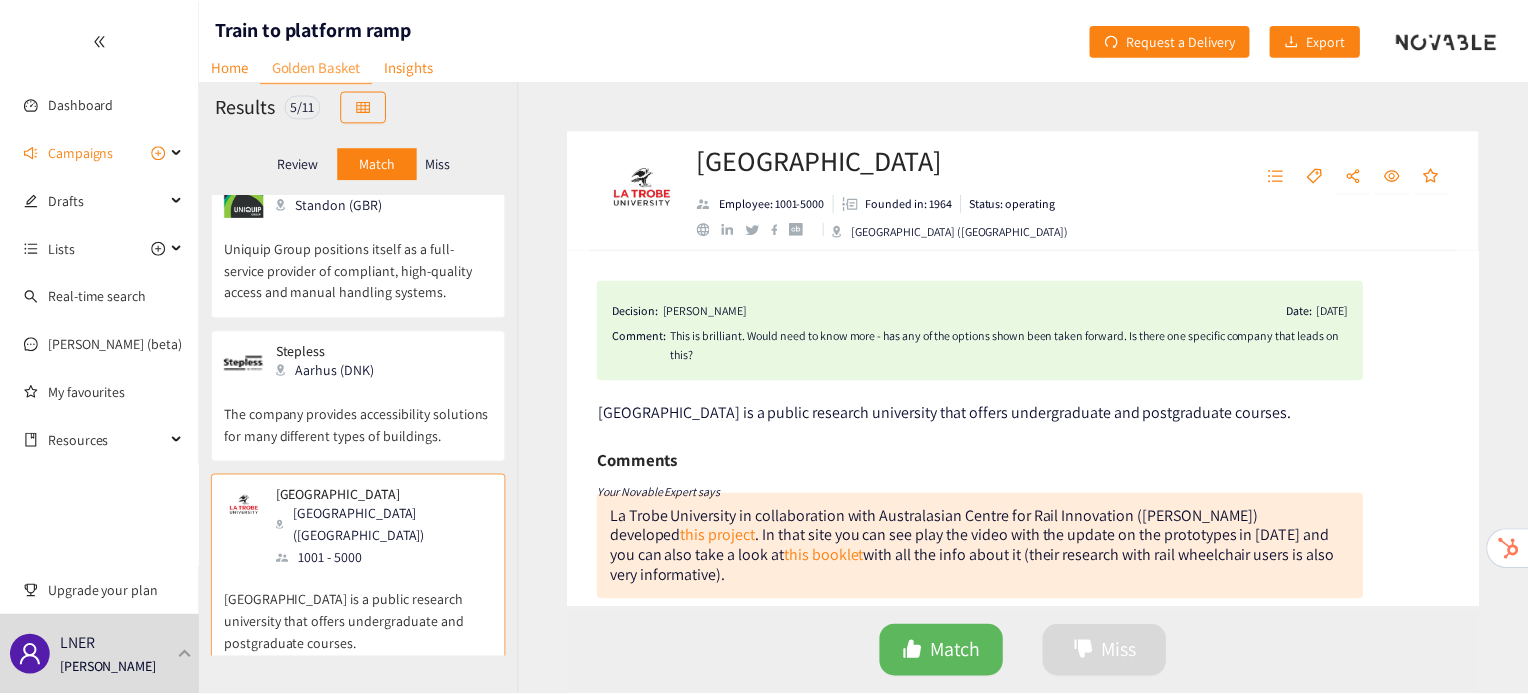 scroll, scrollTop: 0, scrollLeft: 0, axis: both 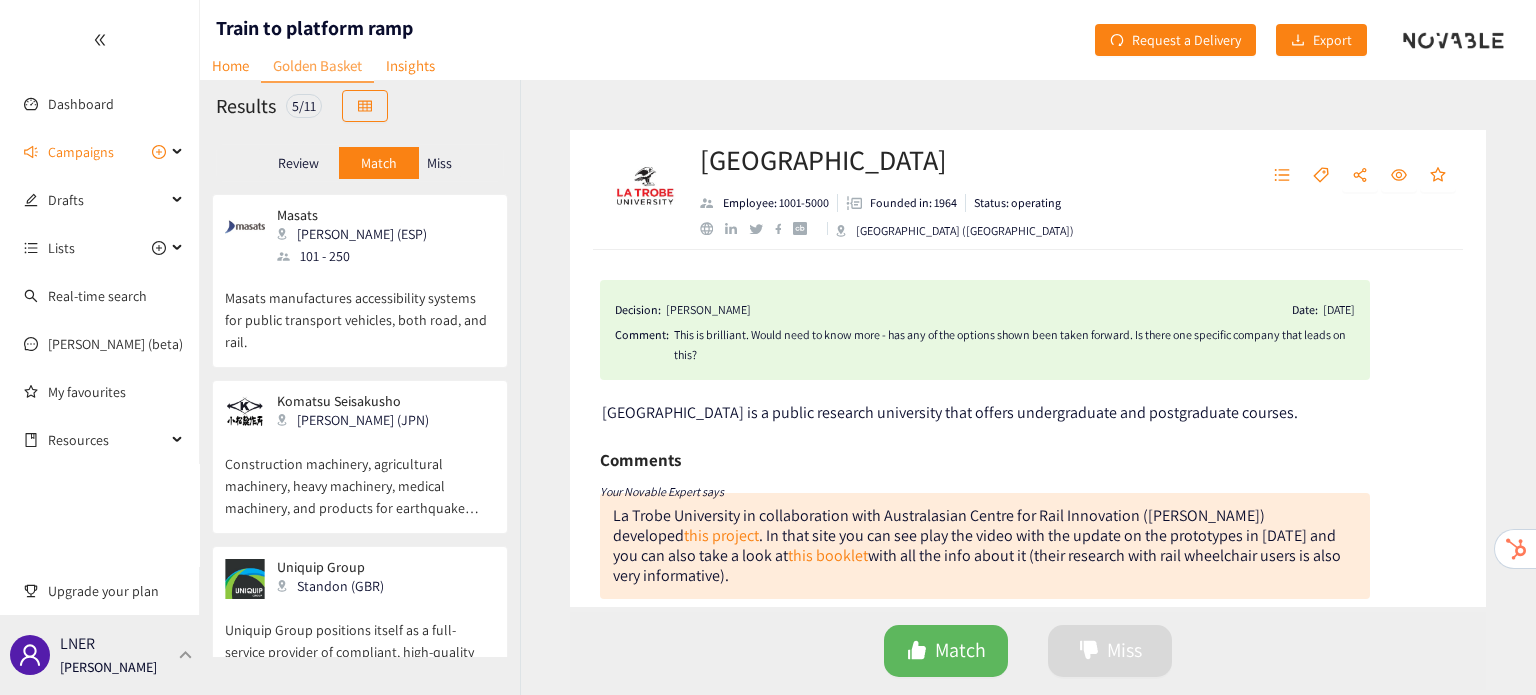 click on "LNER Irene Violetta" at bounding box center (100, 655) 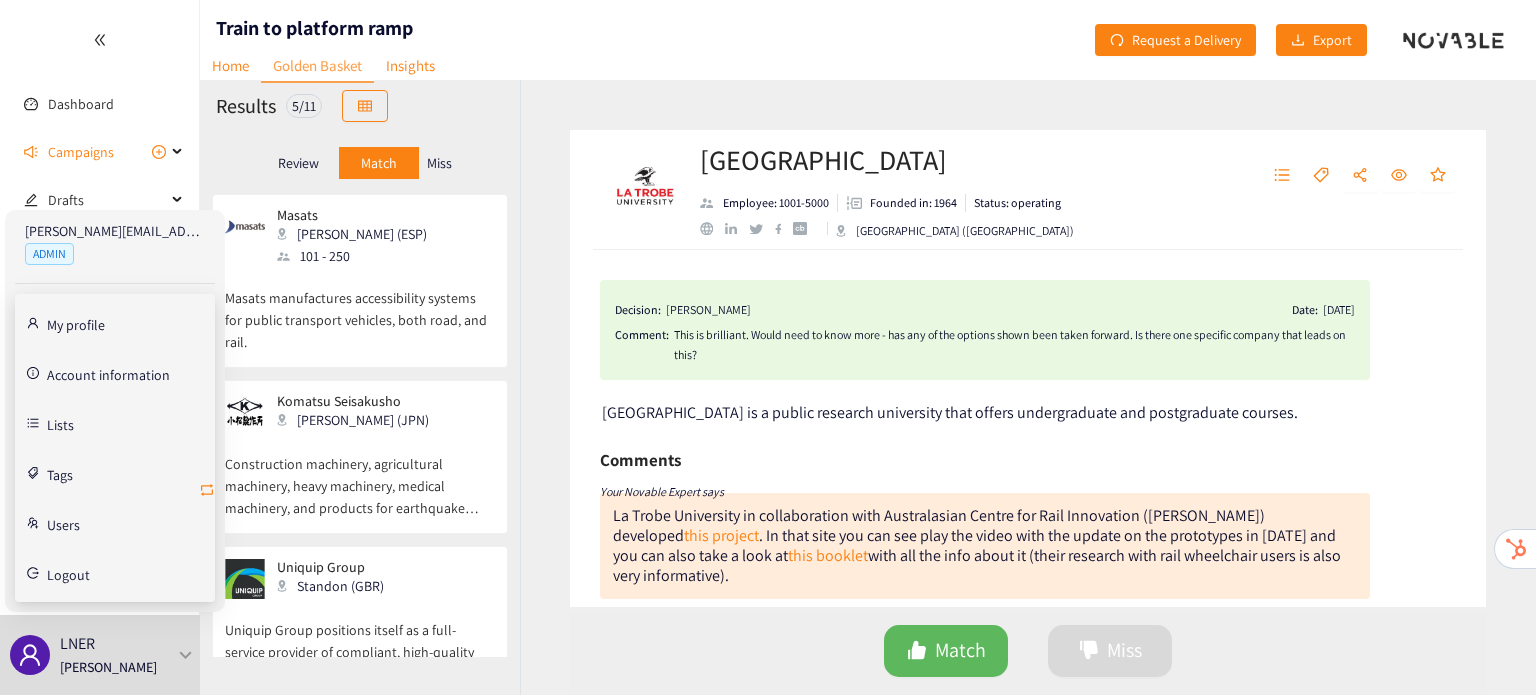 click 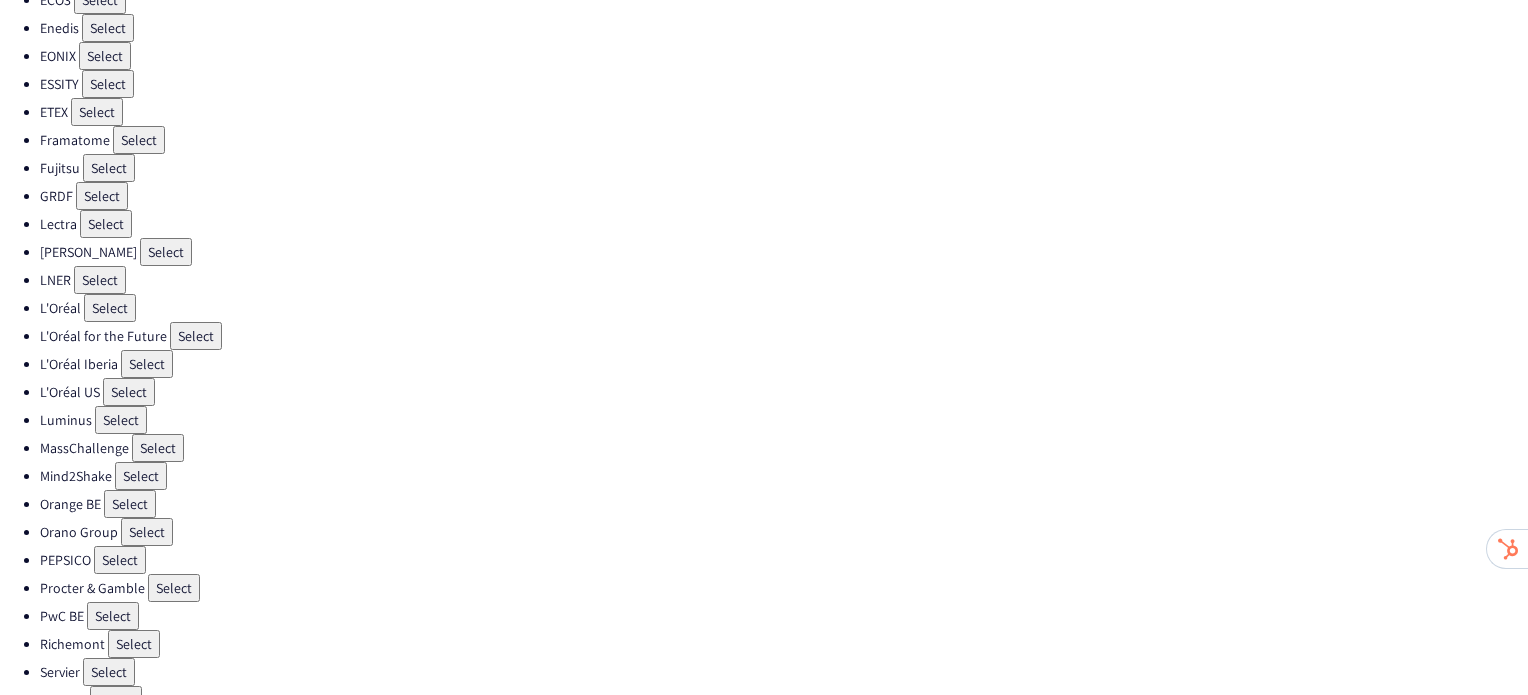 scroll, scrollTop: 538, scrollLeft: 0, axis: vertical 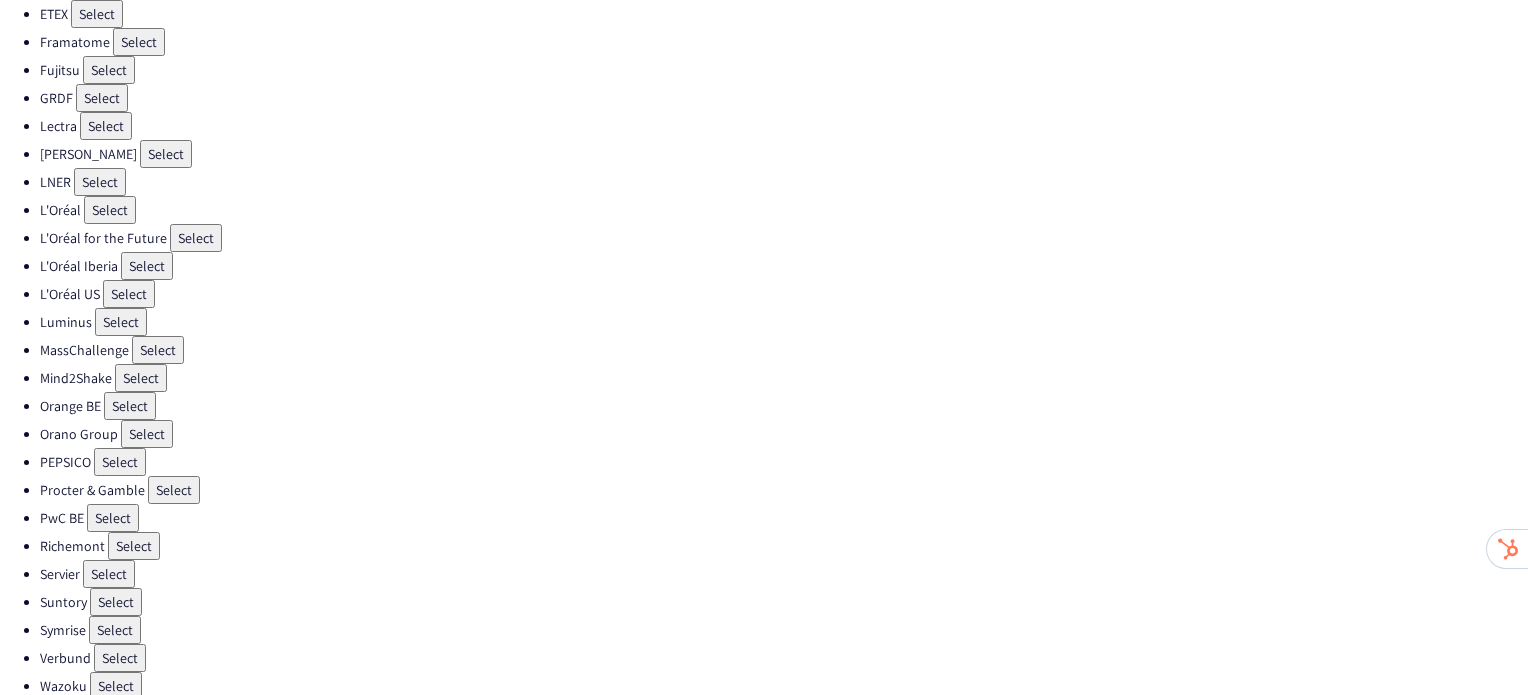 click on "Select" at bounding box center [116, 602] 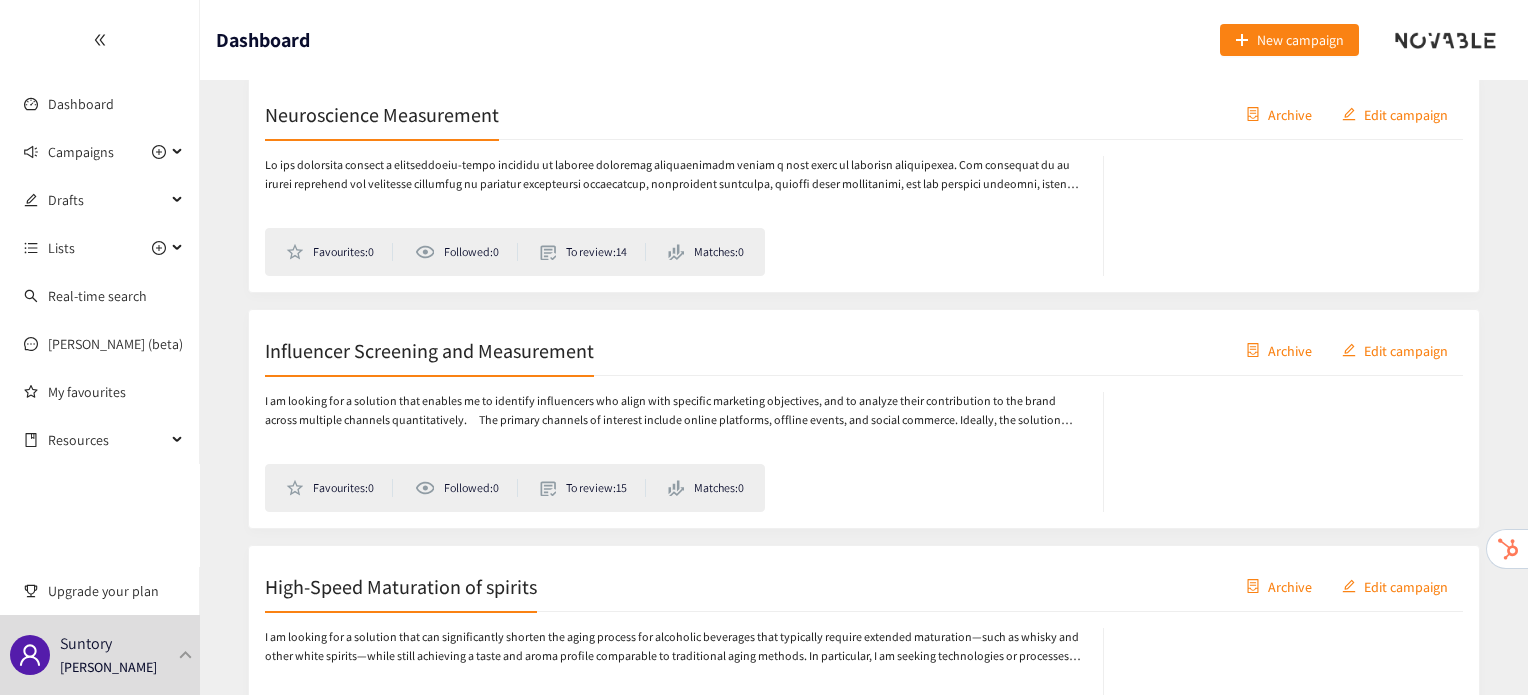 scroll, scrollTop: 364, scrollLeft: 0, axis: vertical 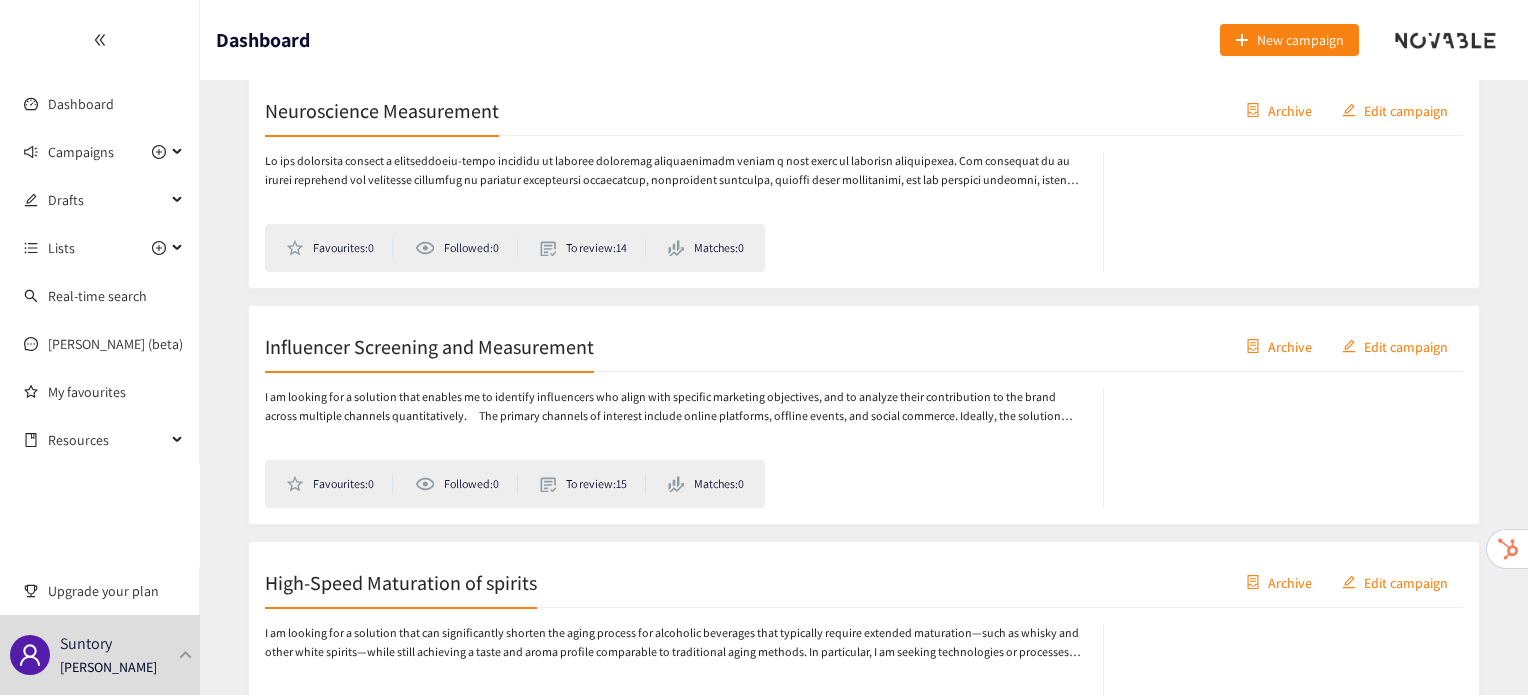 click on "Neuroscience Measurement Archive Edit campaign" at bounding box center [864, 111] 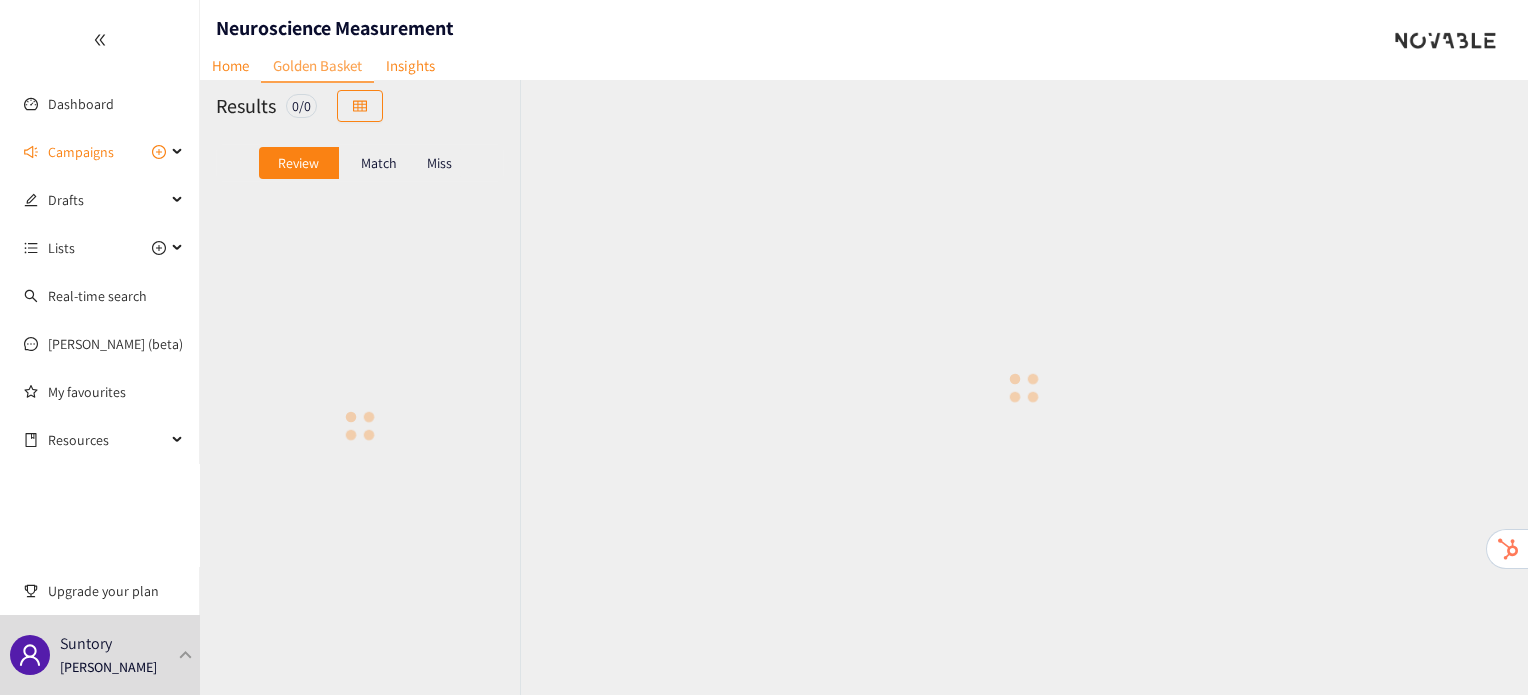 scroll, scrollTop: 0, scrollLeft: 0, axis: both 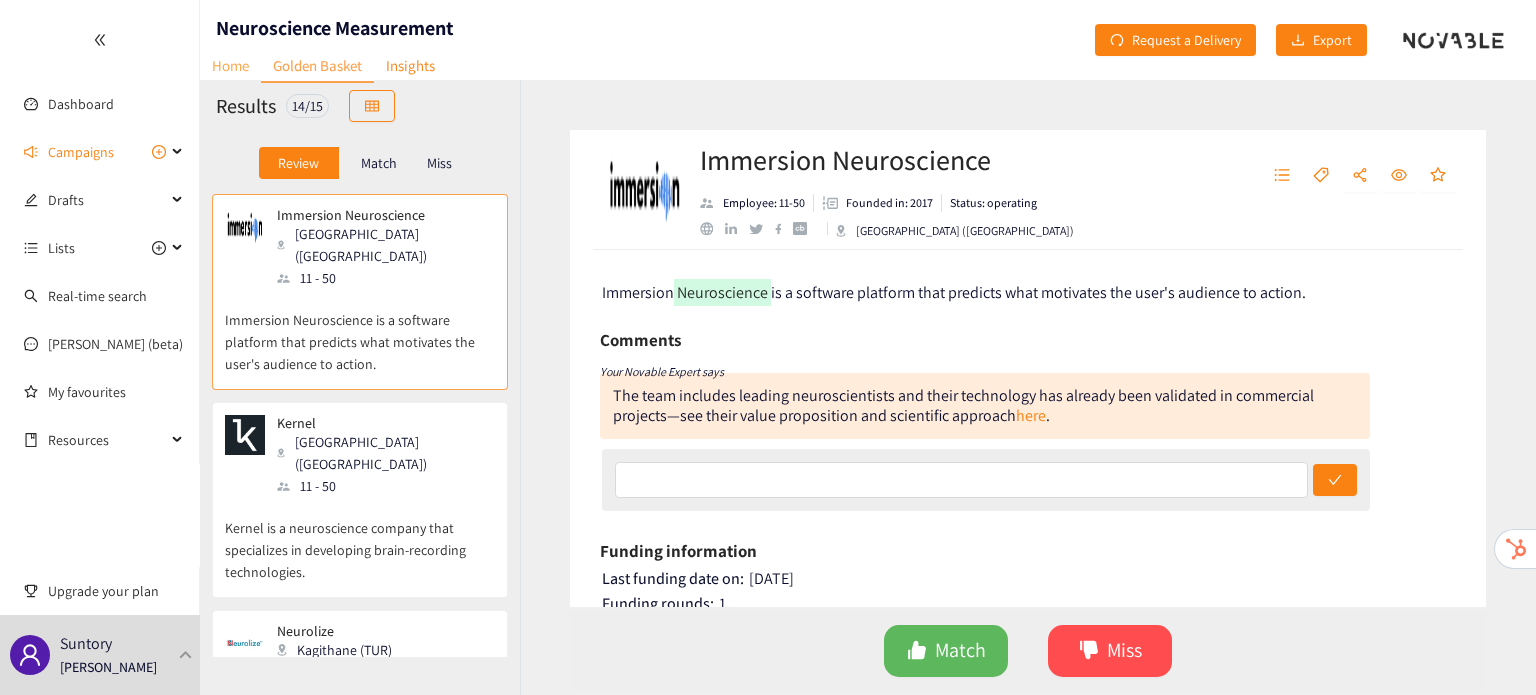click on "Home" at bounding box center (230, 65) 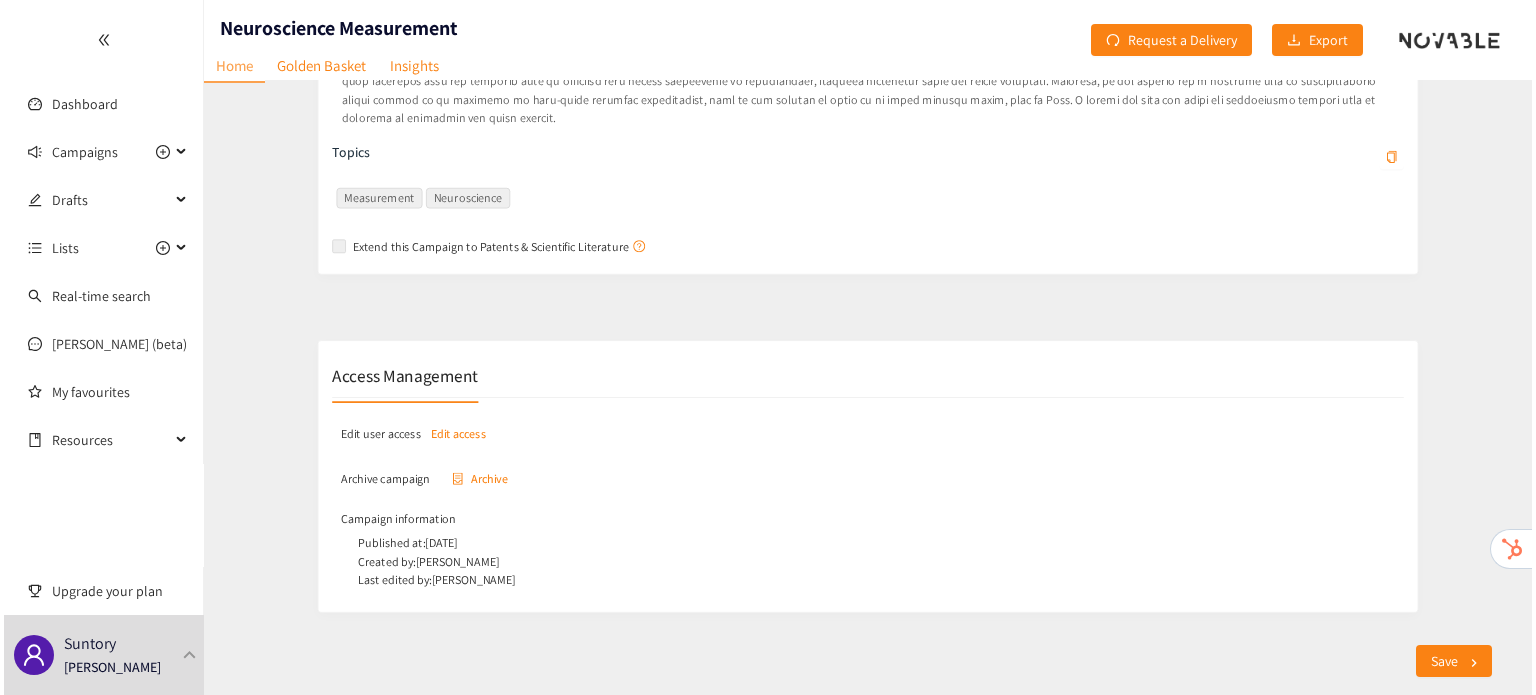 scroll, scrollTop: 0, scrollLeft: 0, axis: both 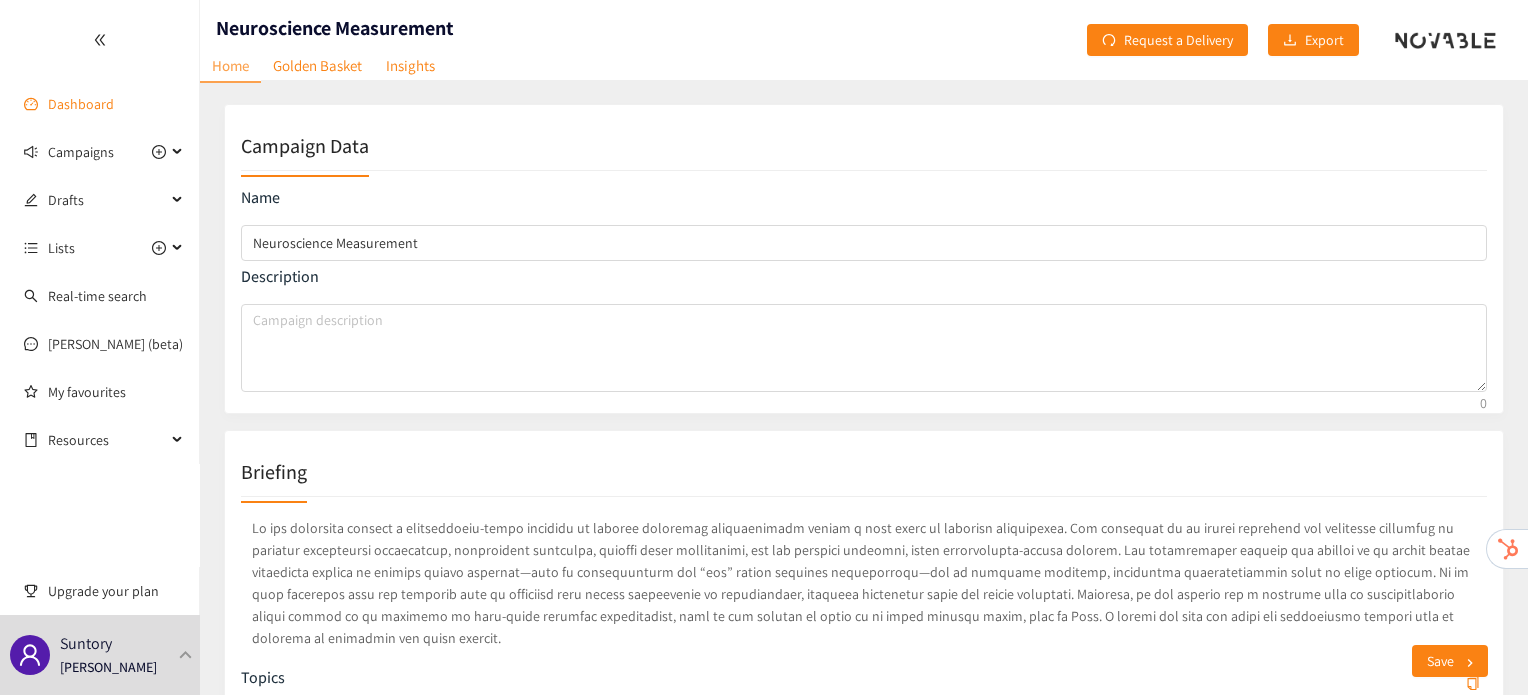 click on "Dashboard" at bounding box center (81, 104) 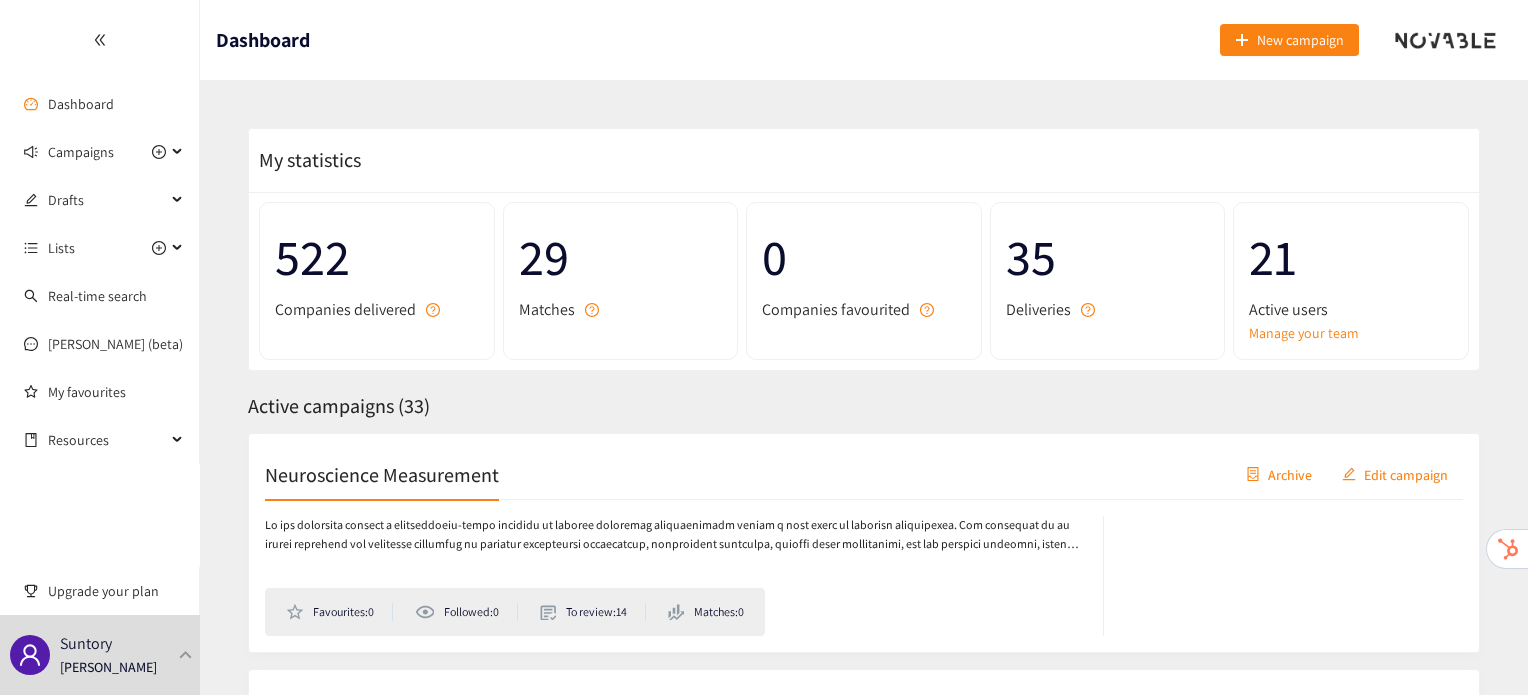 click on "Neuroscience Measurement" at bounding box center [382, 474] 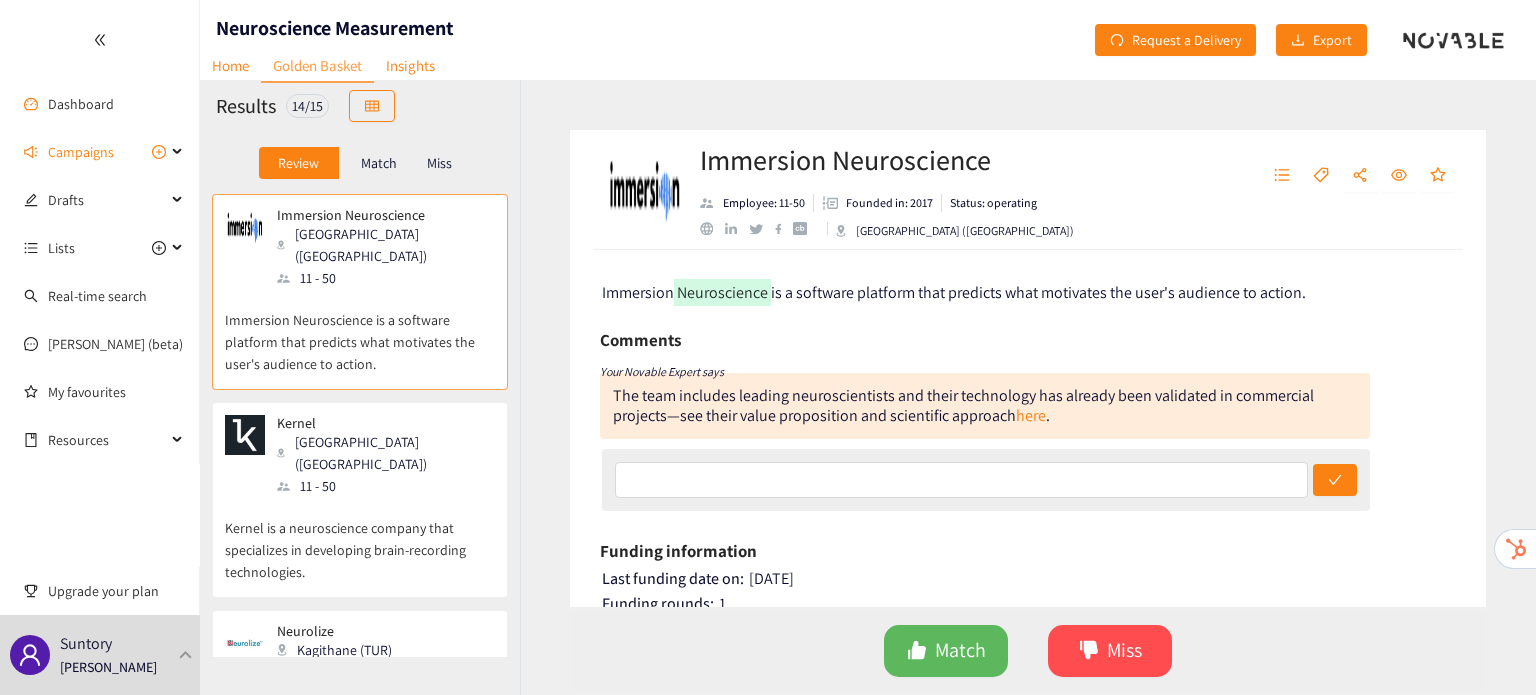 click on "Match" at bounding box center [379, 163] 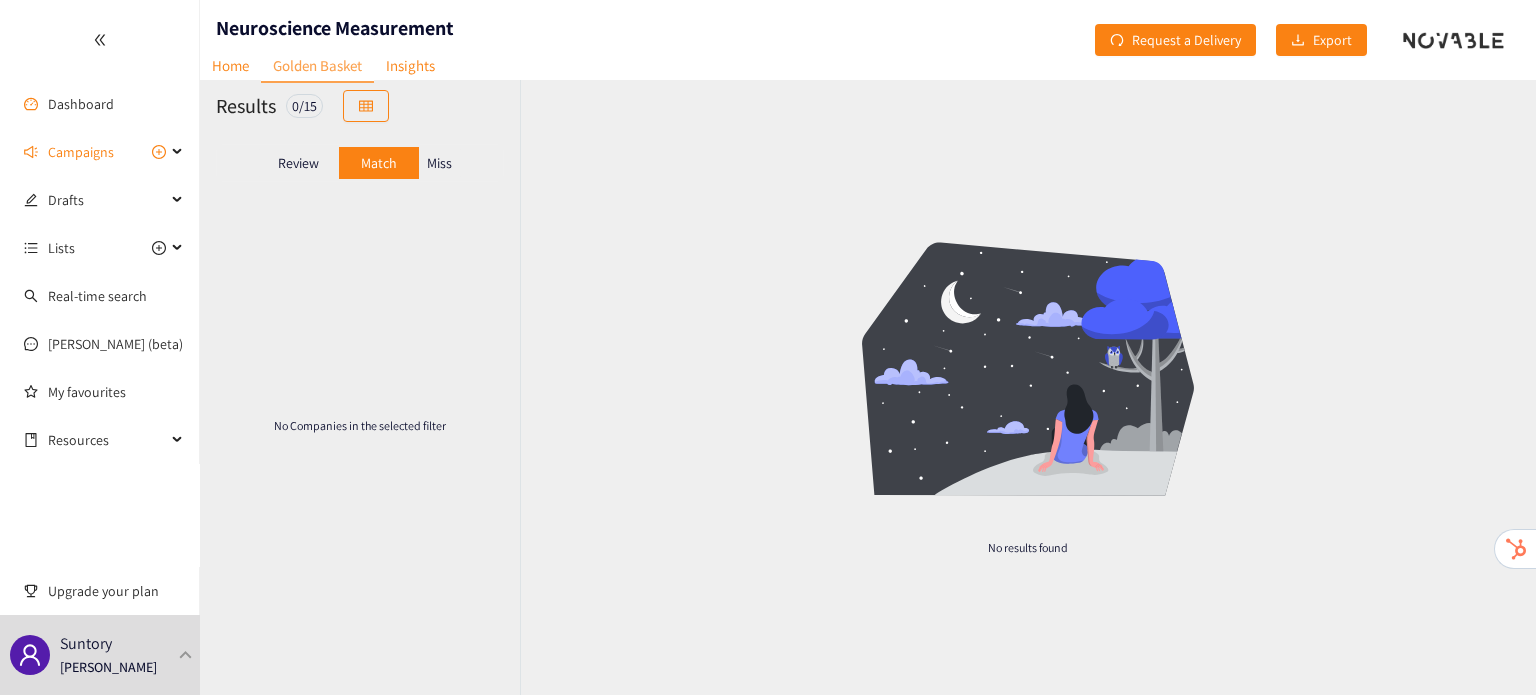 click on "Miss" at bounding box center (439, 163) 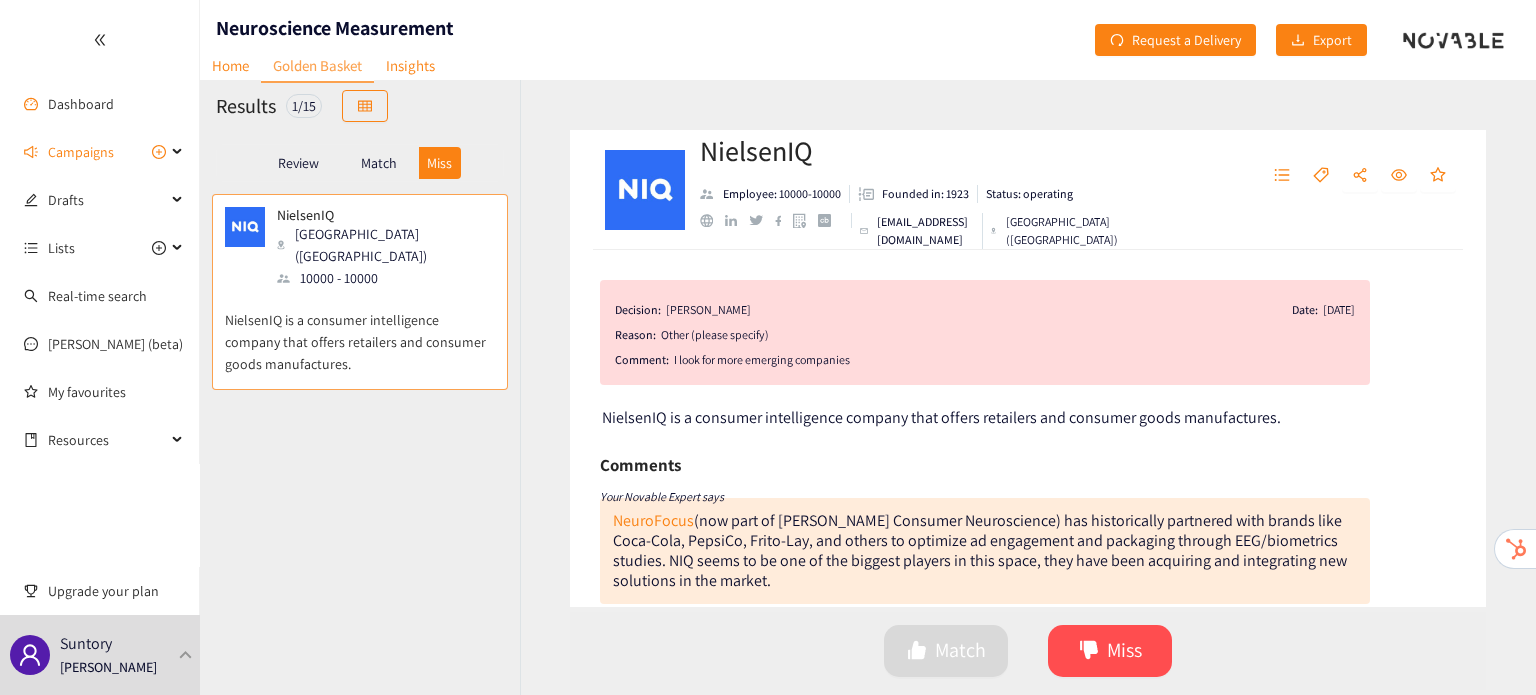click on "Review" at bounding box center (298, 163) 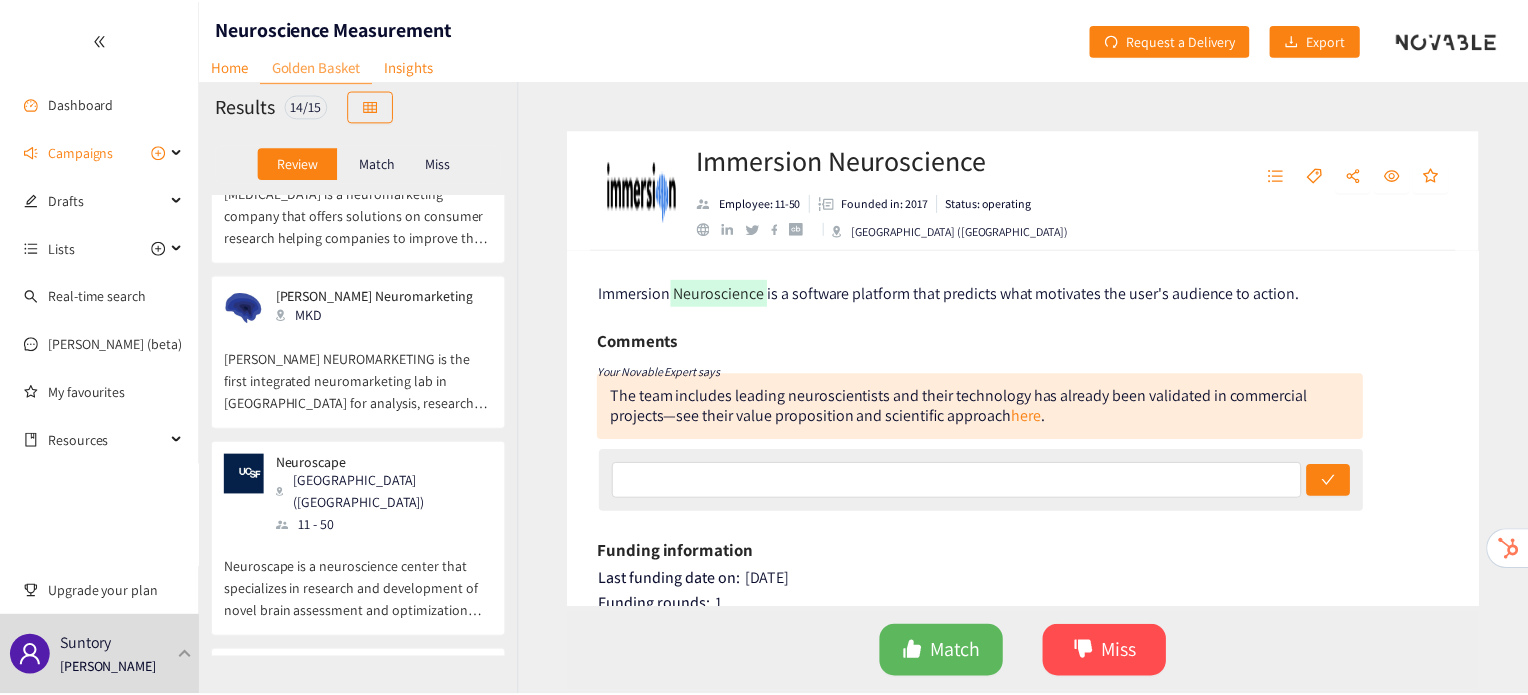 scroll, scrollTop: 2051, scrollLeft: 0, axis: vertical 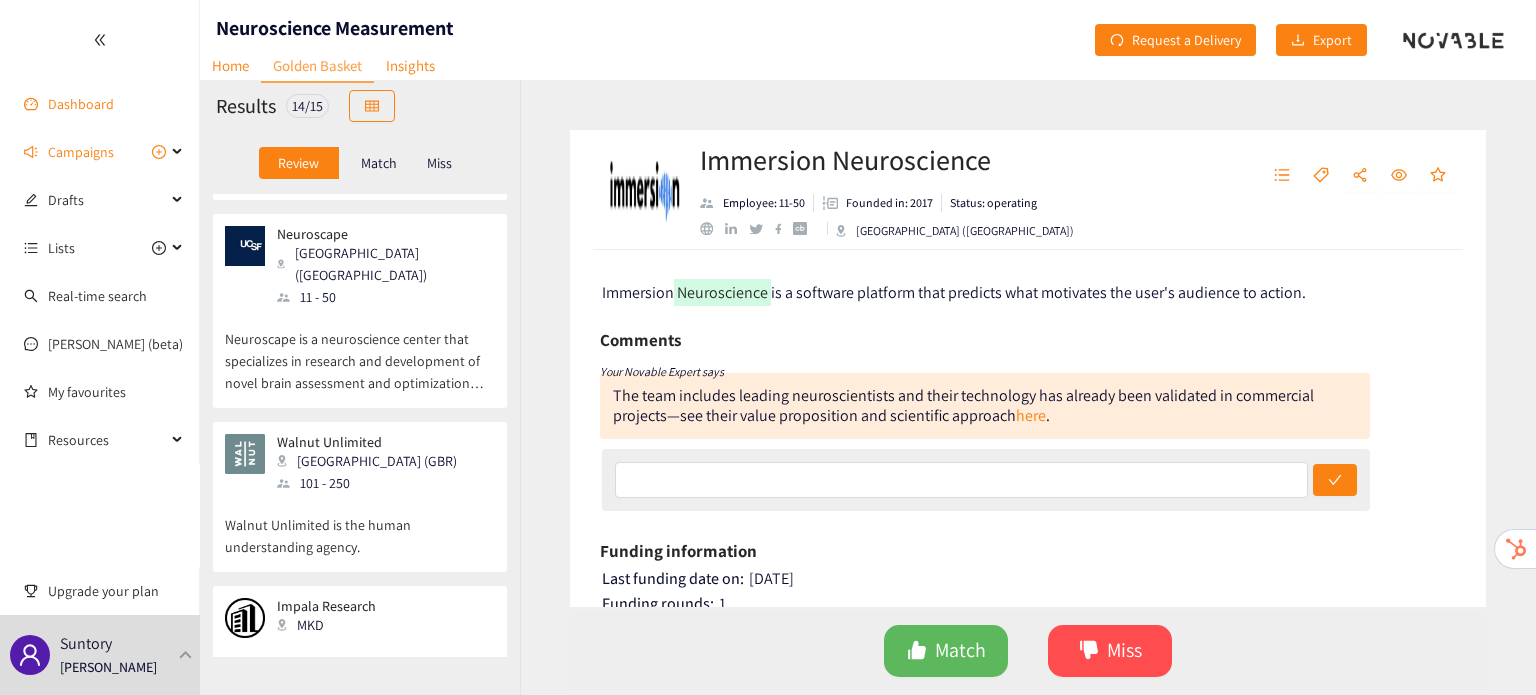 click on "Dashboard" at bounding box center (81, 104) 